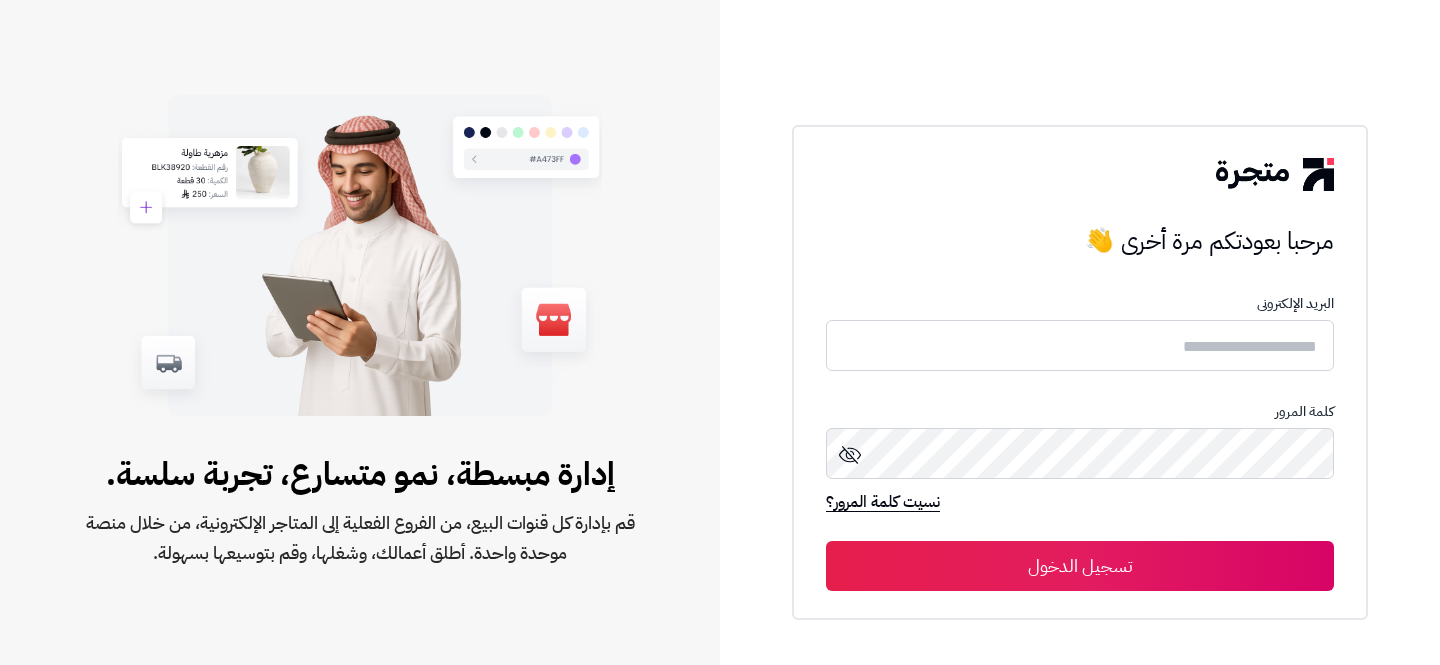 scroll, scrollTop: 0, scrollLeft: 0, axis: both 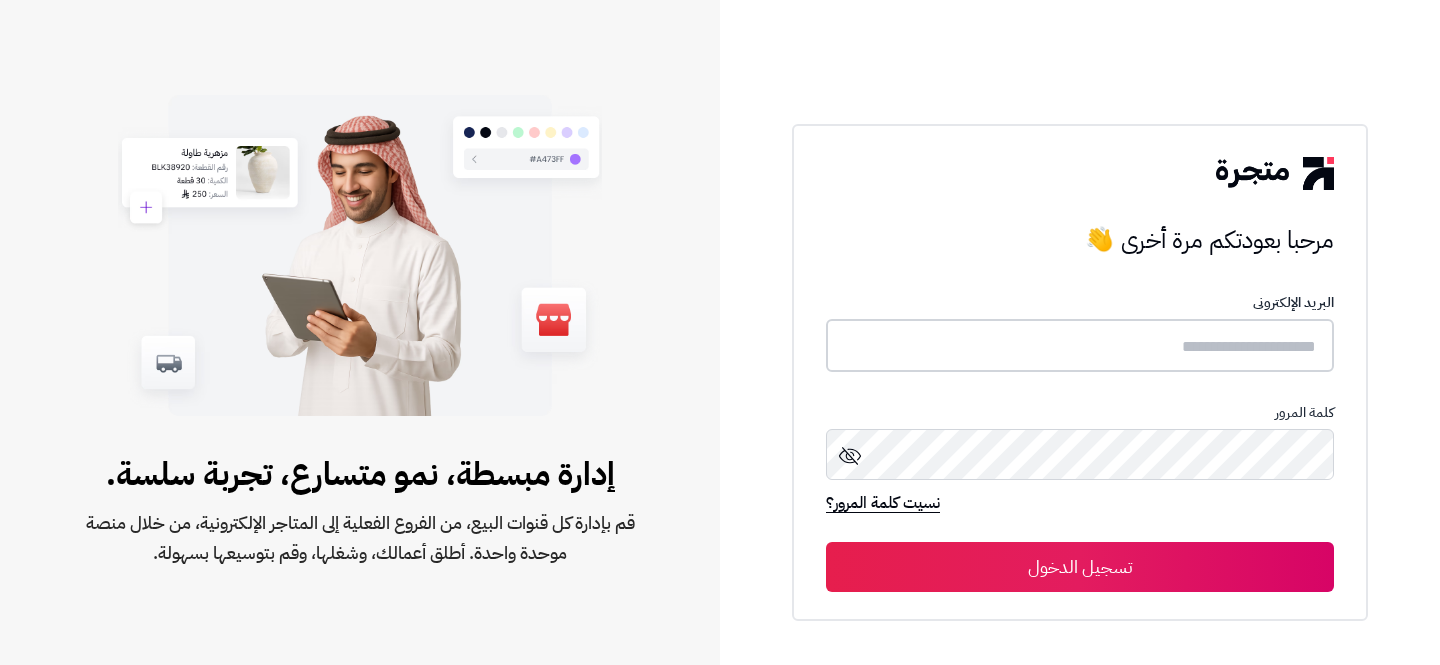 click at bounding box center (1080, 345) 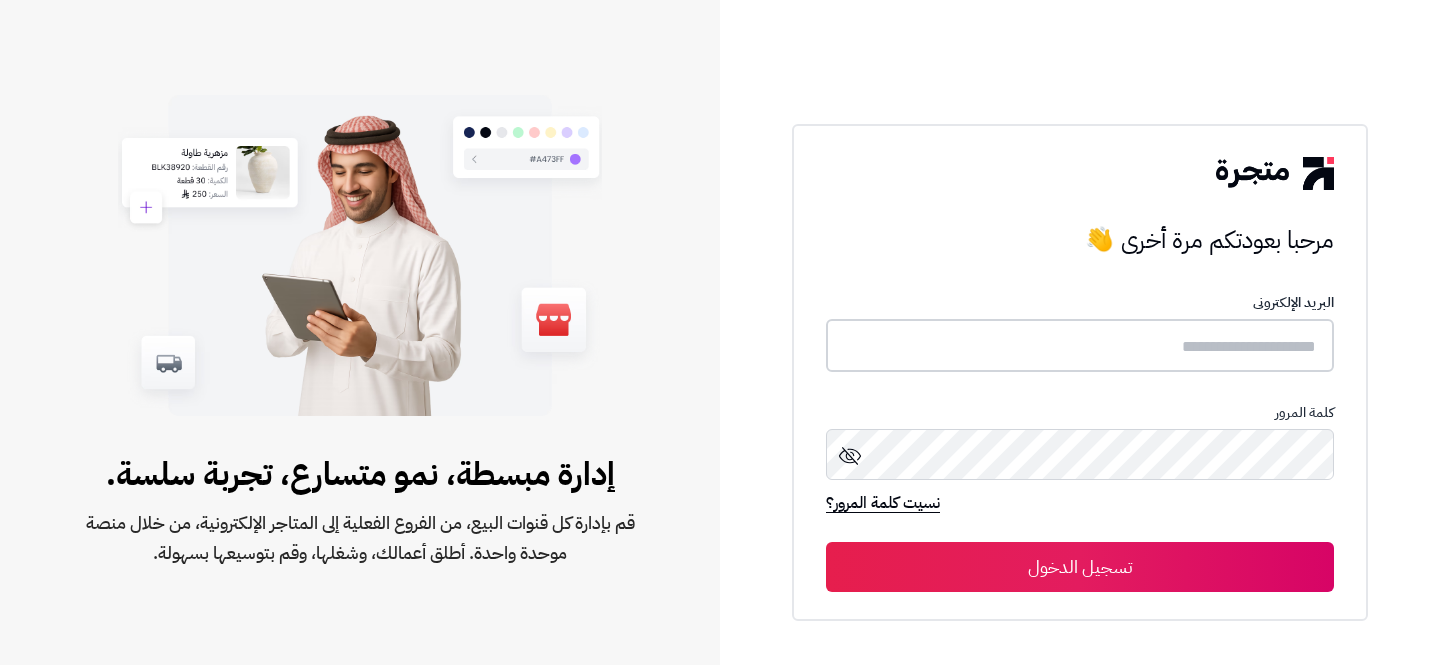 type on "**********" 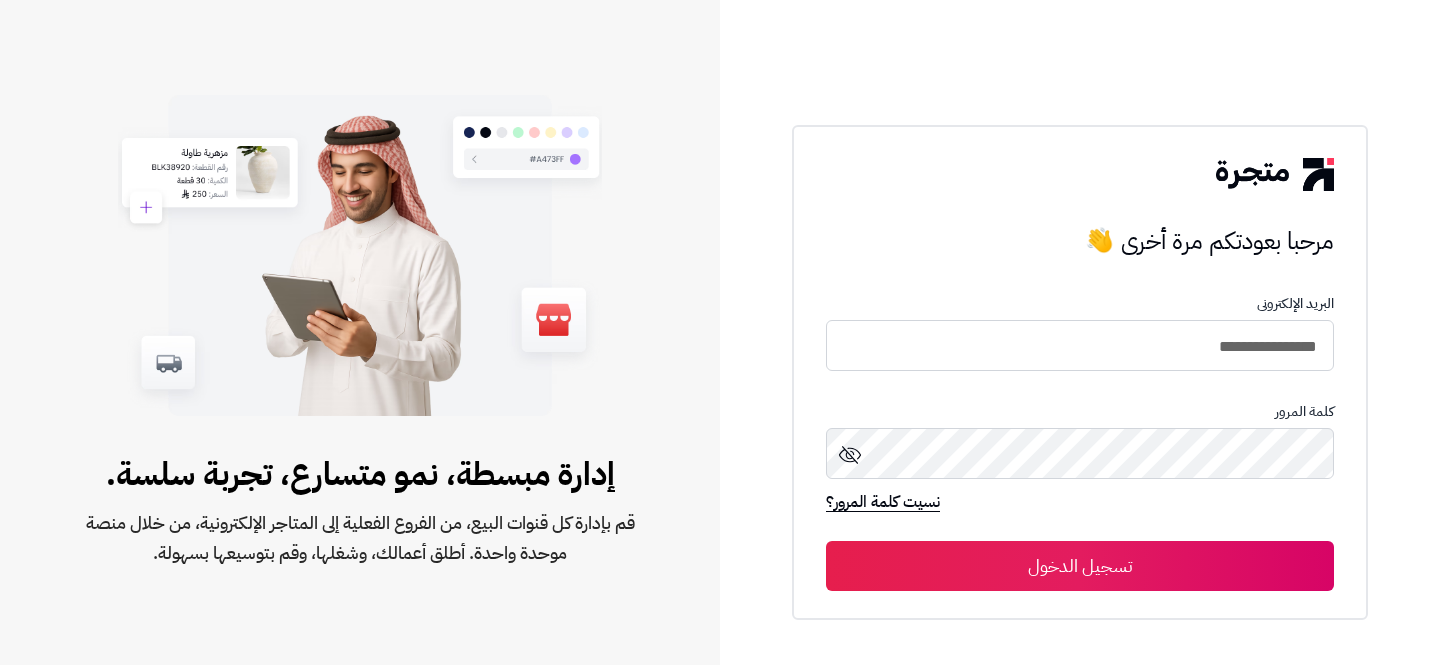 click on "تسجيل الدخول" at bounding box center (1080, 566) 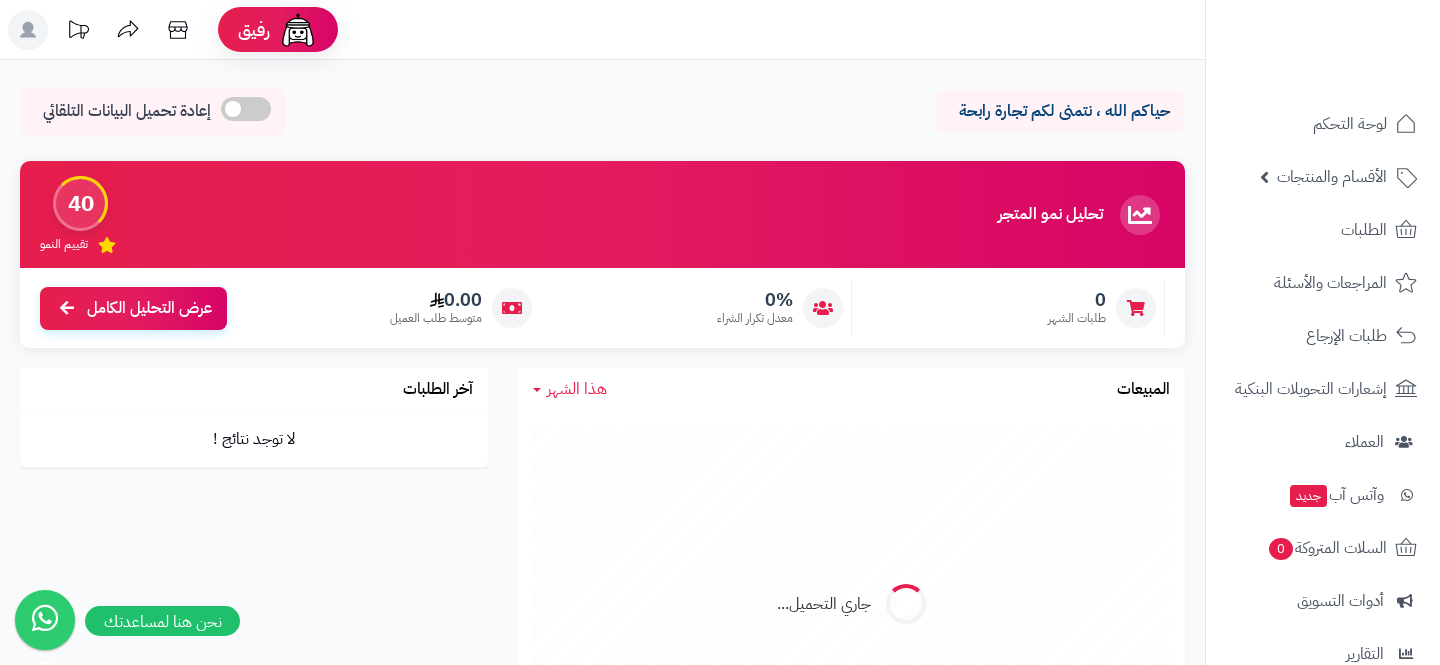 scroll, scrollTop: 0, scrollLeft: 0, axis: both 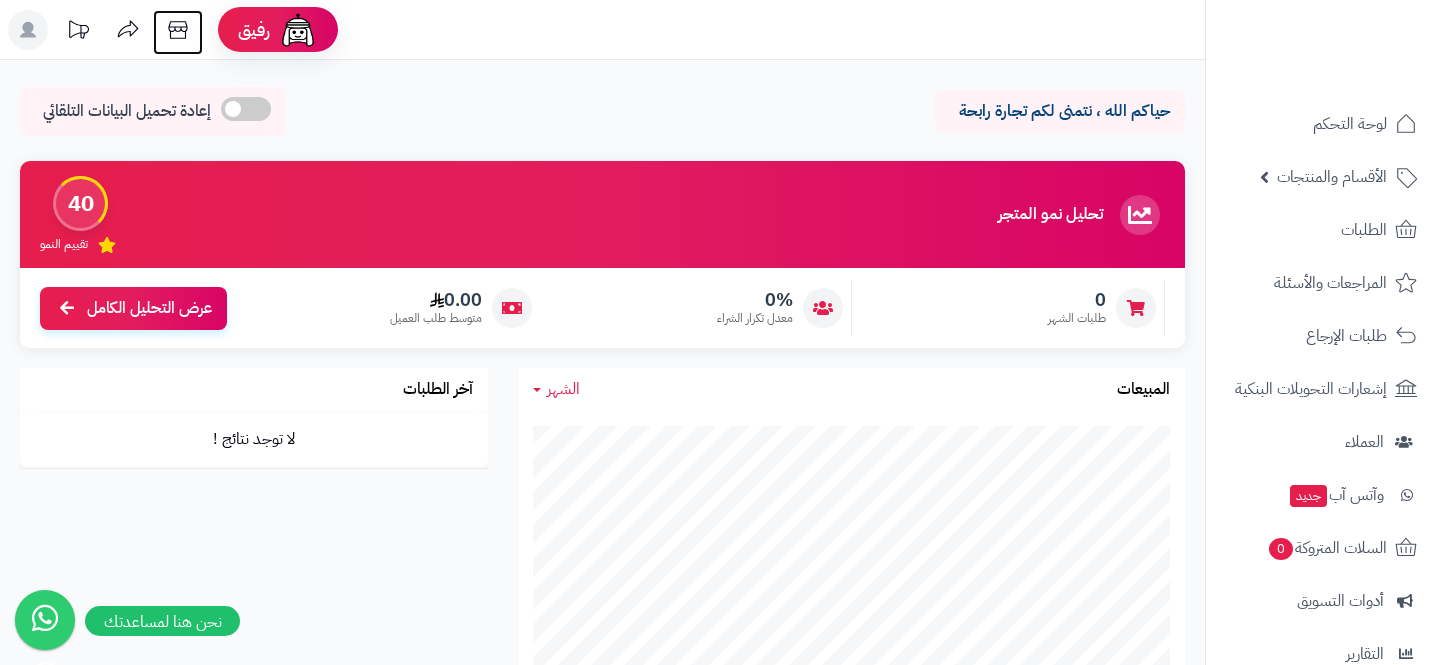 click 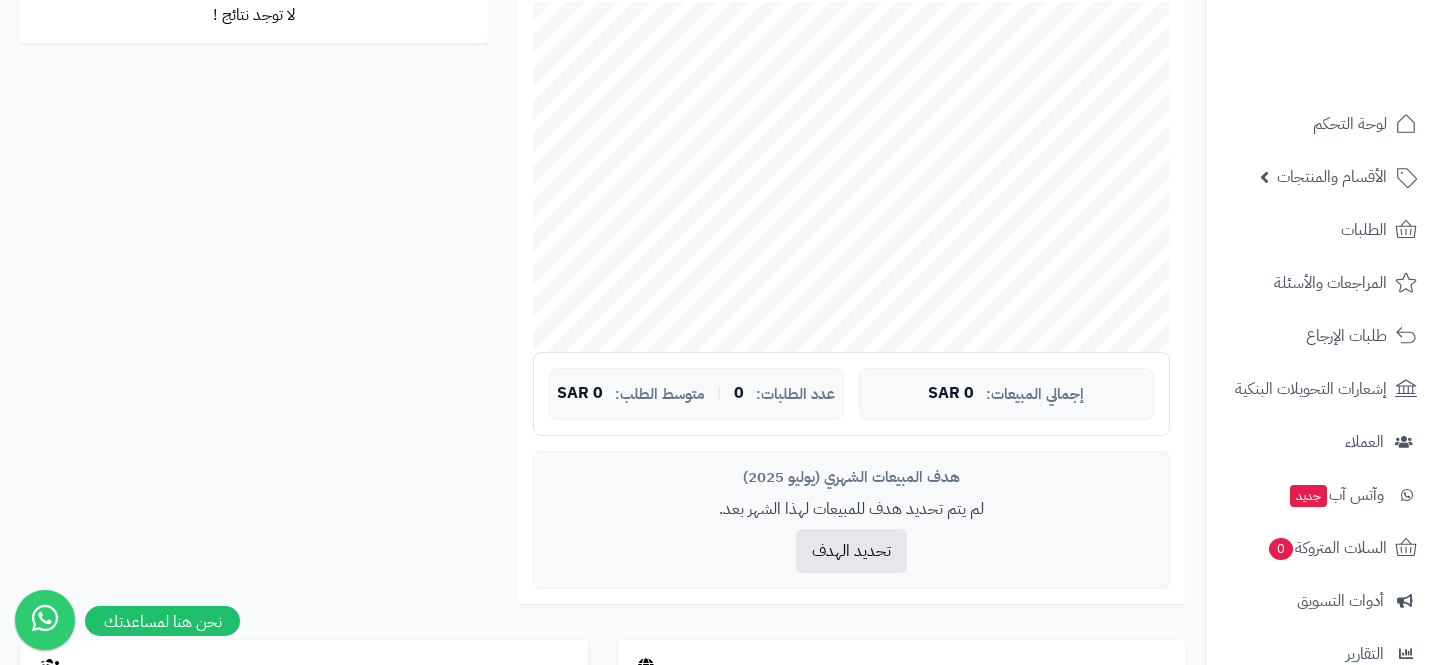scroll, scrollTop: 681, scrollLeft: 0, axis: vertical 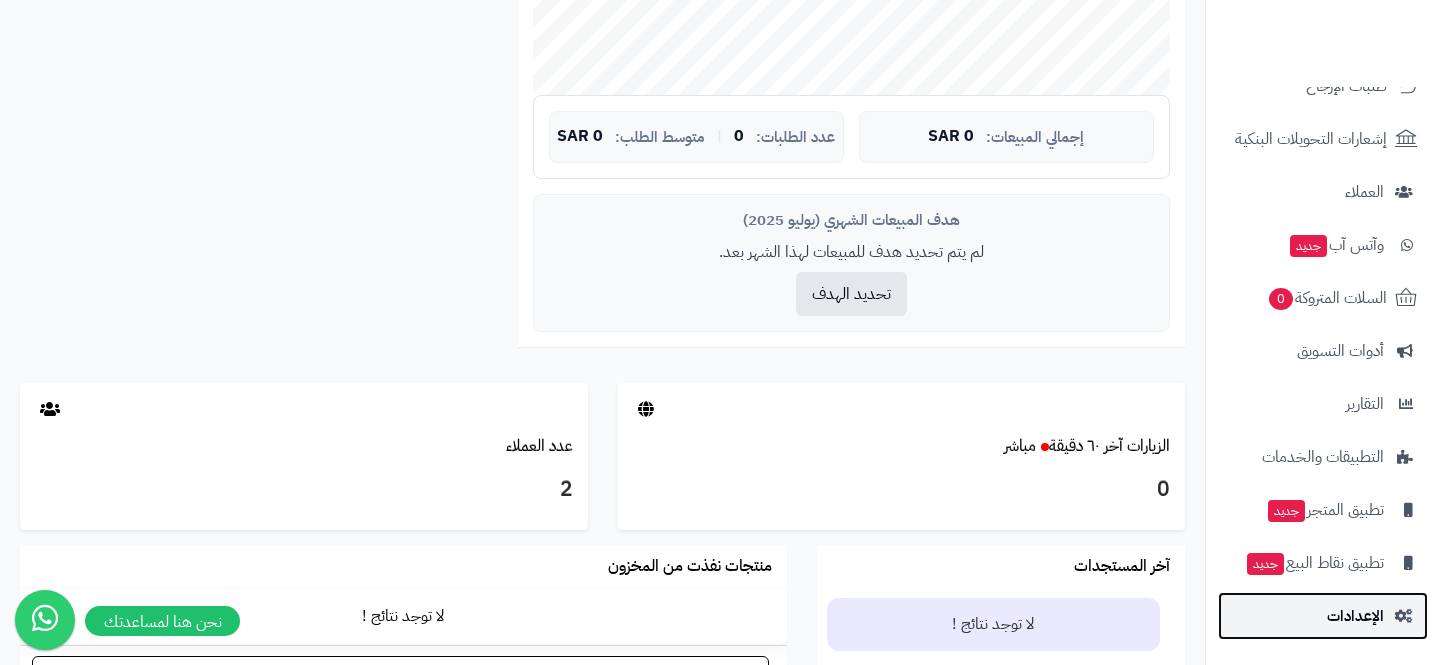 click on "الإعدادات" at bounding box center (1323, 616) 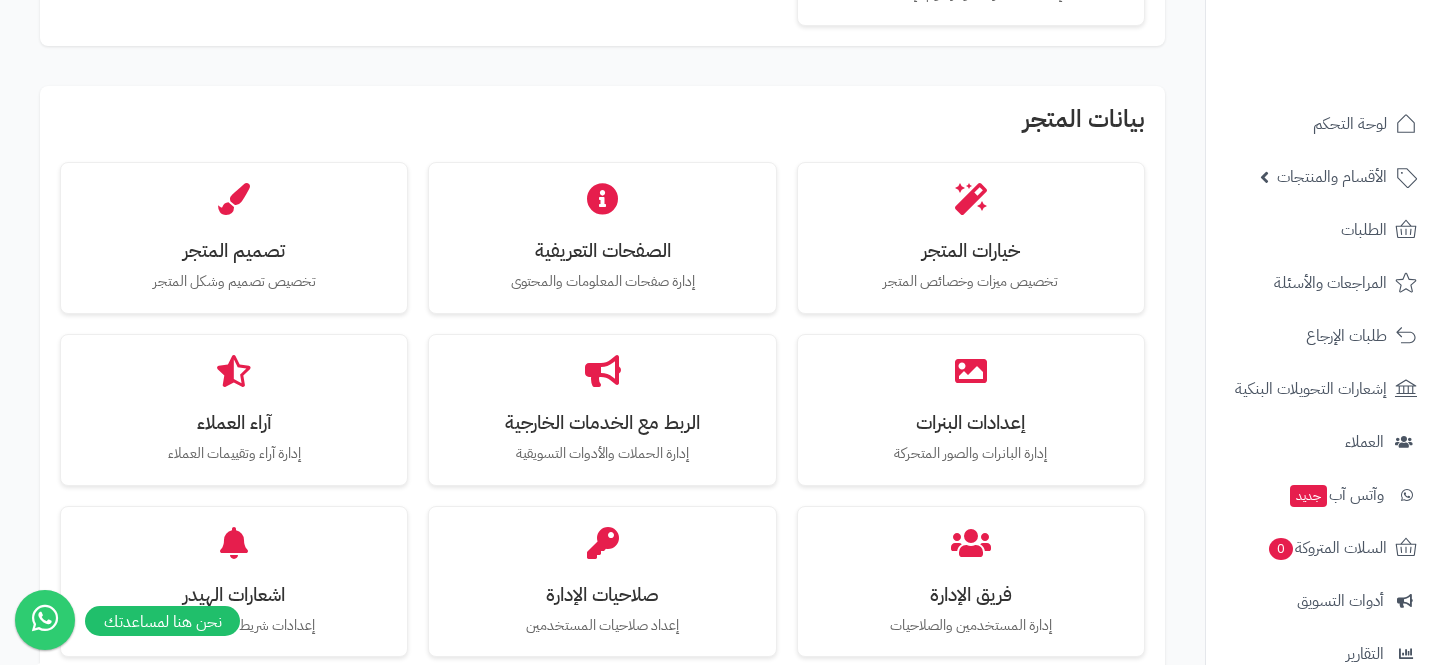 scroll, scrollTop: 482, scrollLeft: 0, axis: vertical 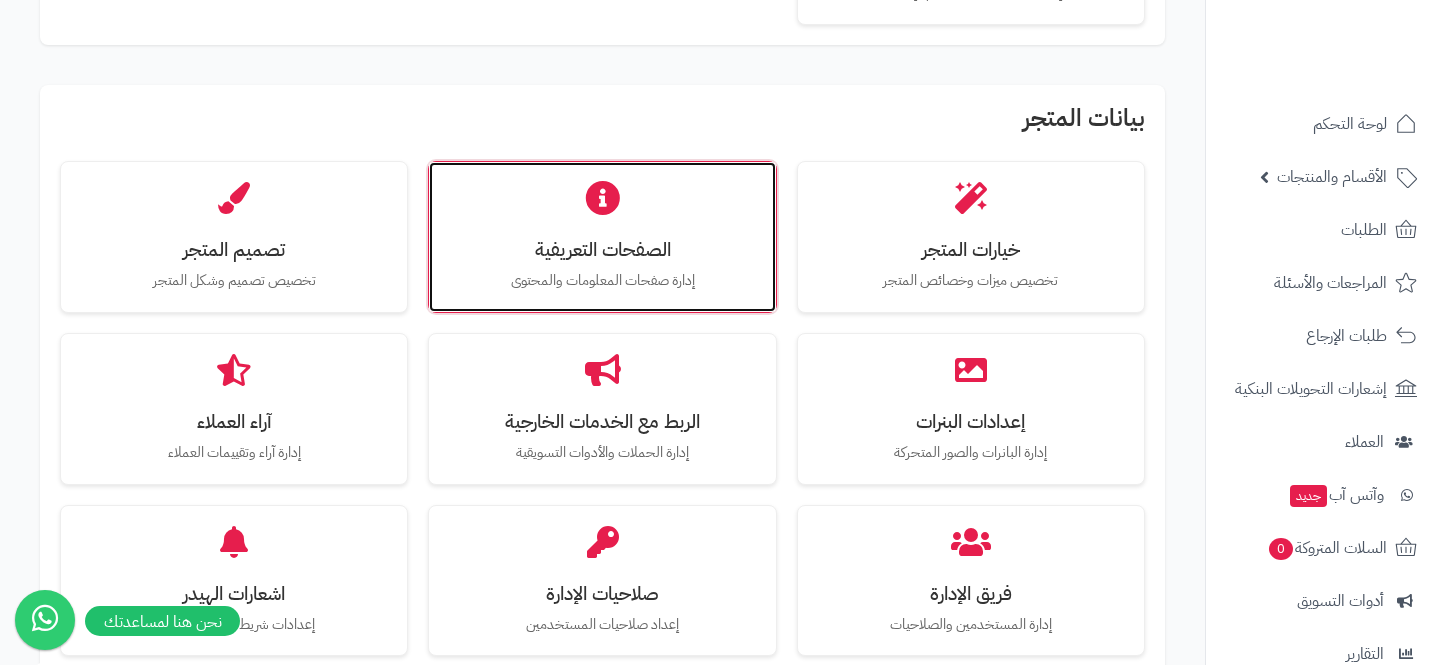 click on "الصفحات التعريفية إدارة صفحات المعلومات والمحتوى" at bounding box center (602, 237) 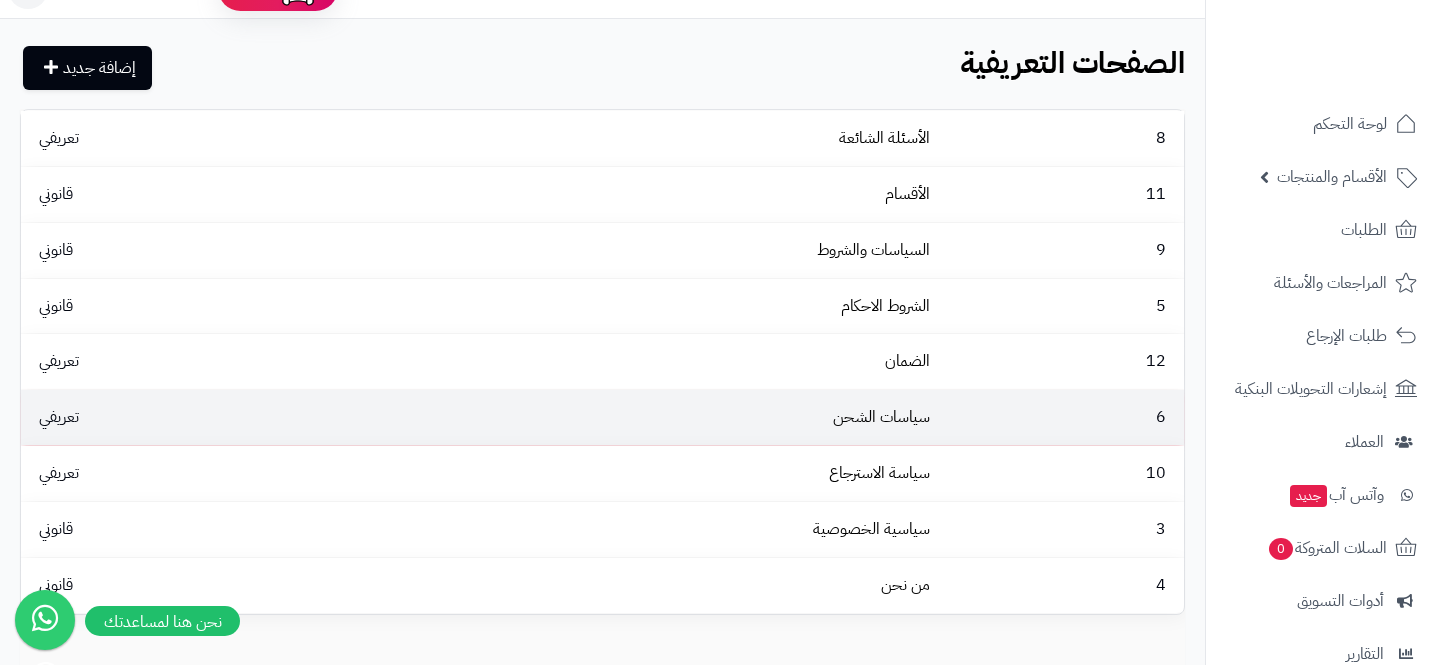 scroll, scrollTop: 47, scrollLeft: 0, axis: vertical 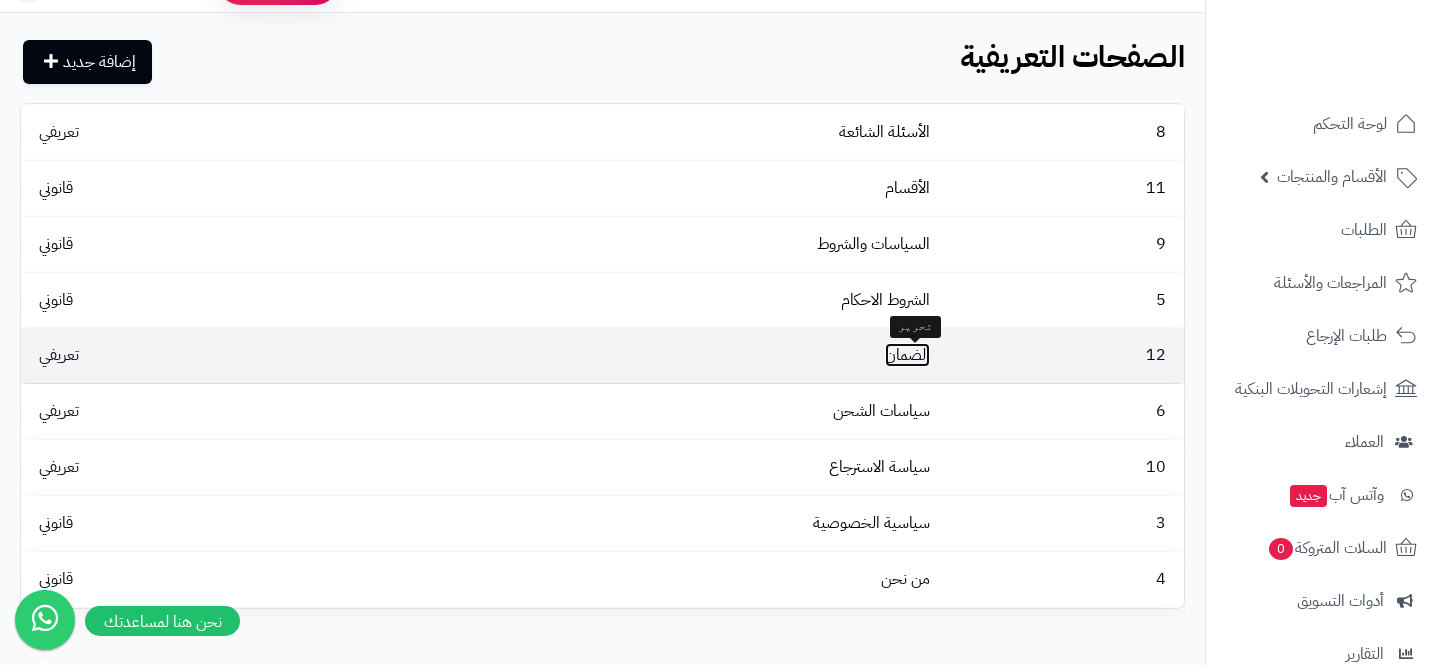 click on "الضمان" at bounding box center (907, 355) 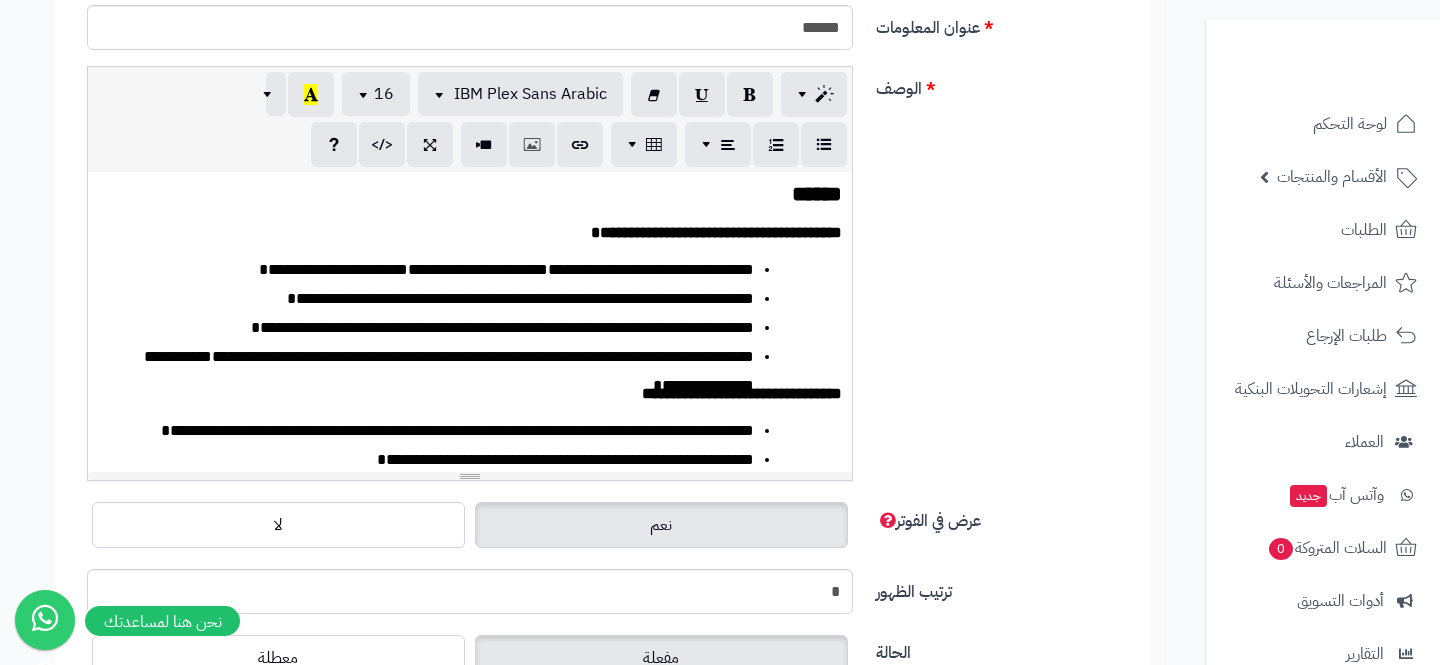 scroll, scrollTop: 438, scrollLeft: 0, axis: vertical 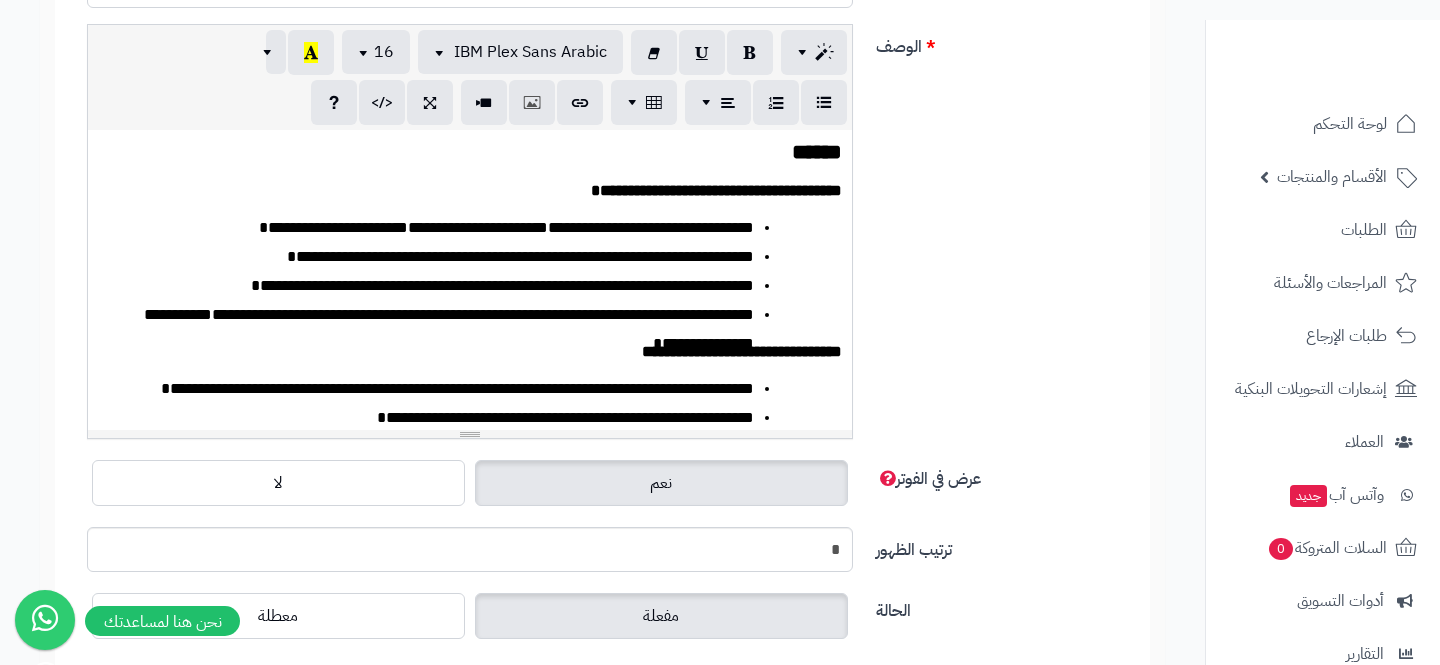 click on "**********" at bounding box center (742, 351) 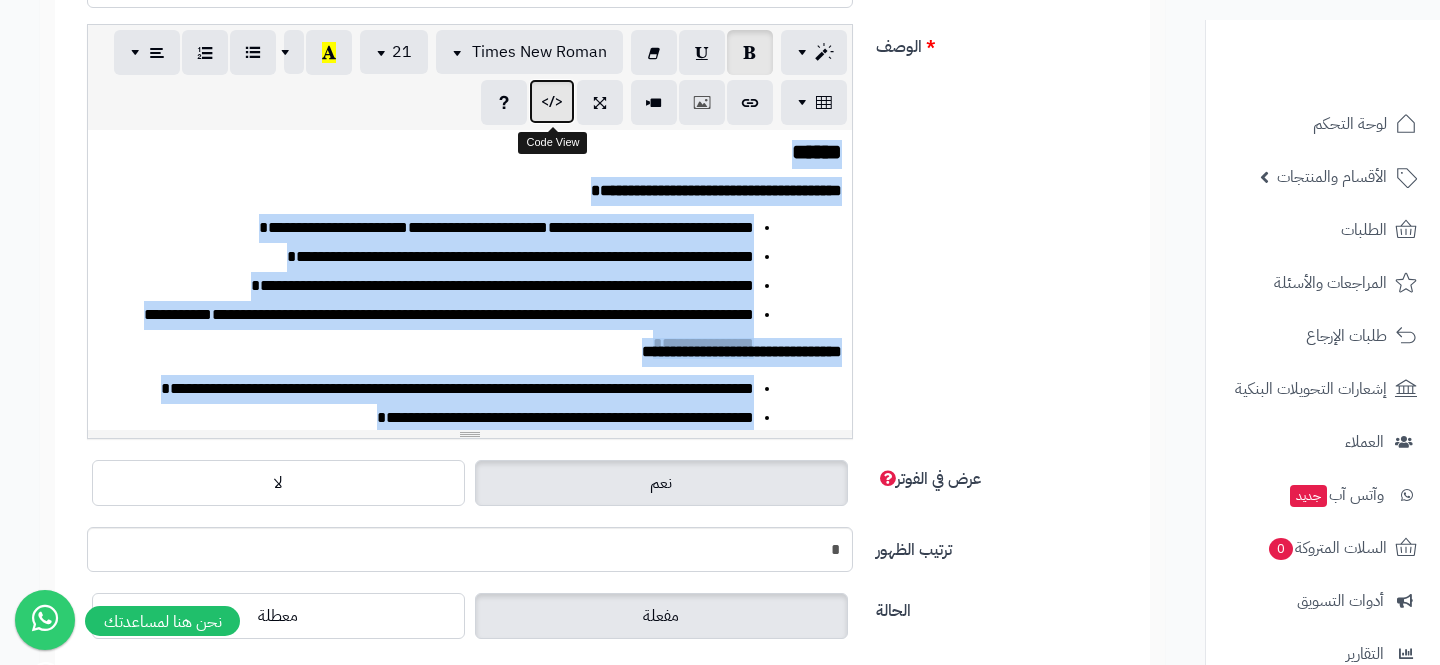 click at bounding box center (552, 101) 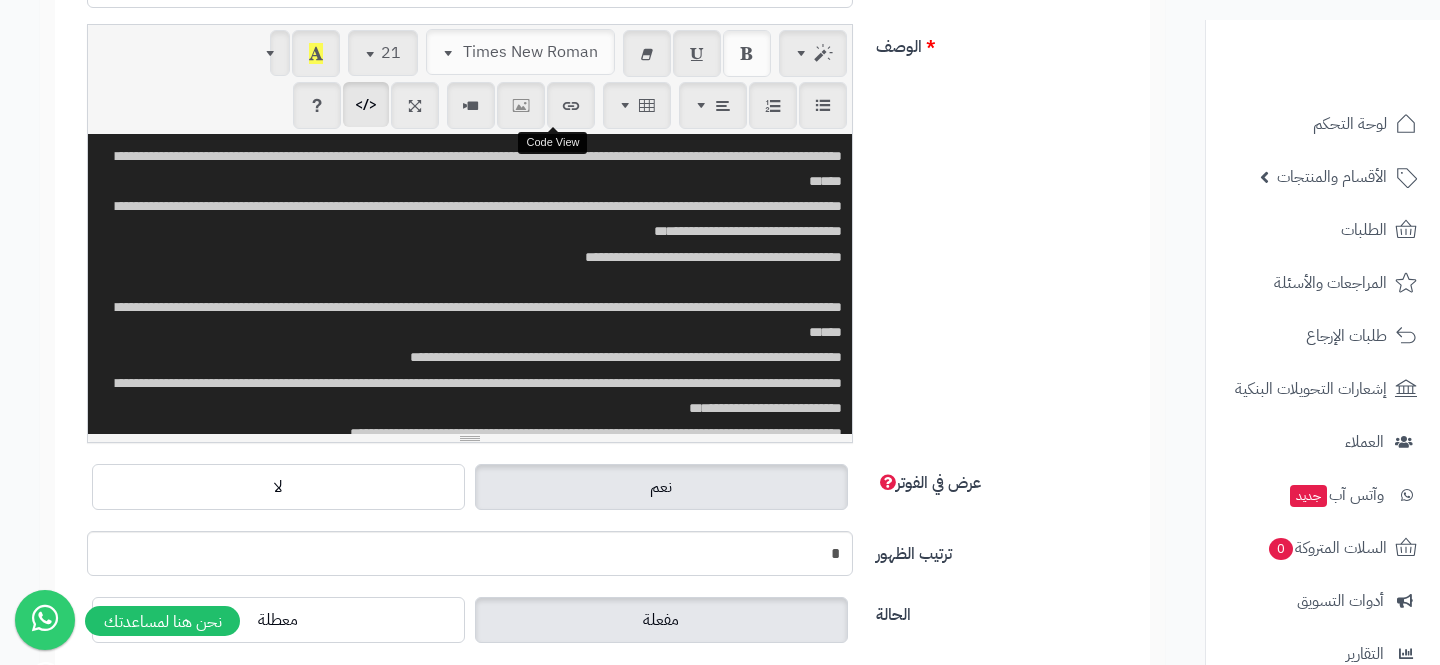 scroll, scrollTop: 17130, scrollLeft: 0, axis: vertical 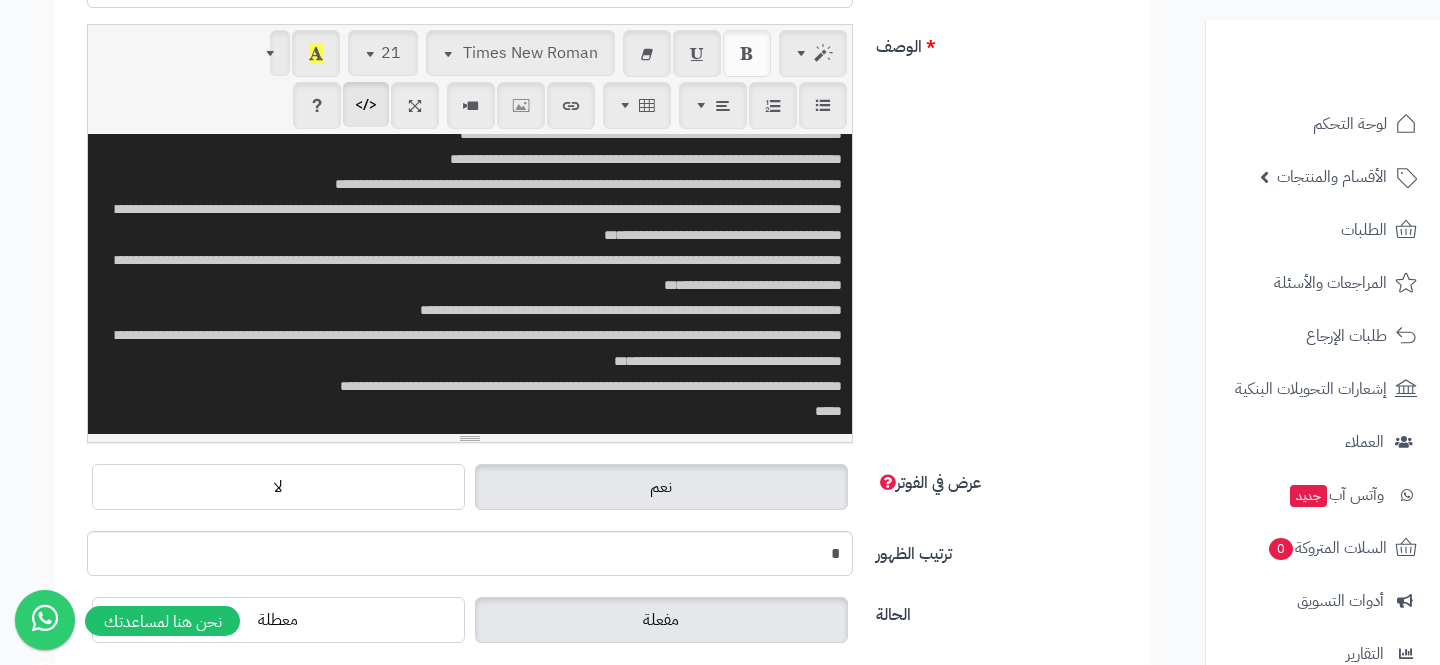 click at bounding box center [470, 284] 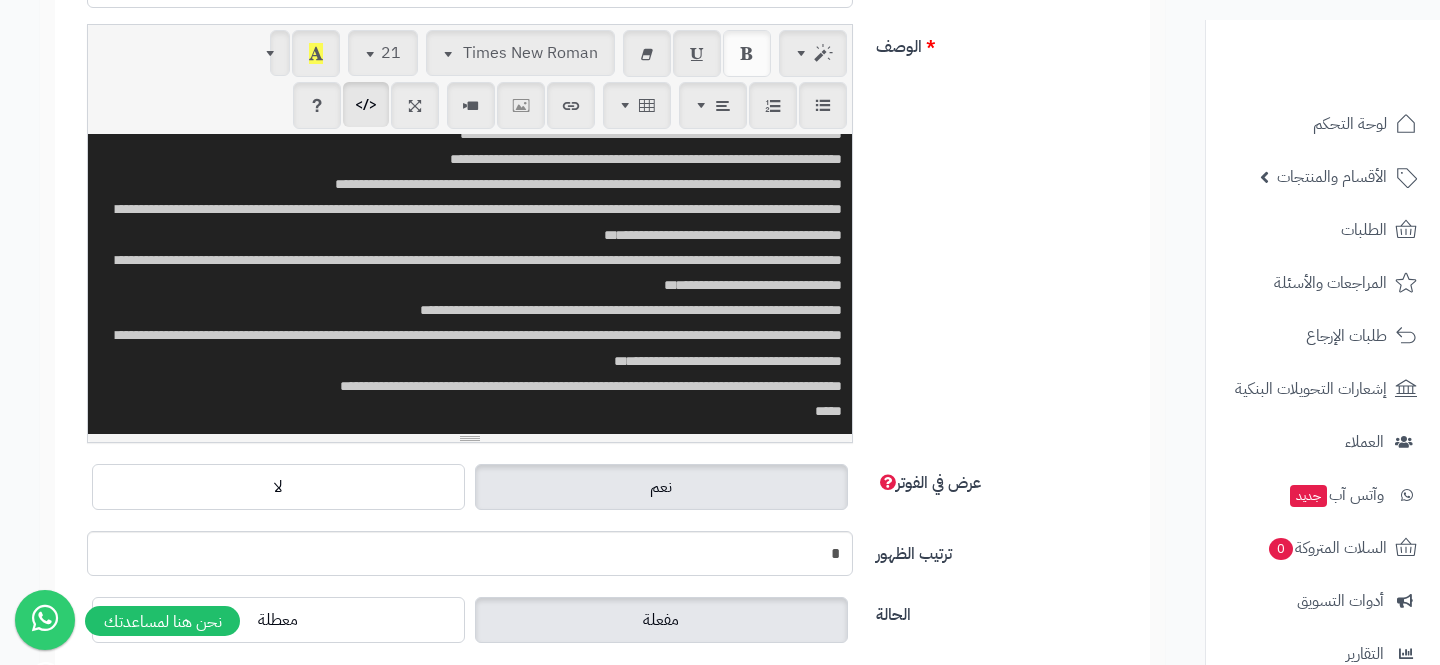 click on "**********" at bounding box center [602, 241] 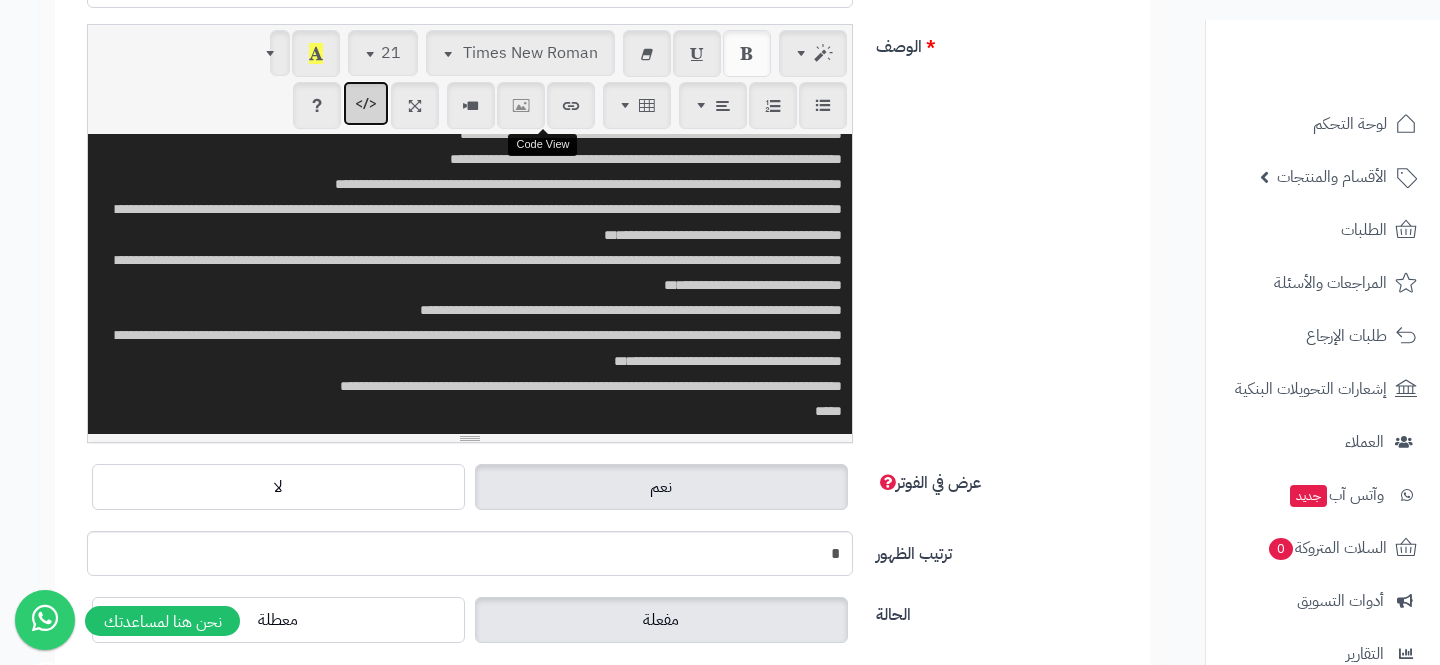 click at bounding box center (366, 103) 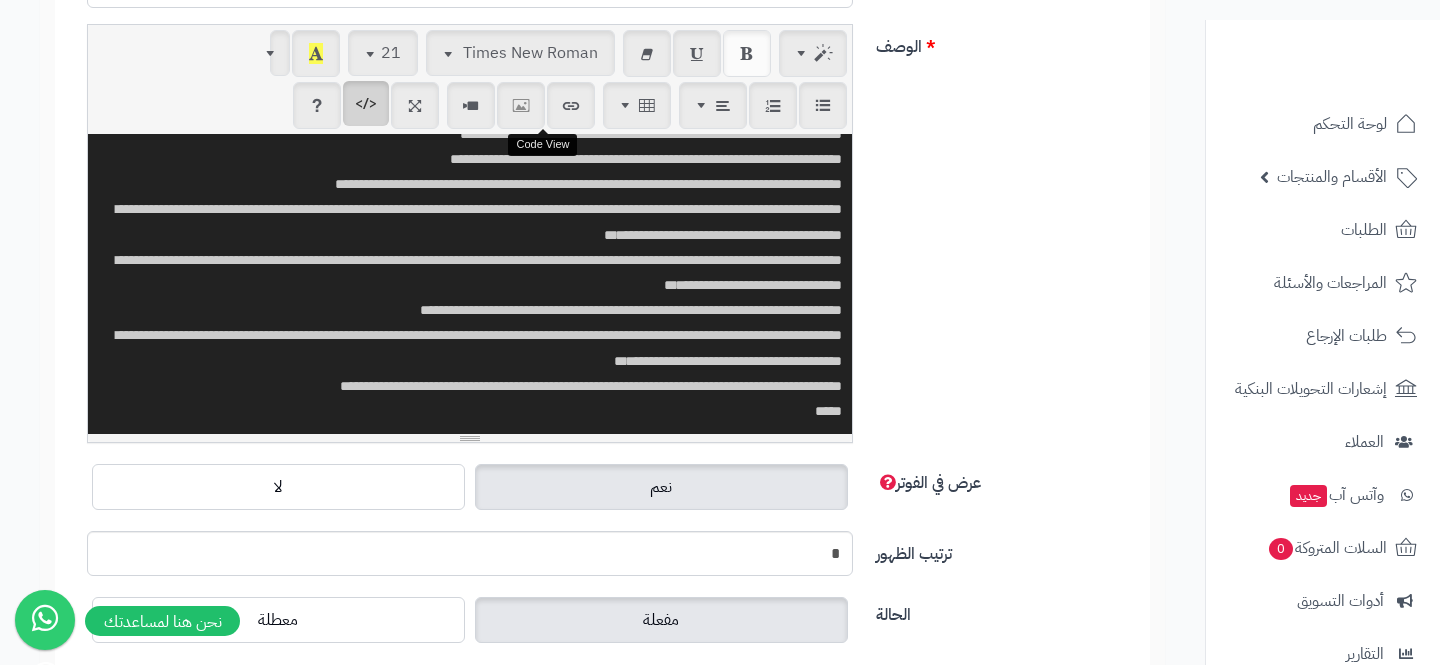 scroll, scrollTop: 434, scrollLeft: 0, axis: vertical 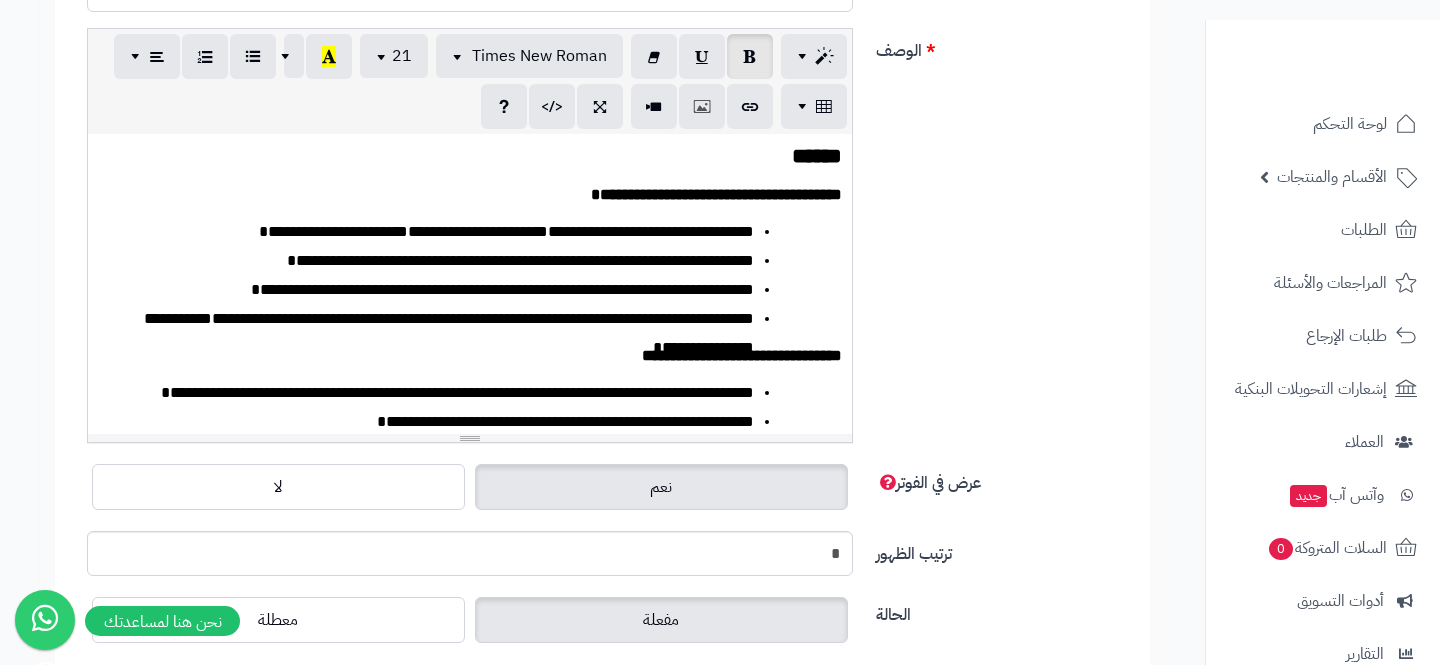 click on "**********" at bounding box center [436, 232] 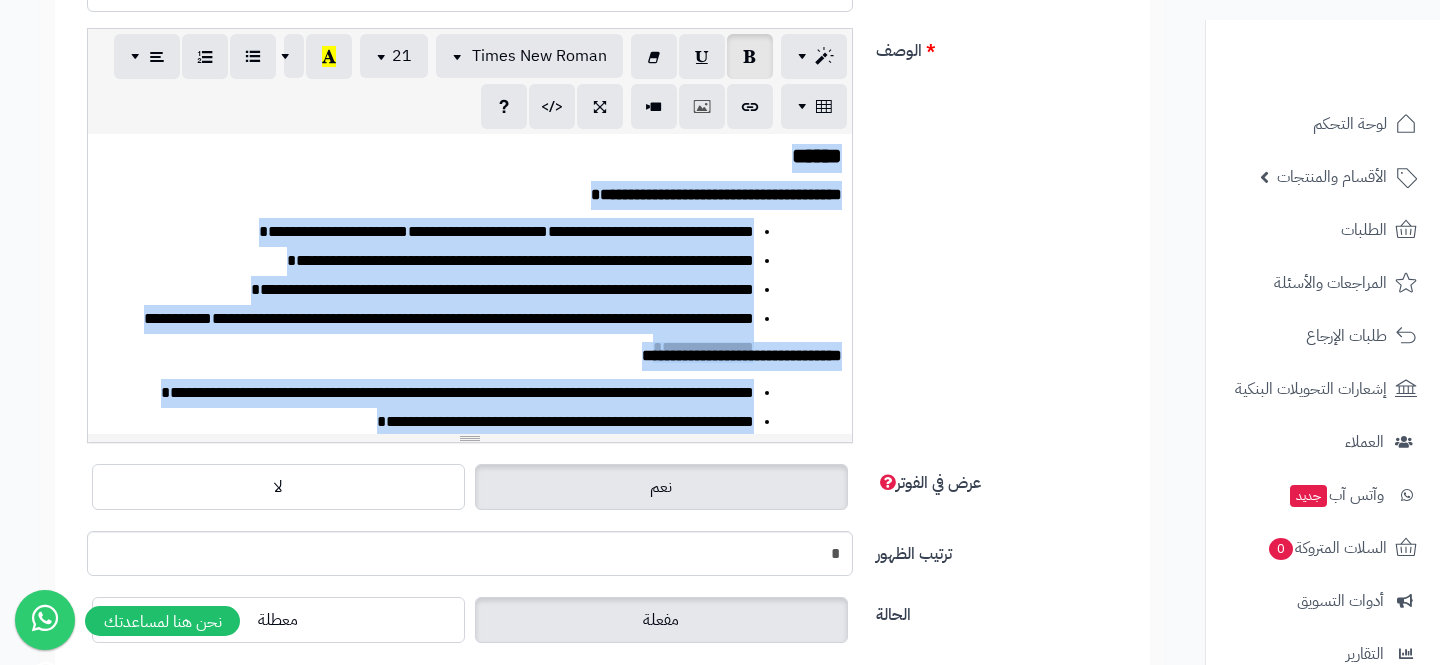 copy on "**********" 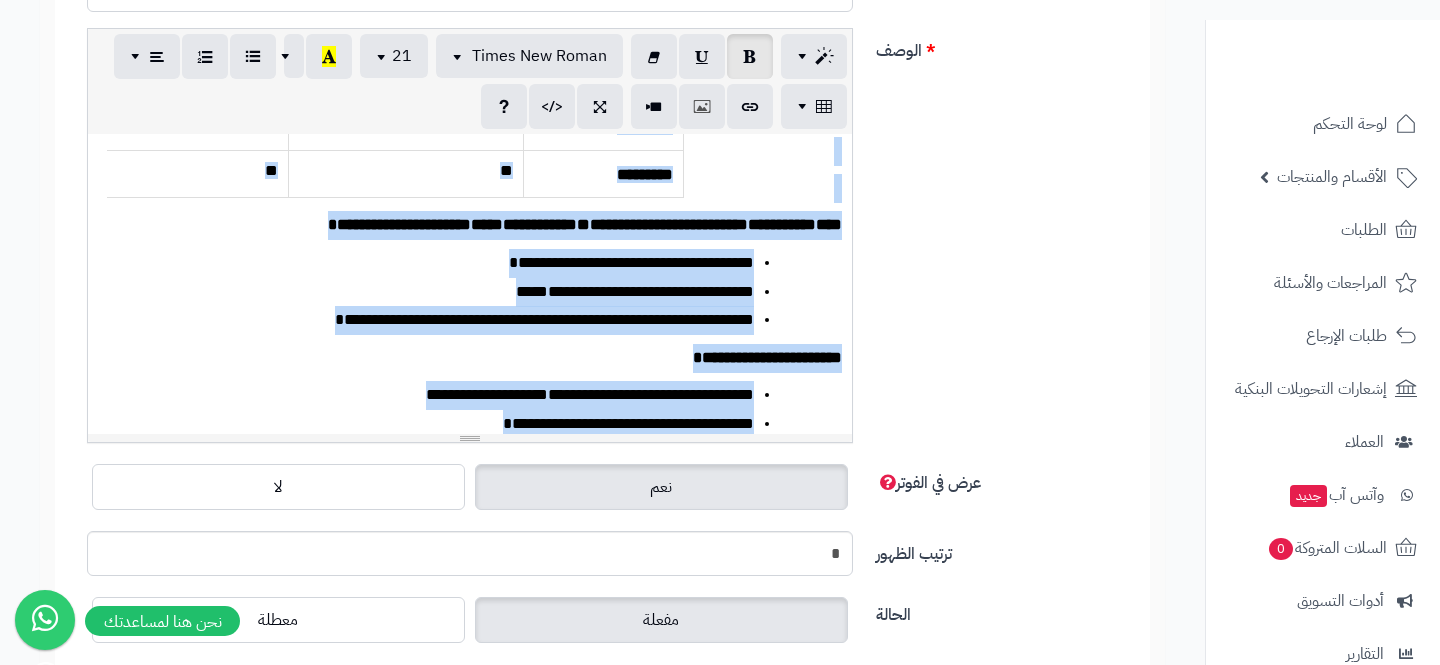 scroll, scrollTop: 1654, scrollLeft: 0, axis: vertical 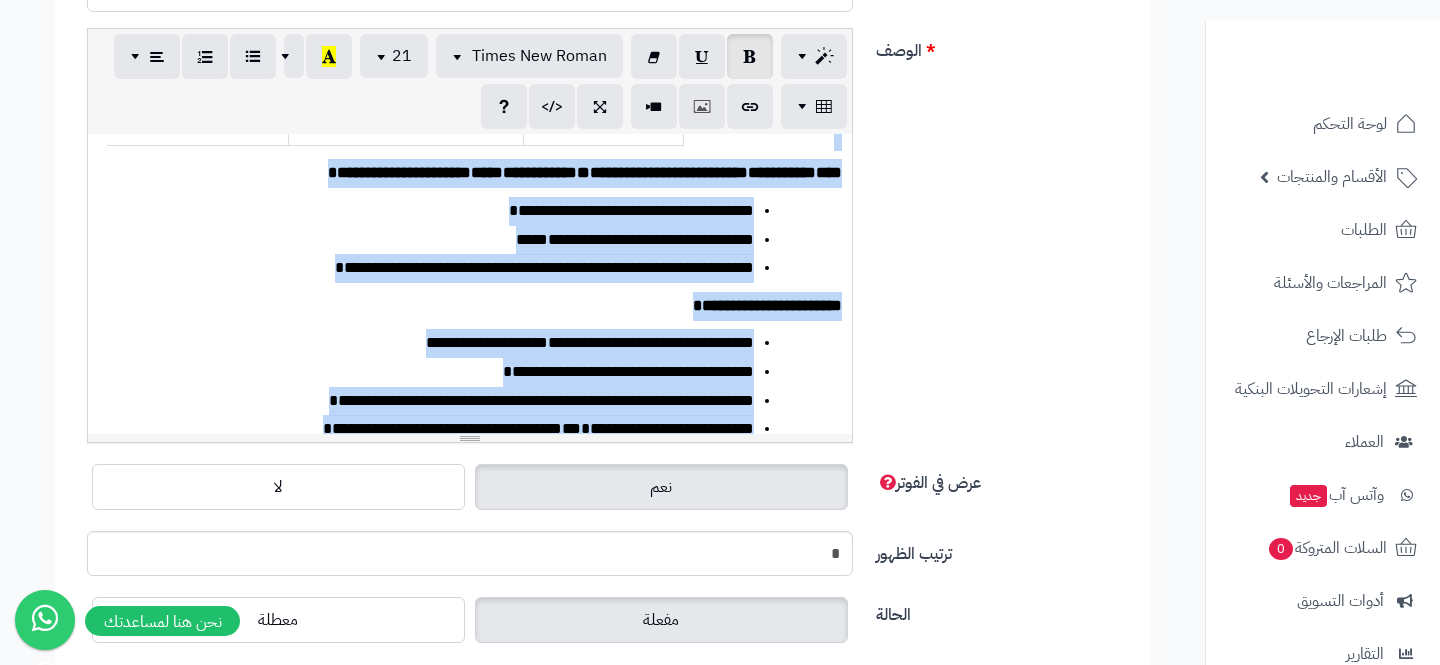 copy on "**********" 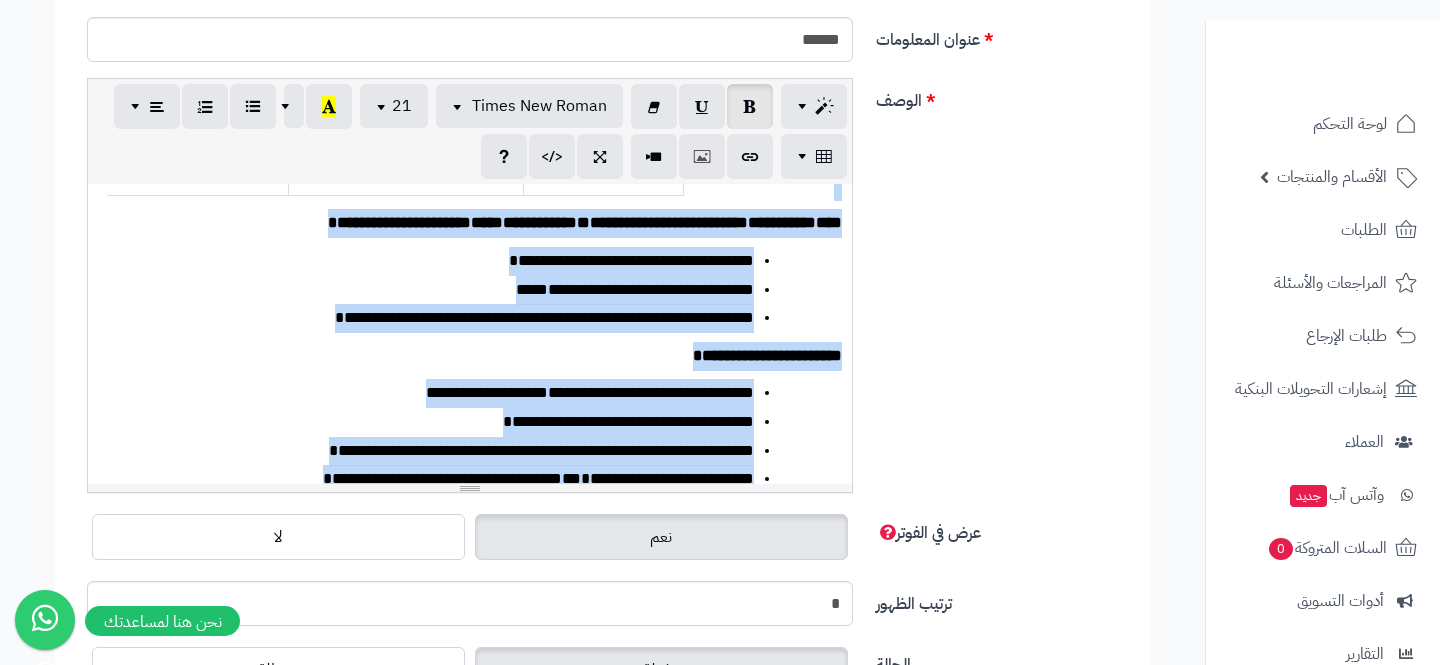 scroll, scrollTop: 366, scrollLeft: 0, axis: vertical 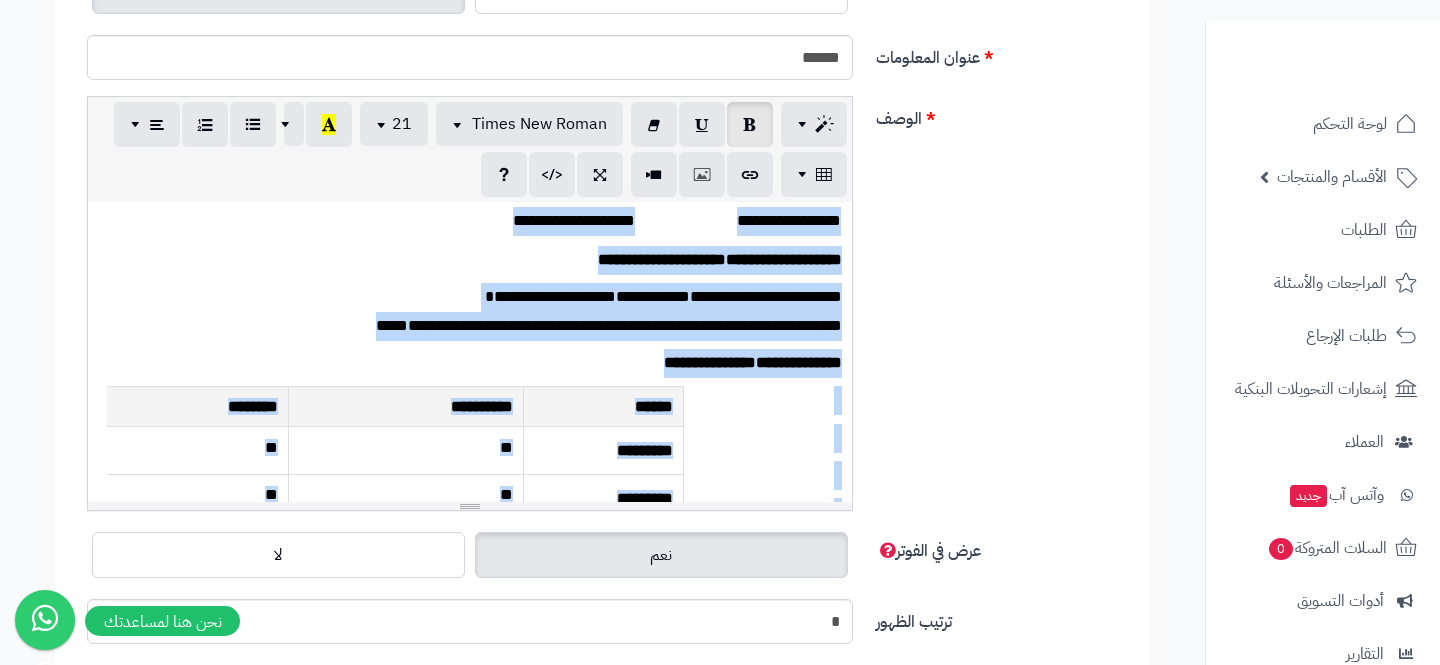 copy on "**********" 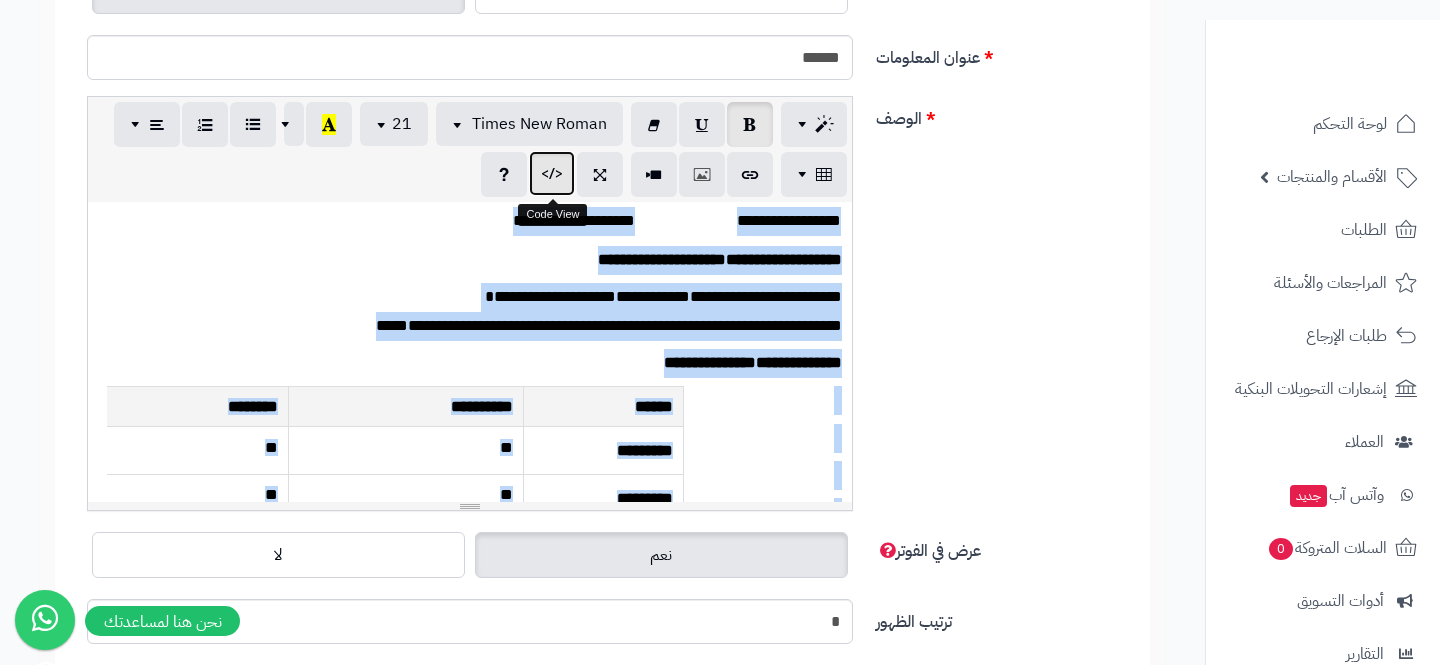 click at bounding box center (552, 173) 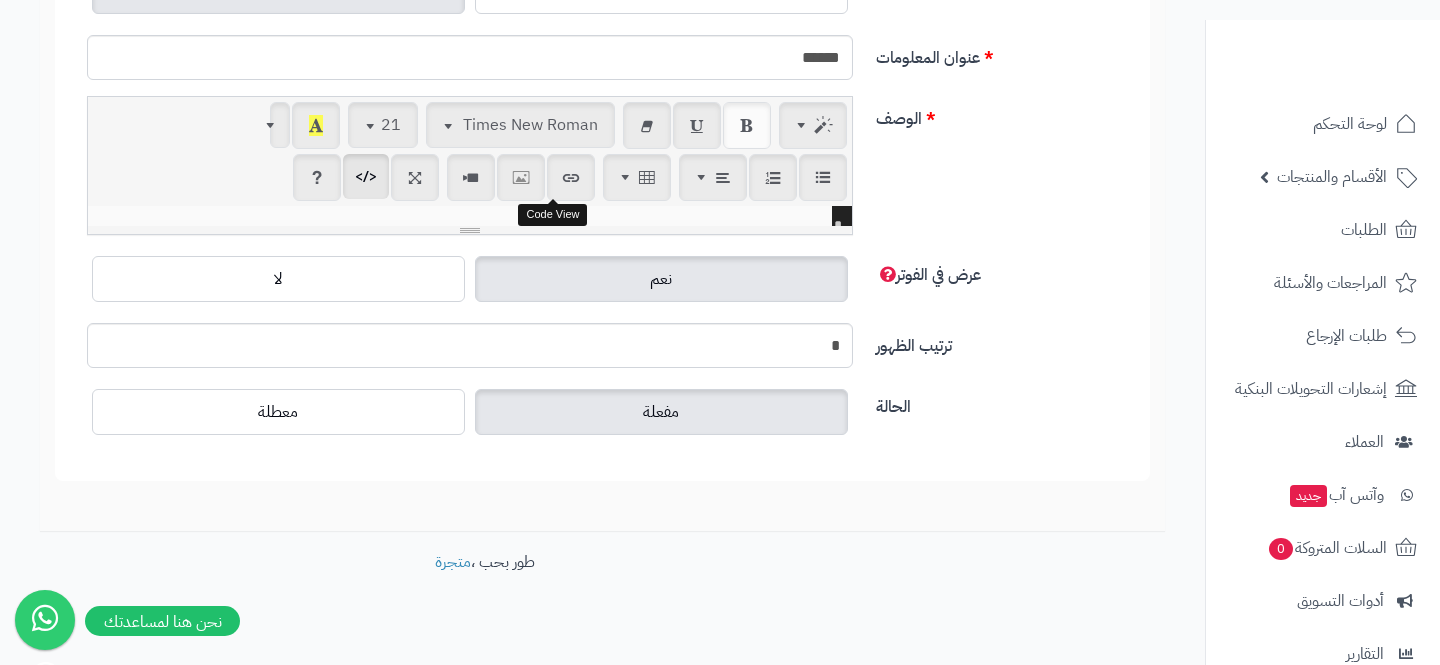 scroll, scrollTop: 17129, scrollLeft: 0, axis: vertical 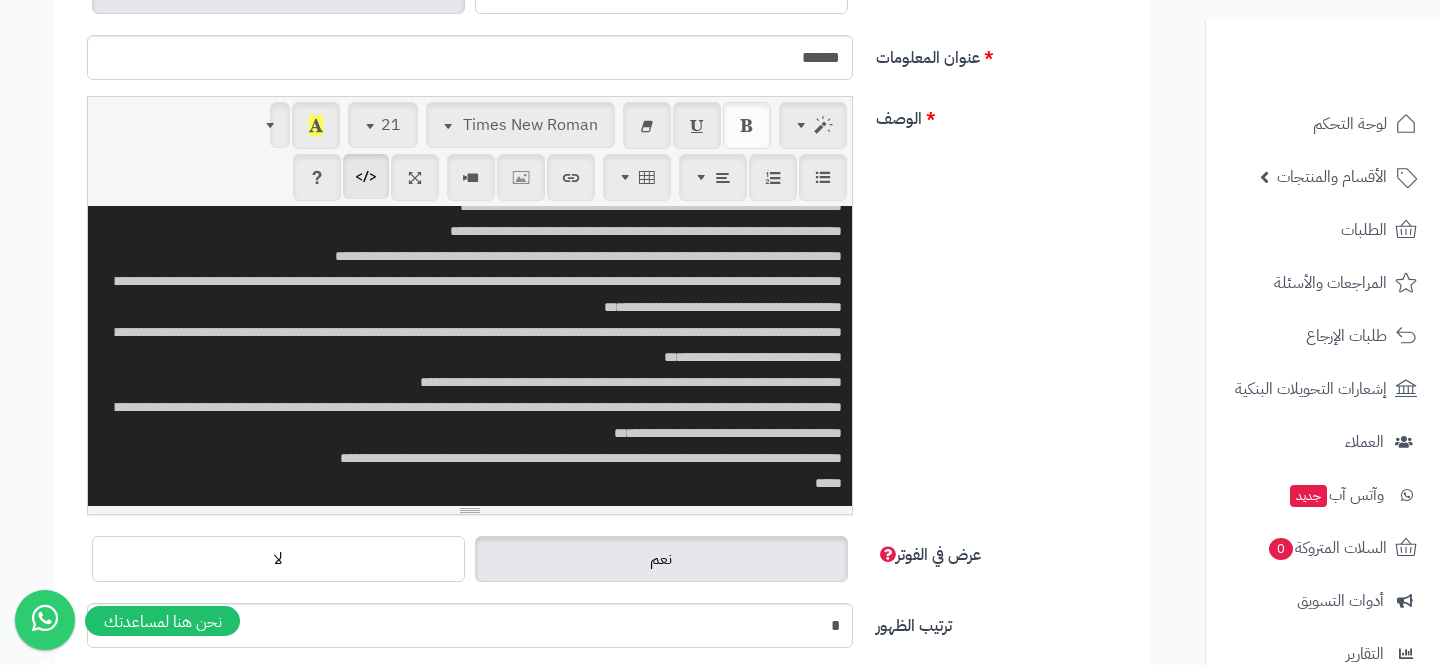 click at bounding box center [470, 356] 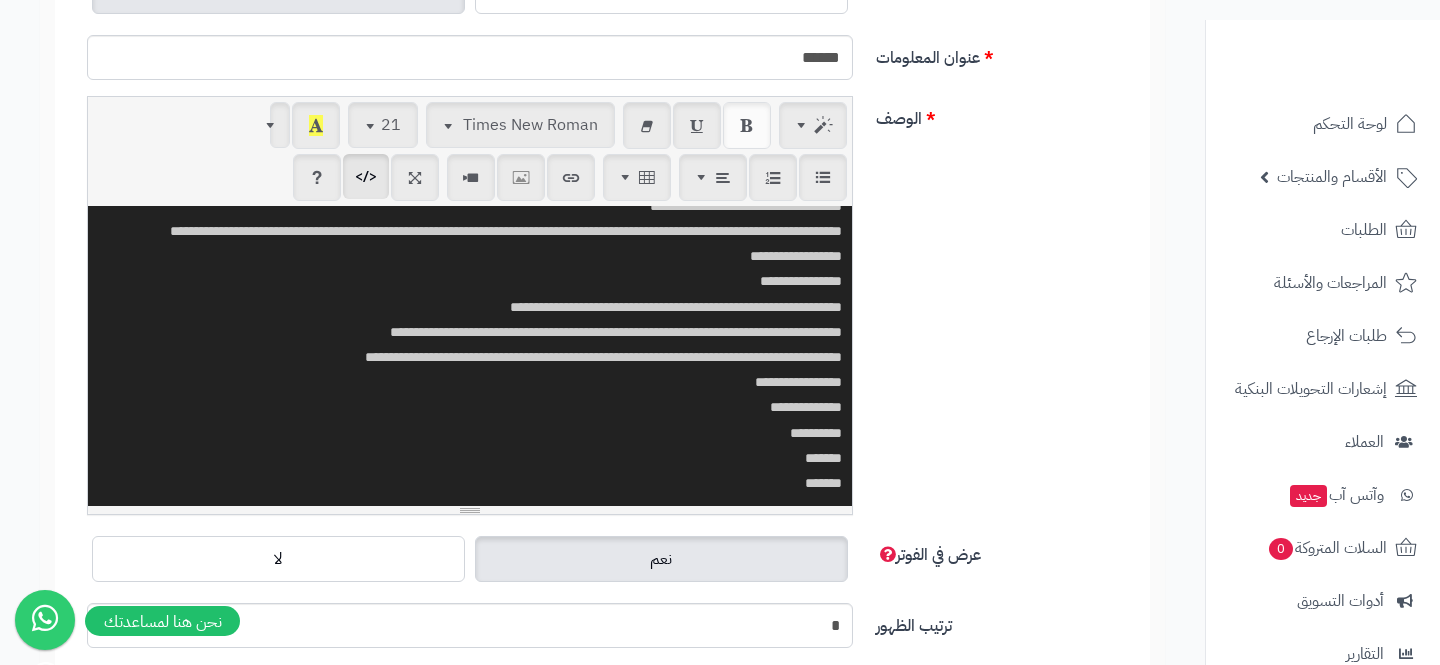 scroll, scrollTop: 8095, scrollLeft: 0, axis: vertical 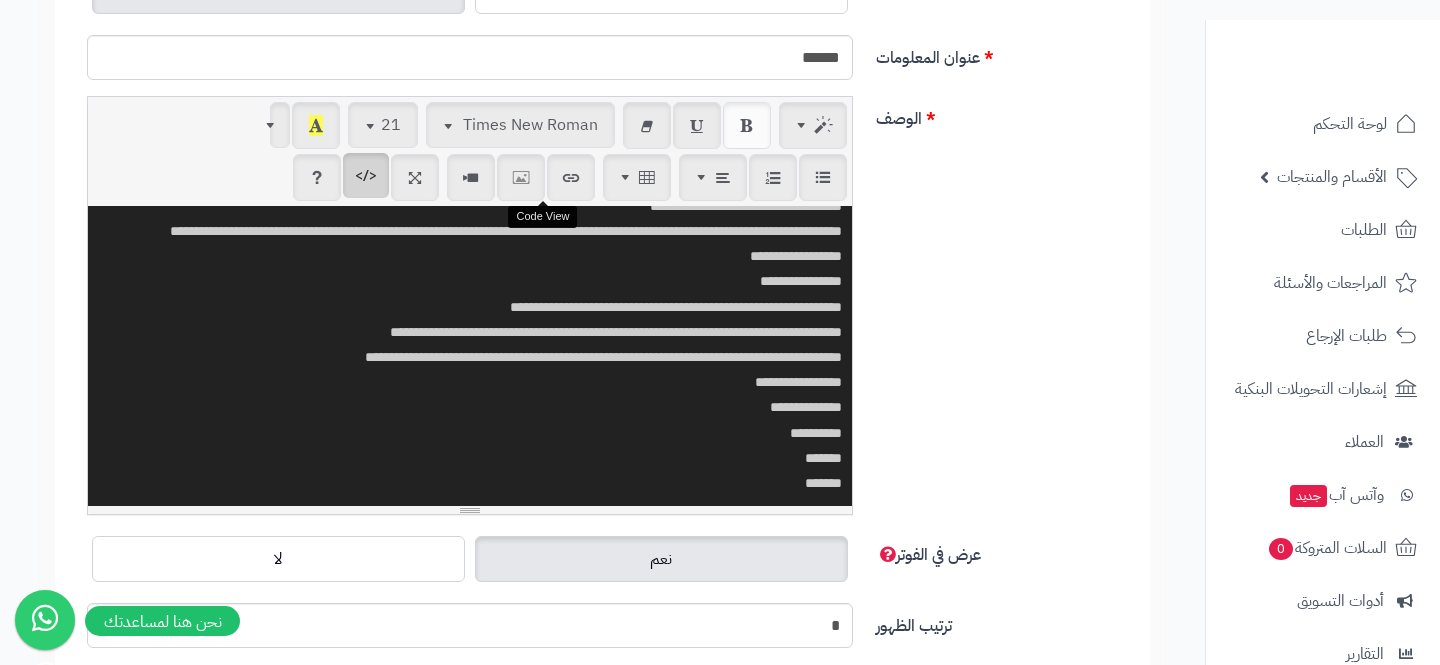 type on "**********" 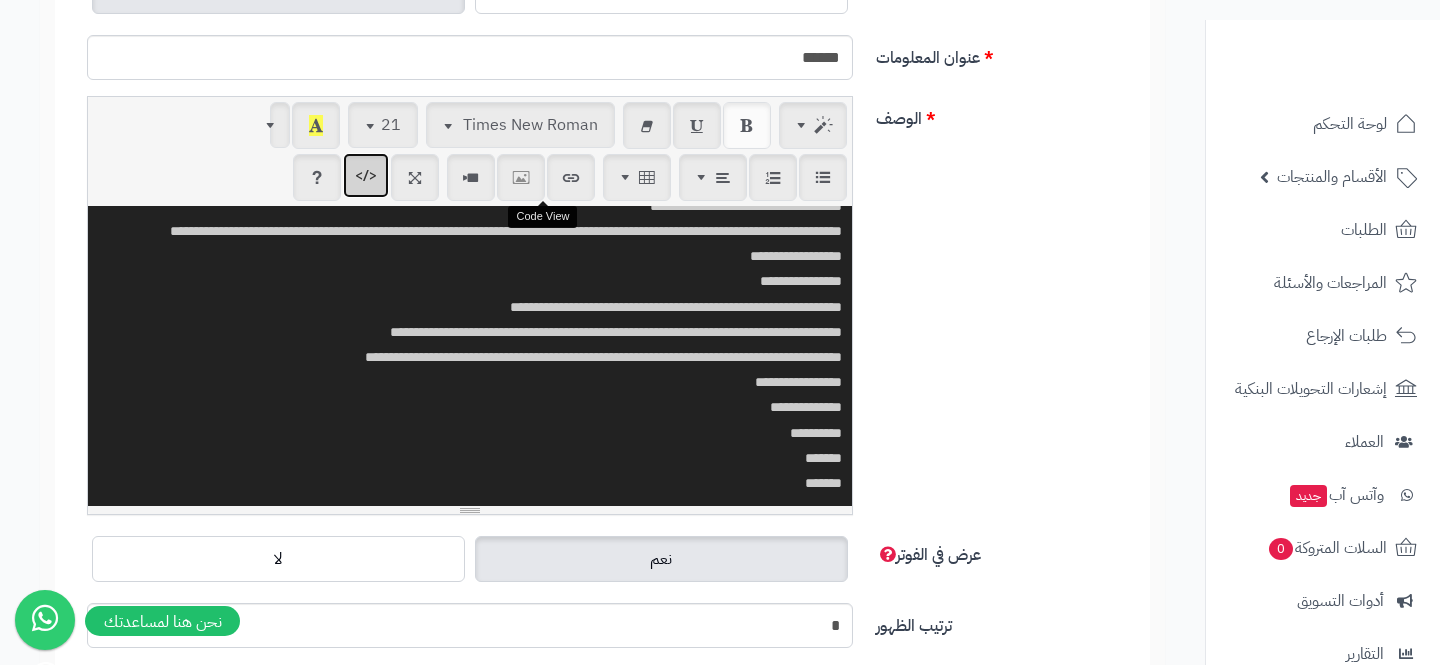 click at bounding box center (366, 175) 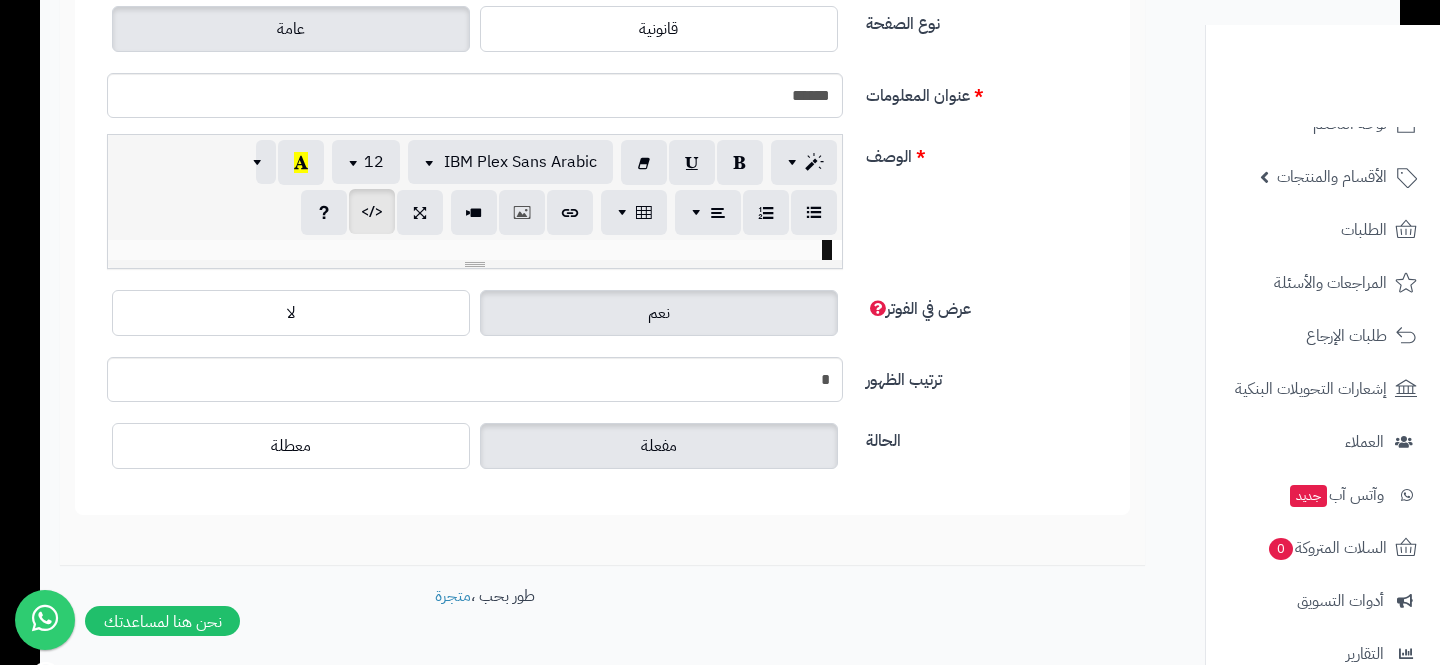 scroll, scrollTop: 362, scrollLeft: 0, axis: vertical 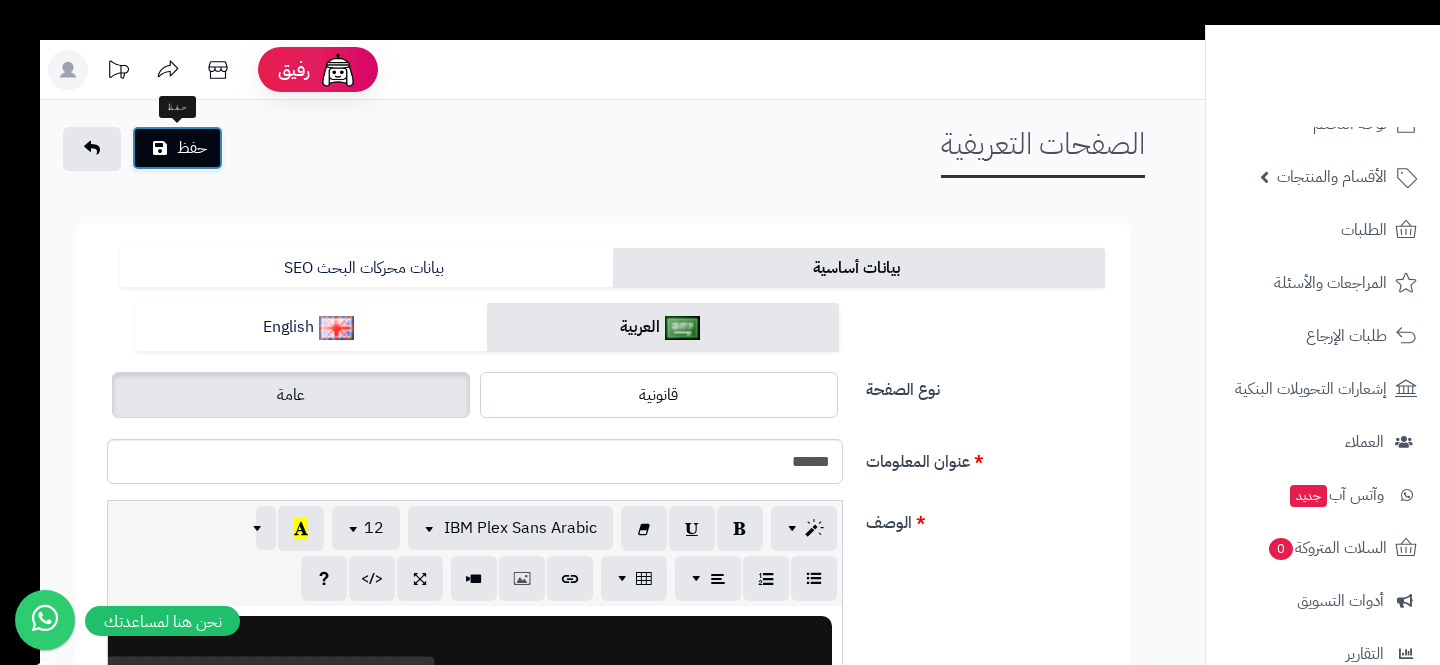 click on "حفظ" at bounding box center (177, 148) 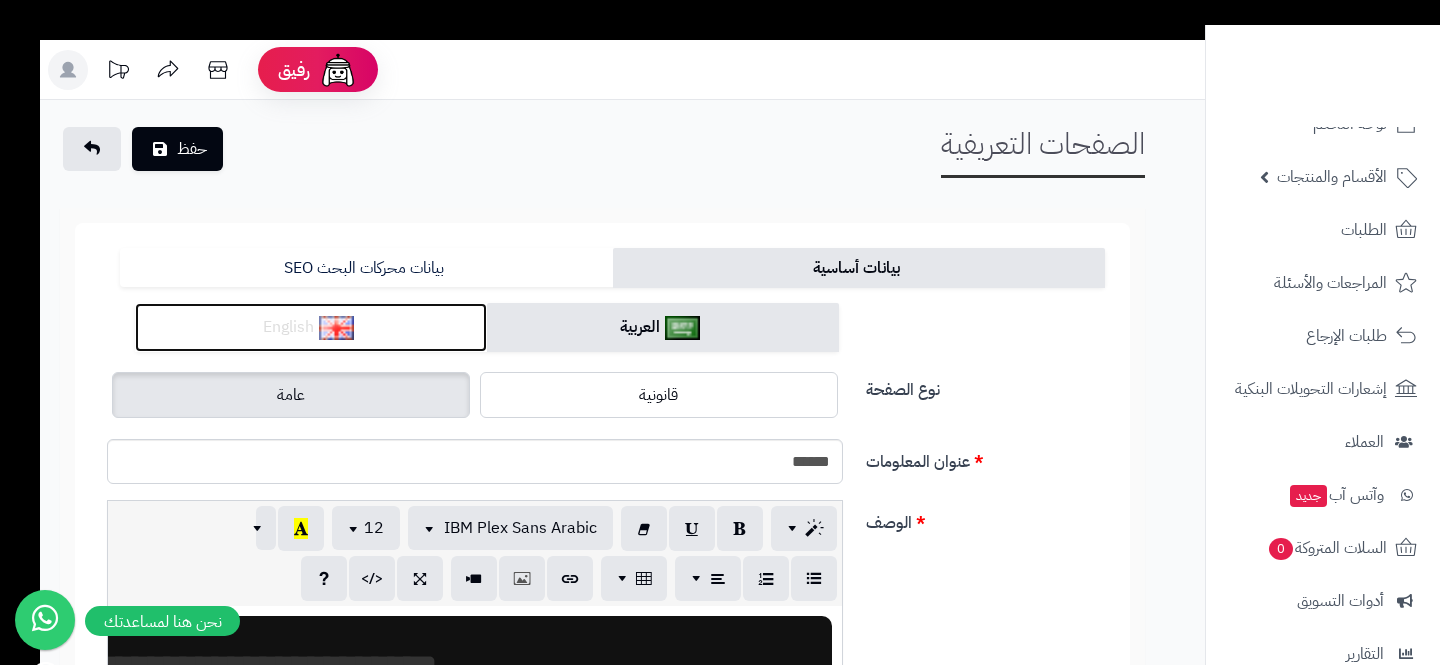 click on "English" at bounding box center [311, 327] 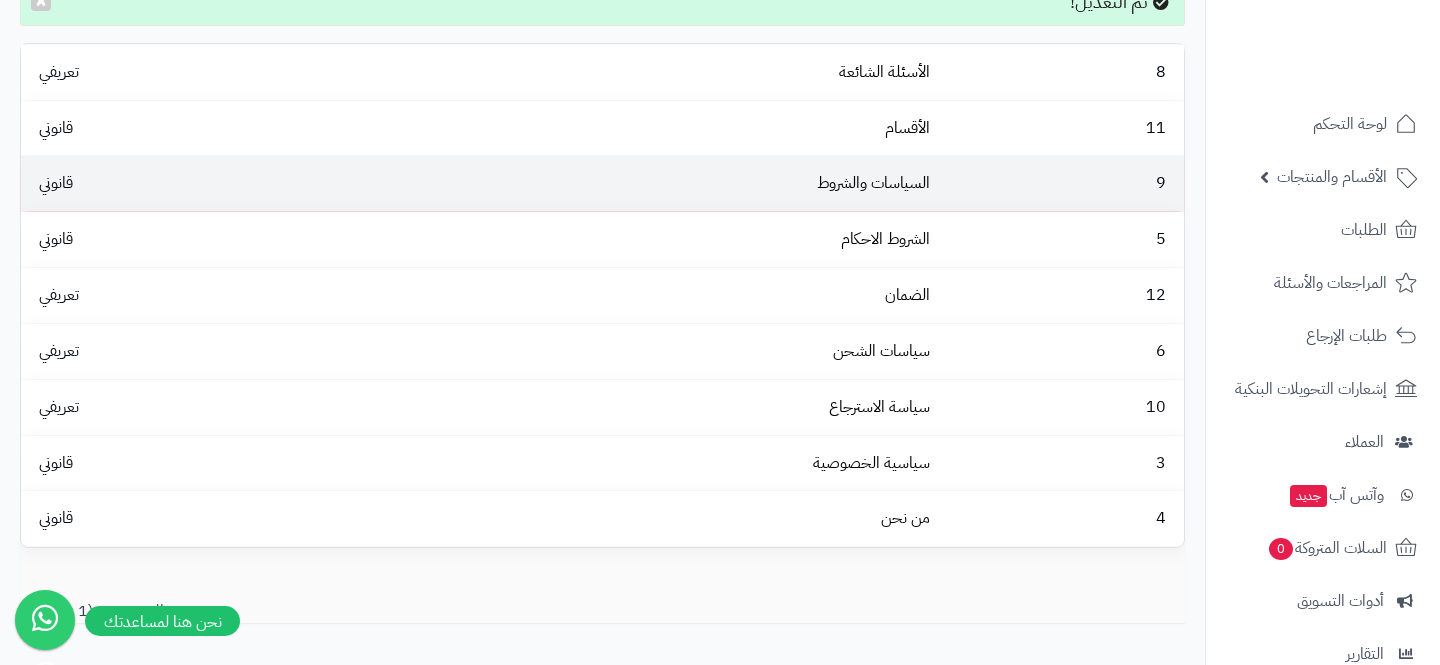 scroll, scrollTop: 171, scrollLeft: 0, axis: vertical 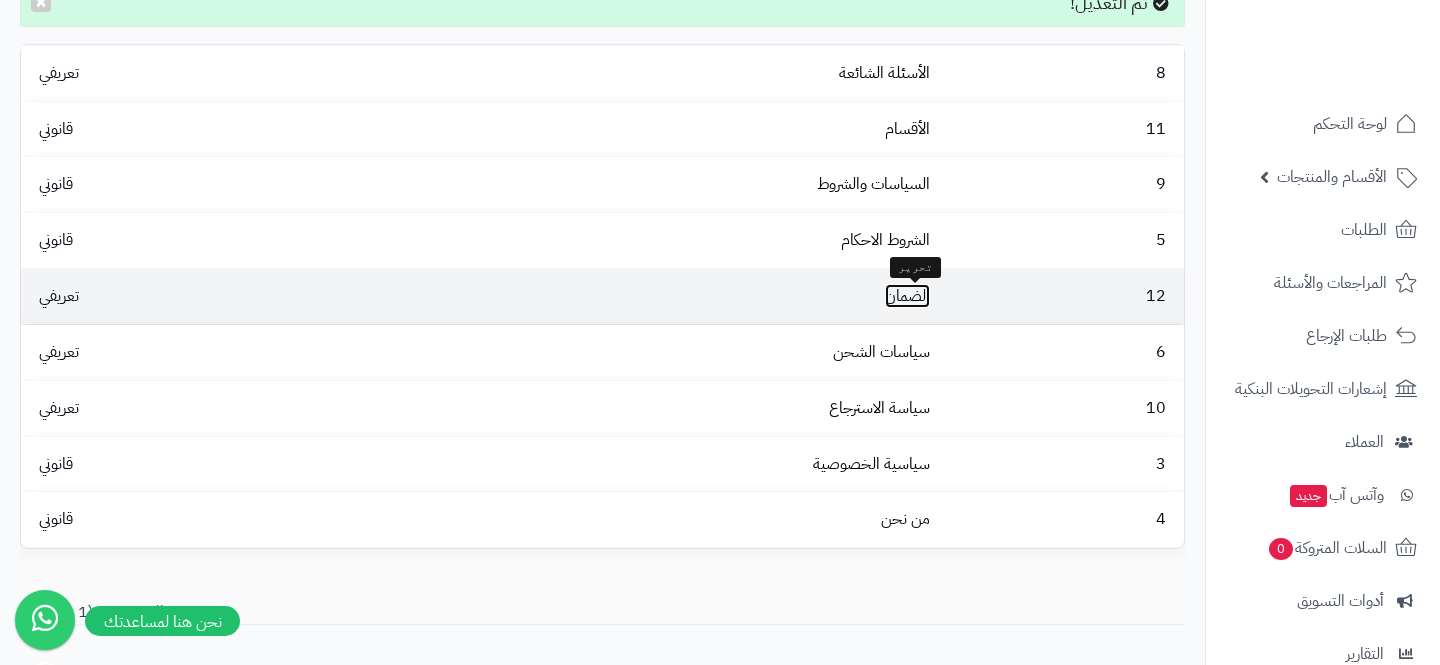 click on "الضمان" at bounding box center (907, 296) 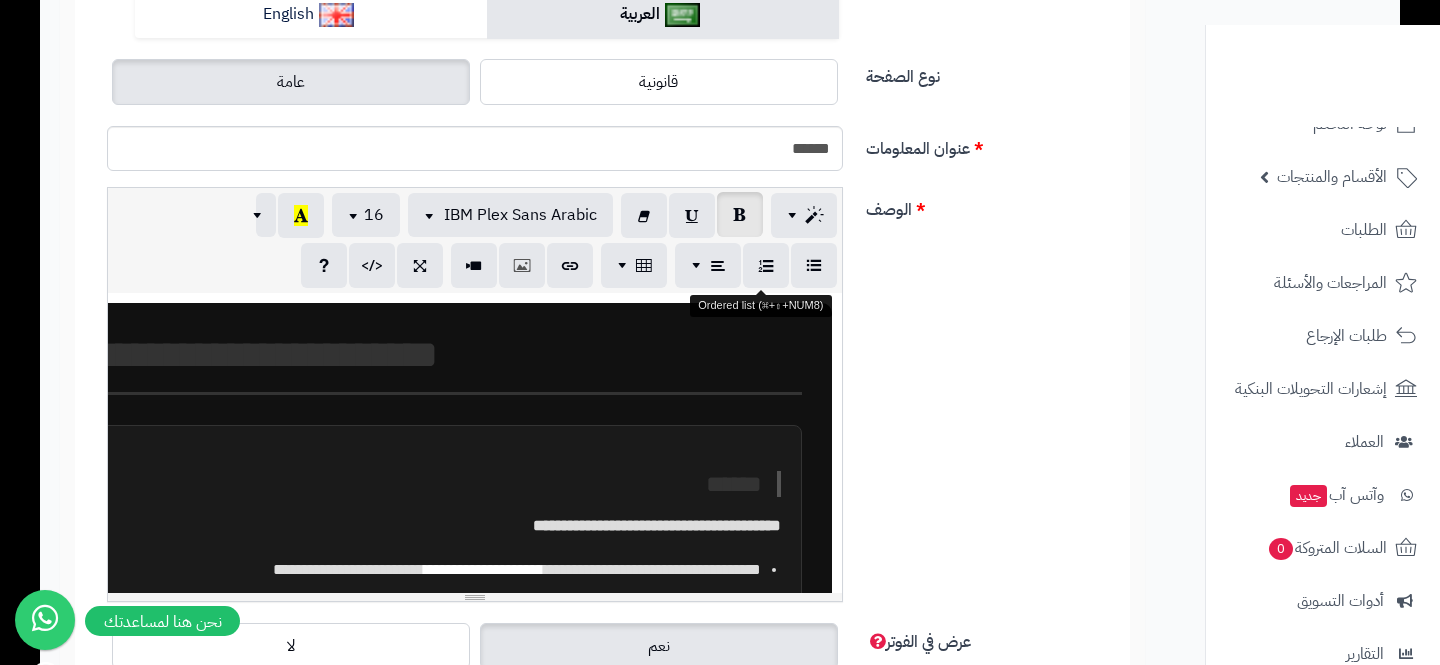 scroll, scrollTop: 363, scrollLeft: 0, axis: vertical 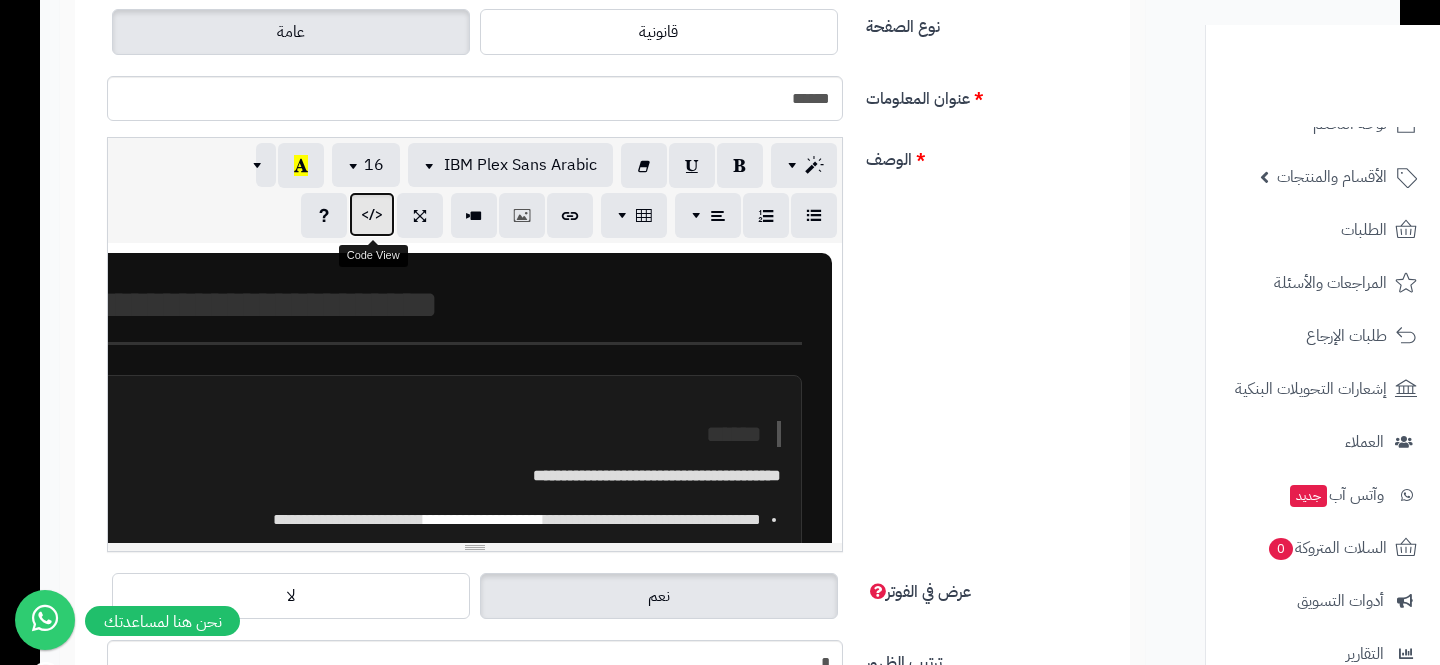 click at bounding box center (372, 214) 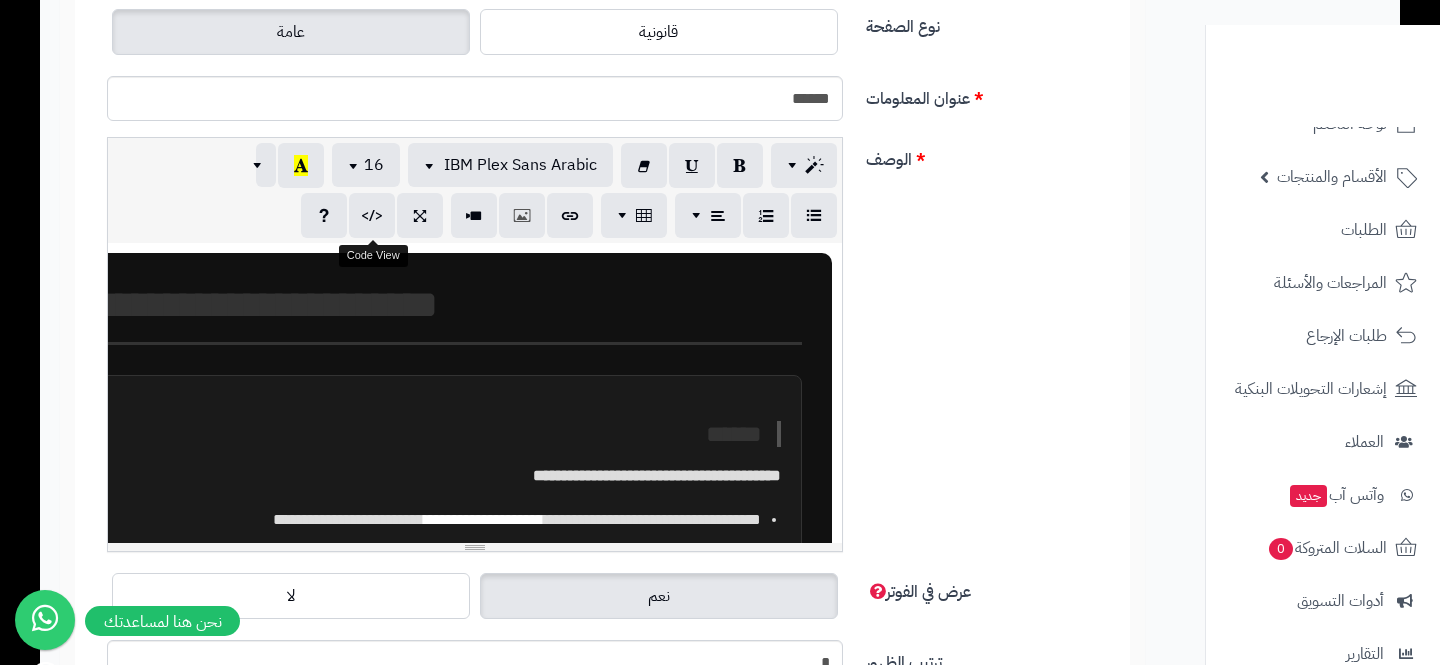 scroll, scrollTop: 8160, scrollLeft: 0, axis: vertical 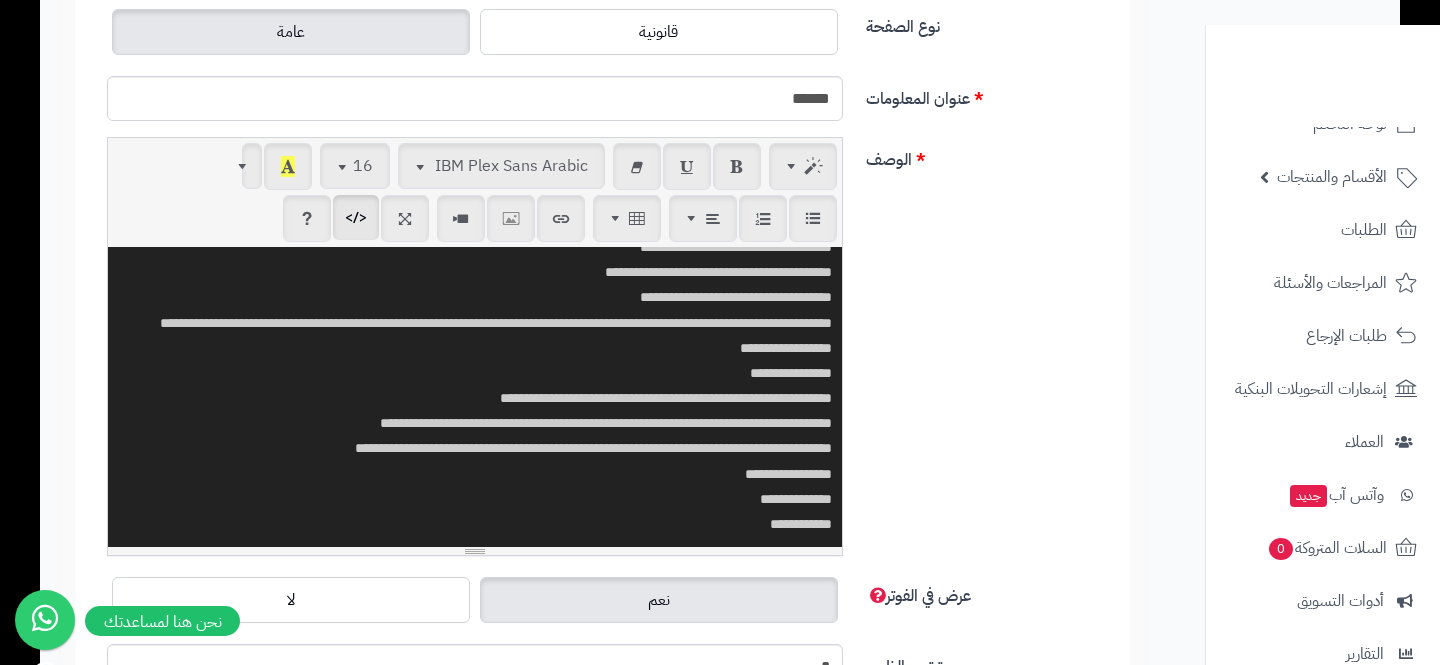click at bounding box center (475, 397) 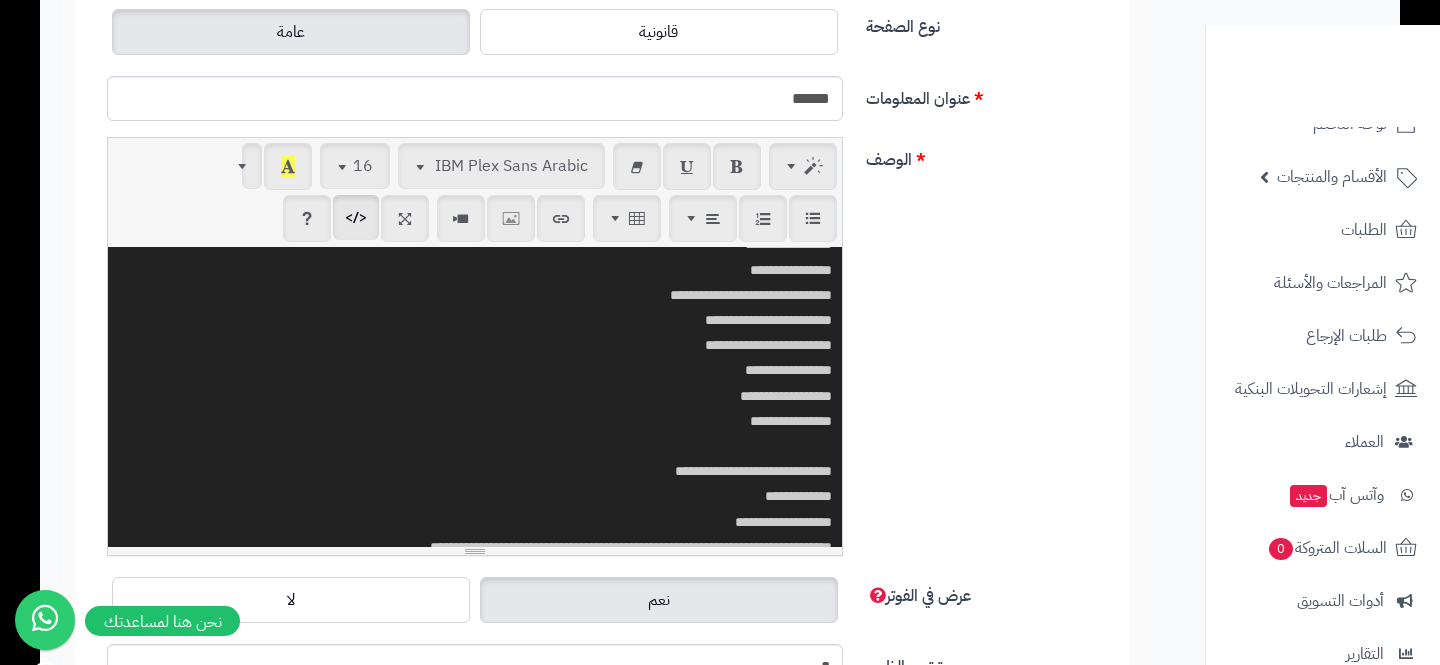 scroll, scrollTop: 0, scrollLeft: 0, axis: both 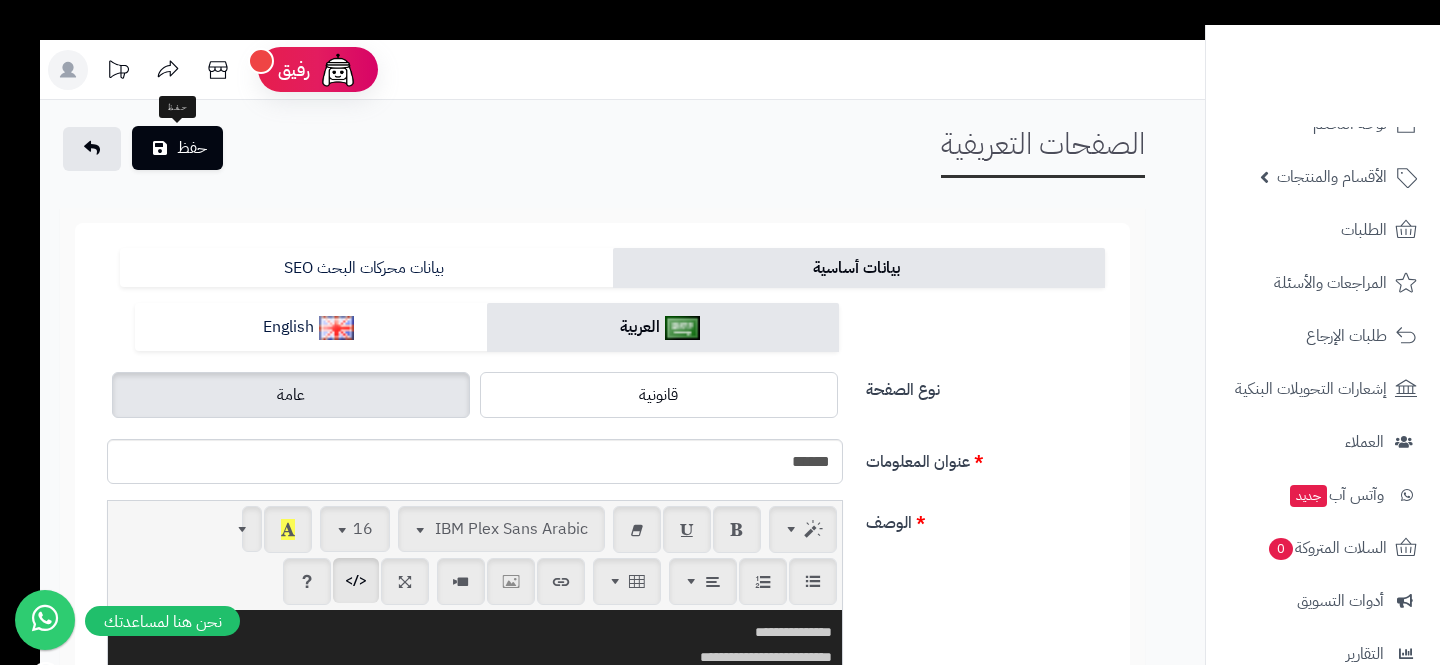 type on "**********" 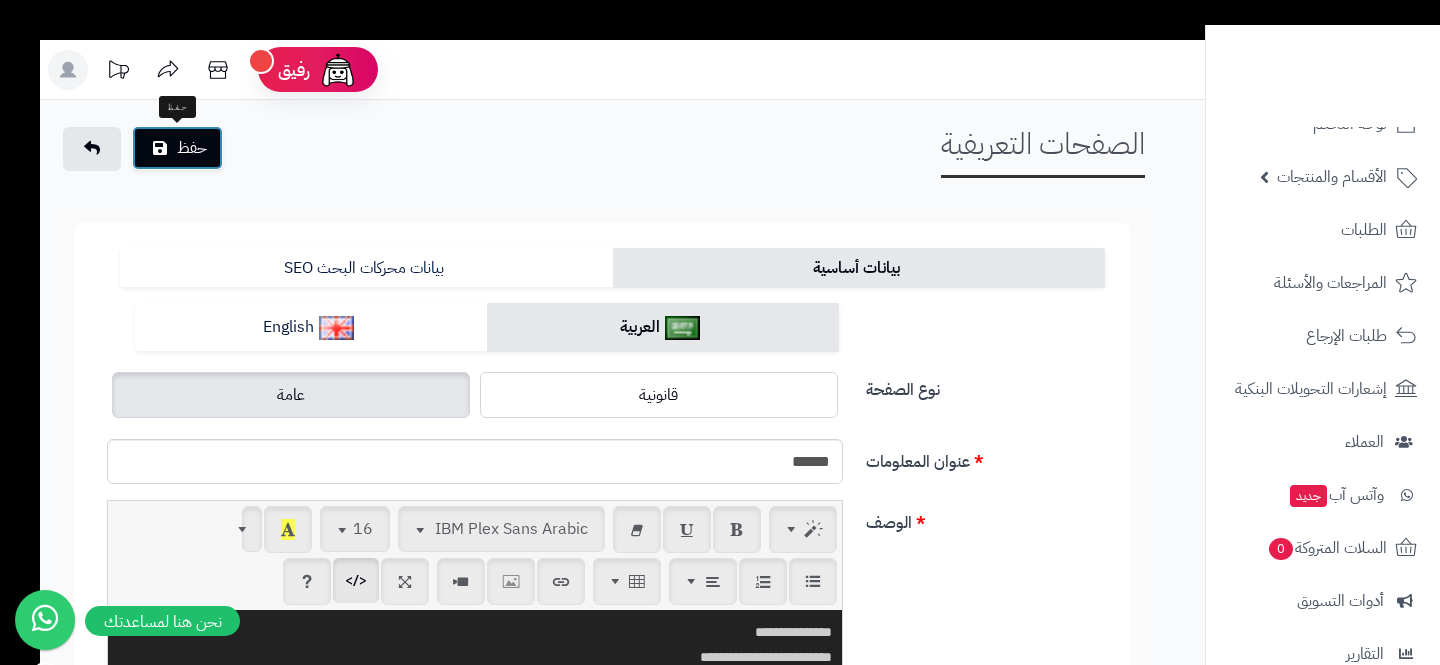 click on "حفظ" at bounding box center [177, 148] 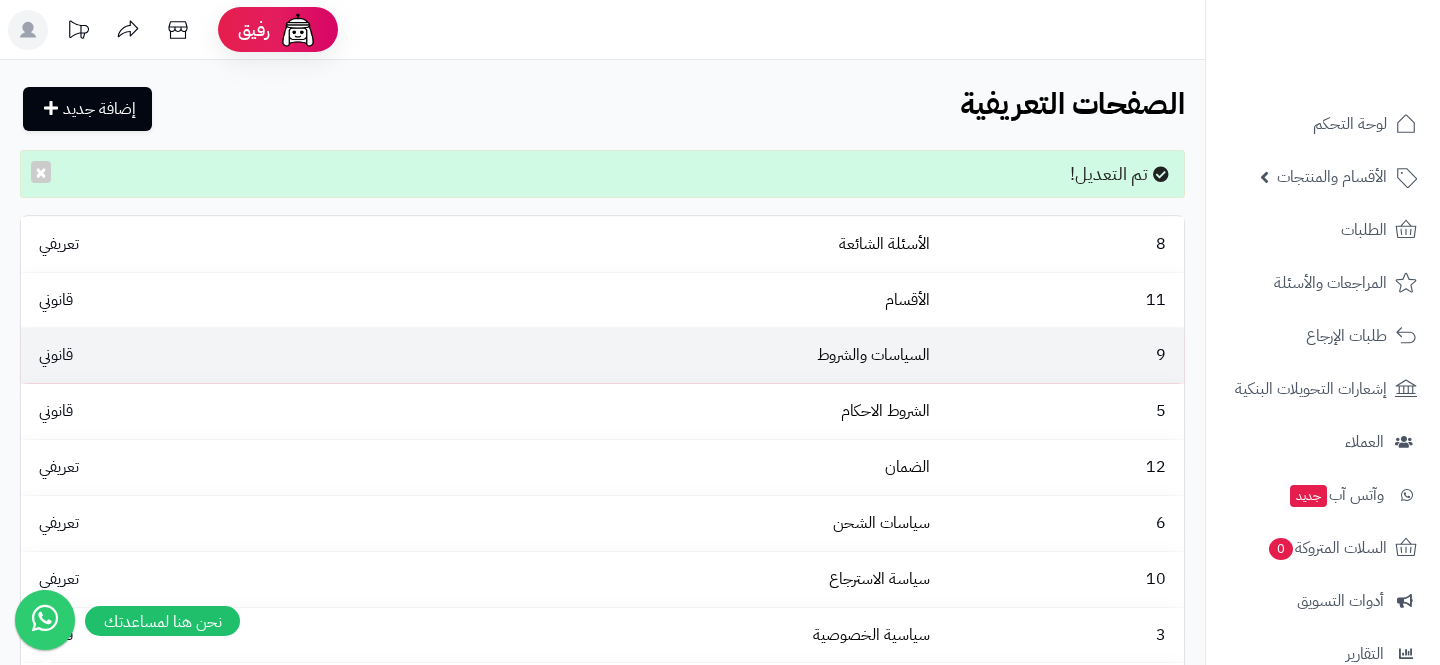 scroll, scrollTop: 292, scrollLeft: 0, axis: vertical 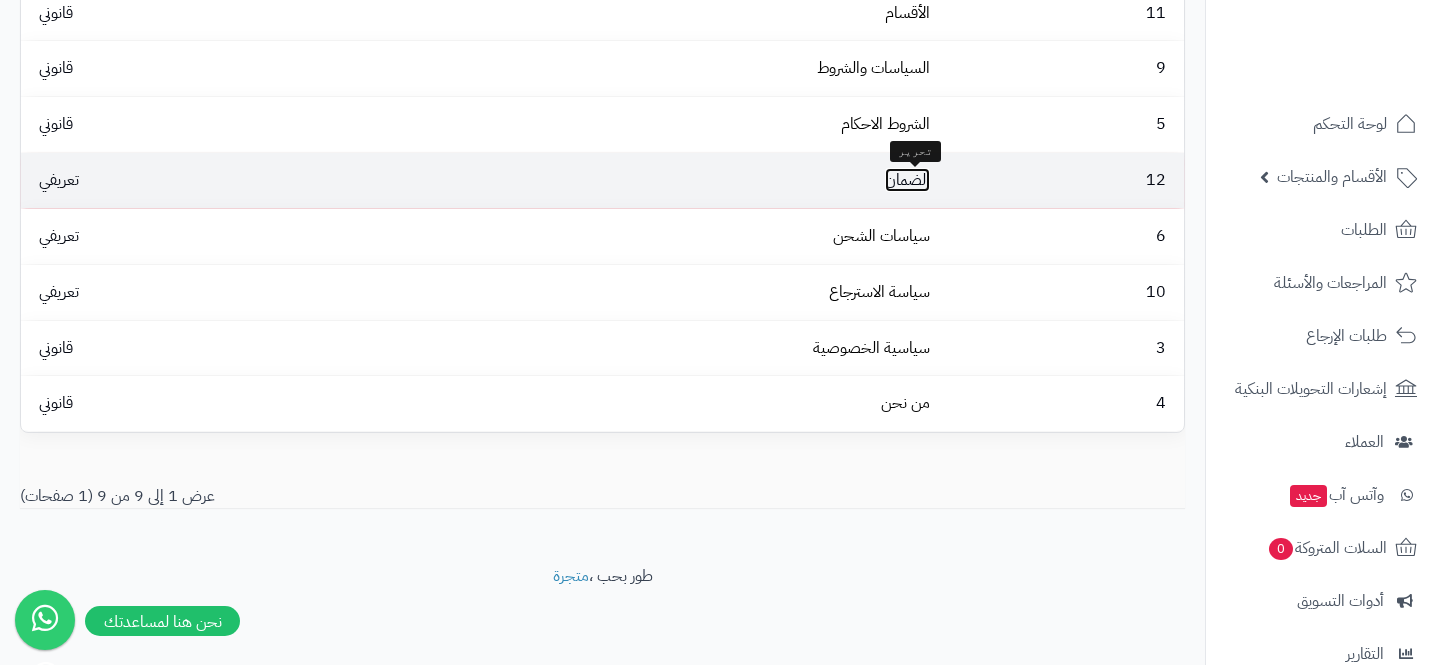 click on "الضمان" at bounding box center (907, 180) 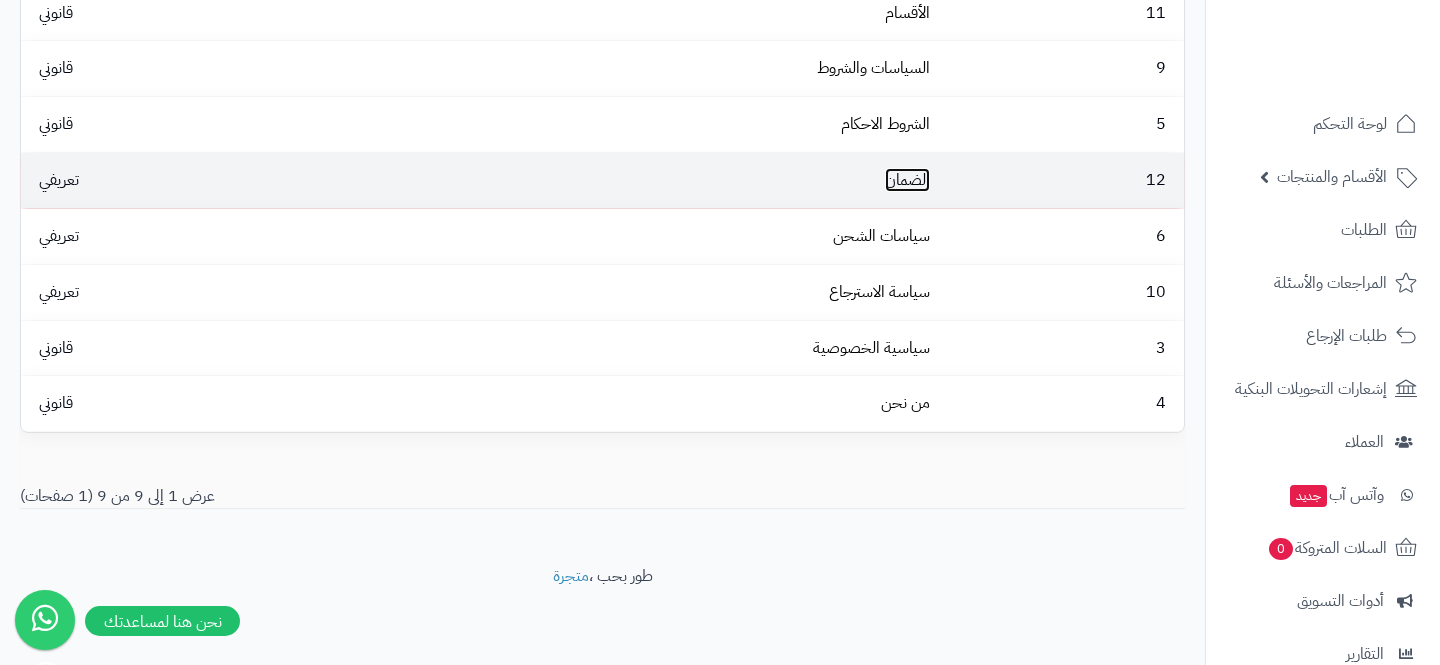 click on "الضمان" at bounding box center (907, 180) 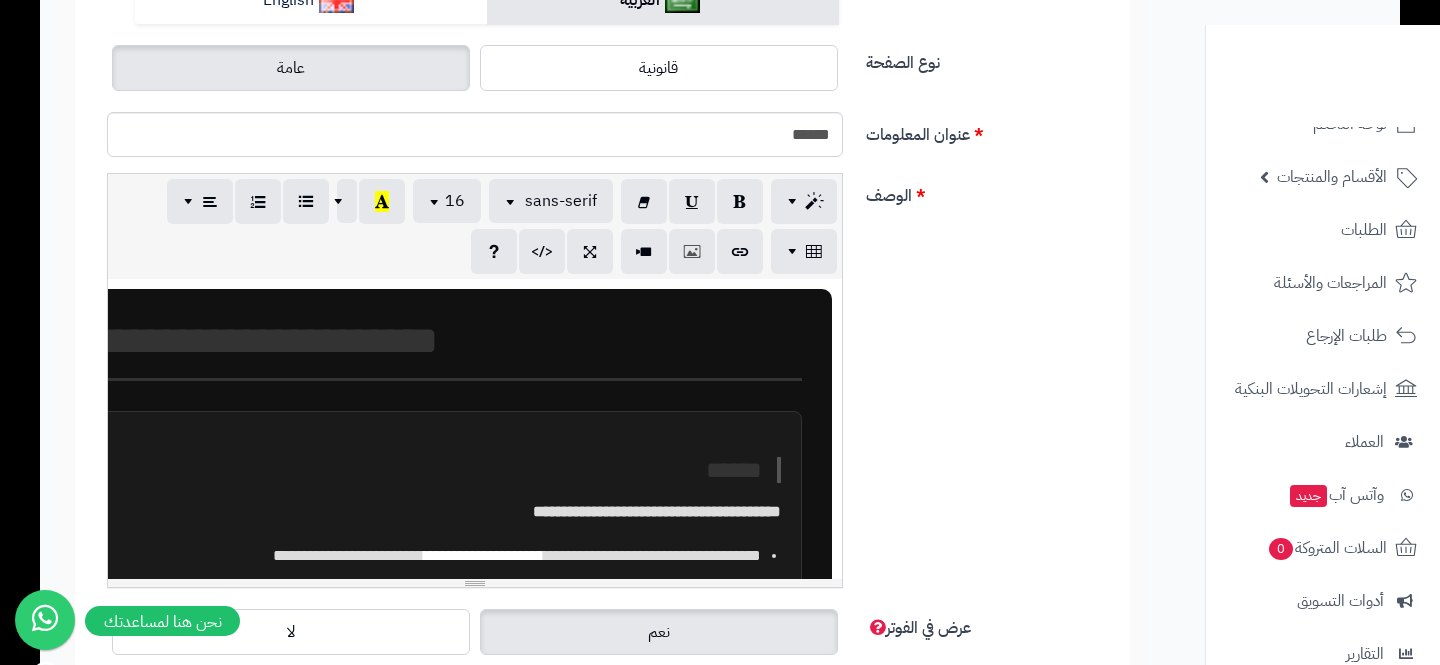 scroll, scrollTop: 413, scrollLeft: 0, axis: vertical 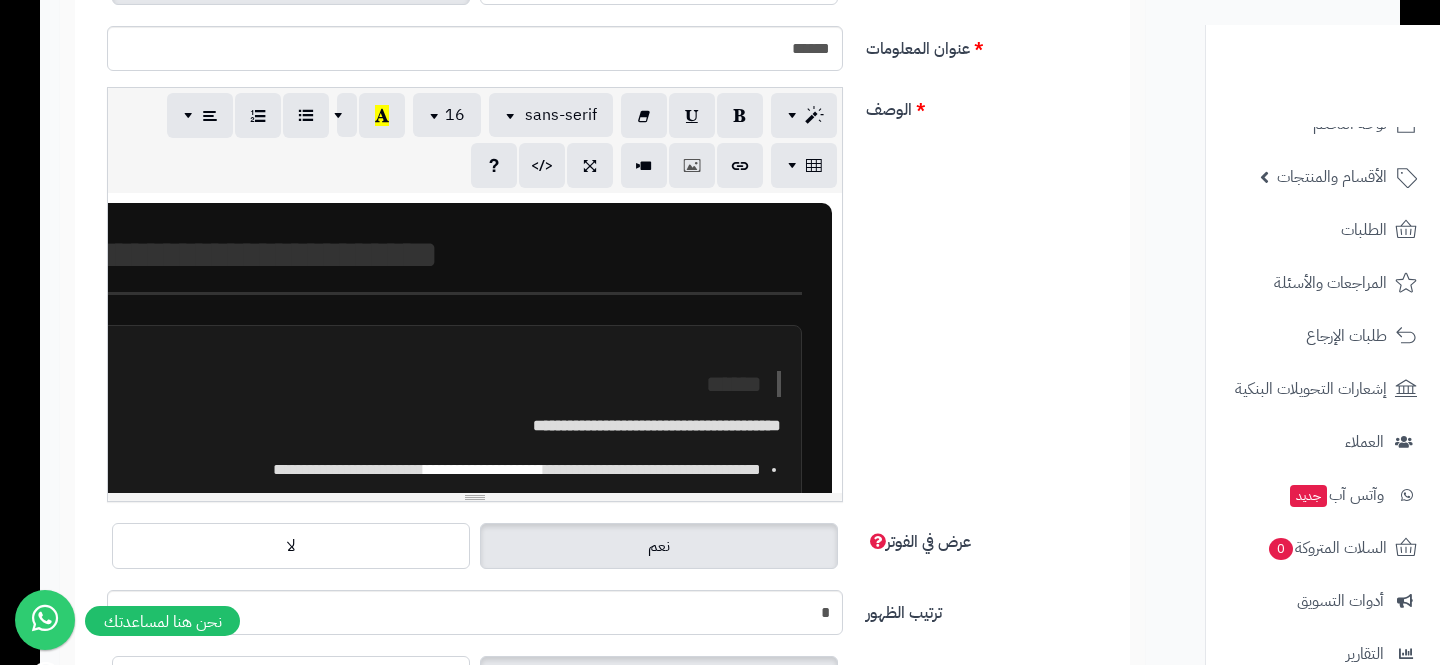 click on "******" at bounding box center (247, 384) 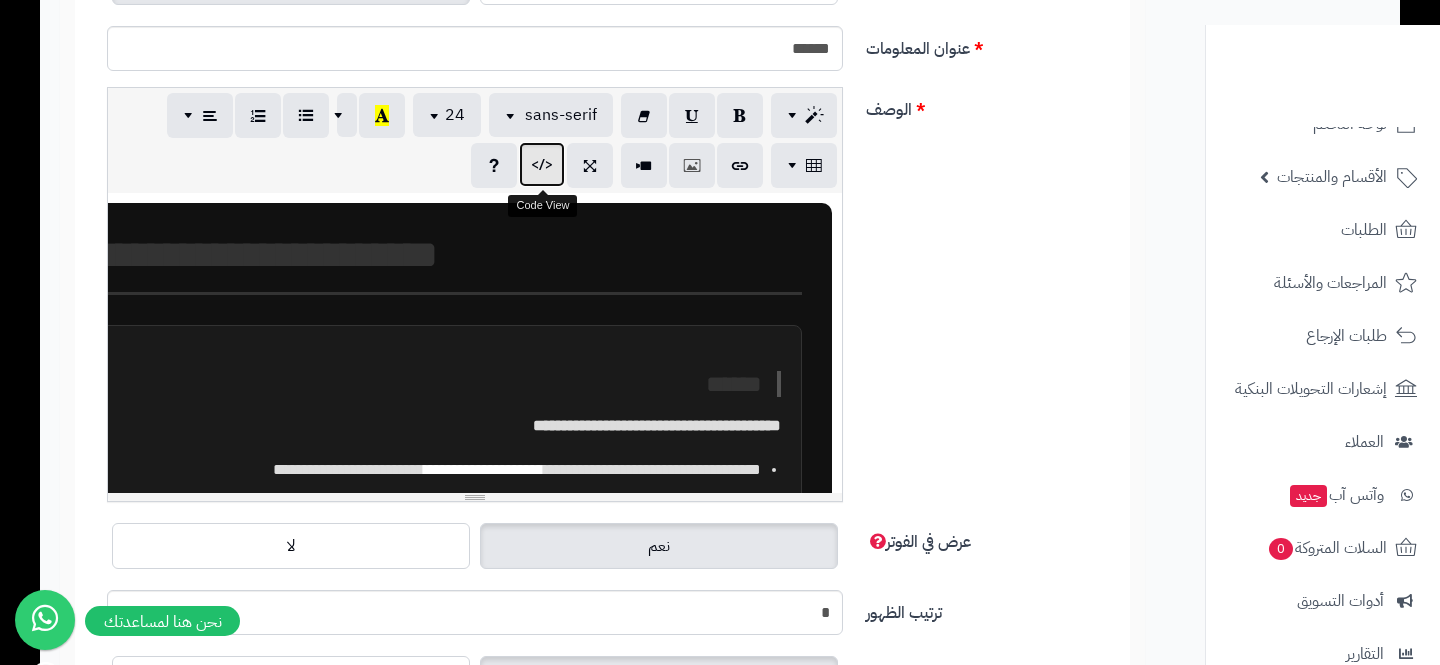 click at bounding box center [542, 164] 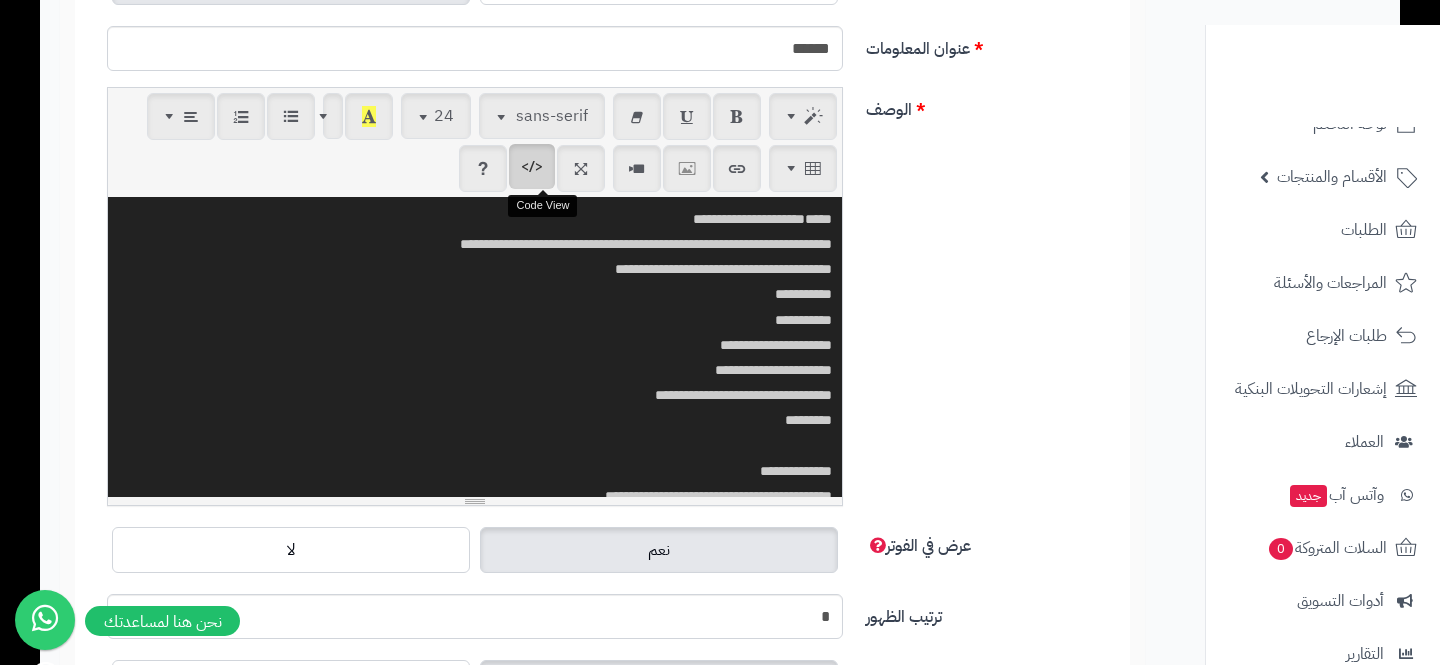 scroll, scrollTop: 8135, scrollLeft: 0, axis: vertical 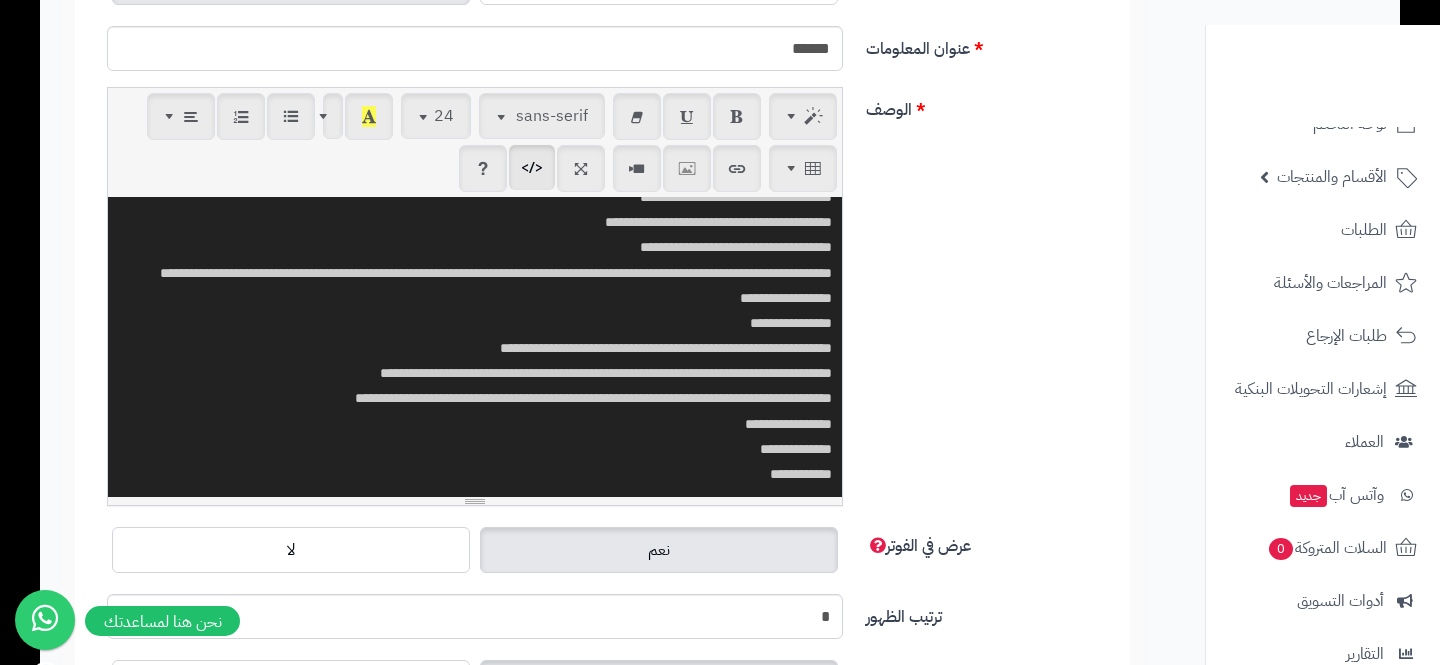 click at bounding box center [475, 347] 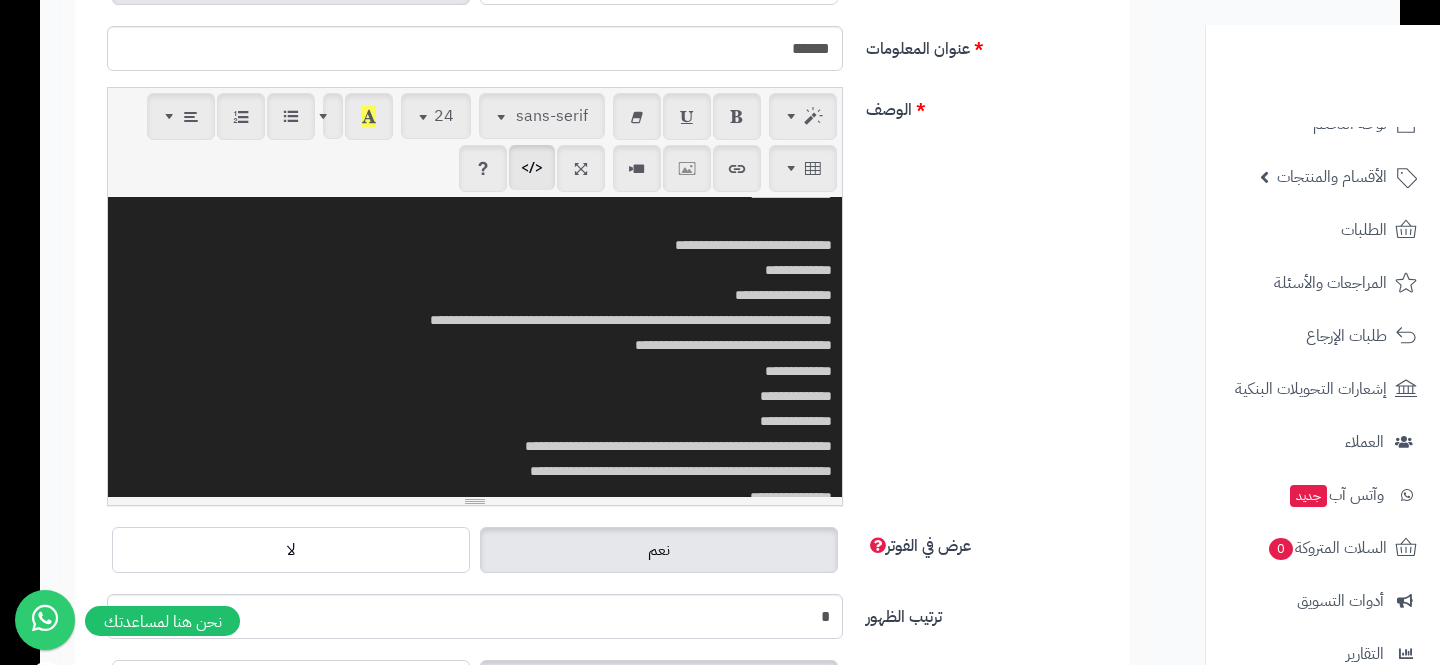 scroll, scrollTop: 8851, scrollLeft: 0, axis: vertical 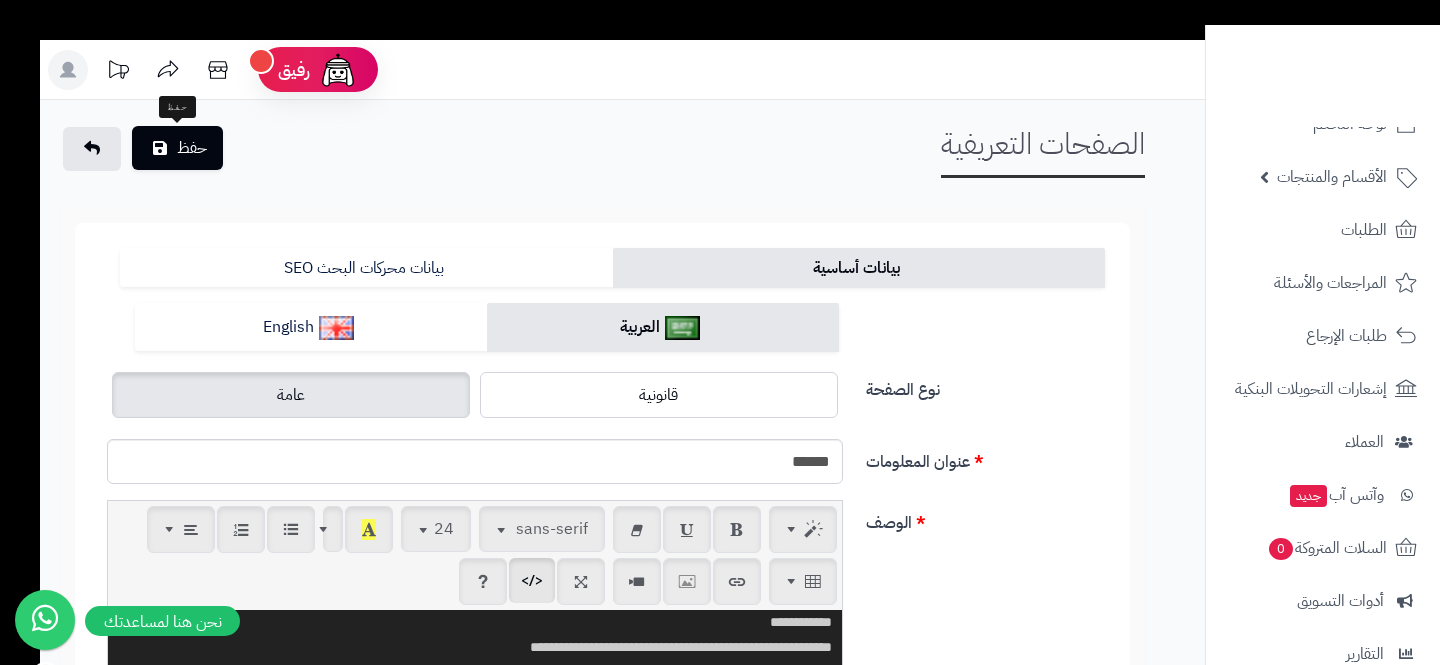 type on "**********" 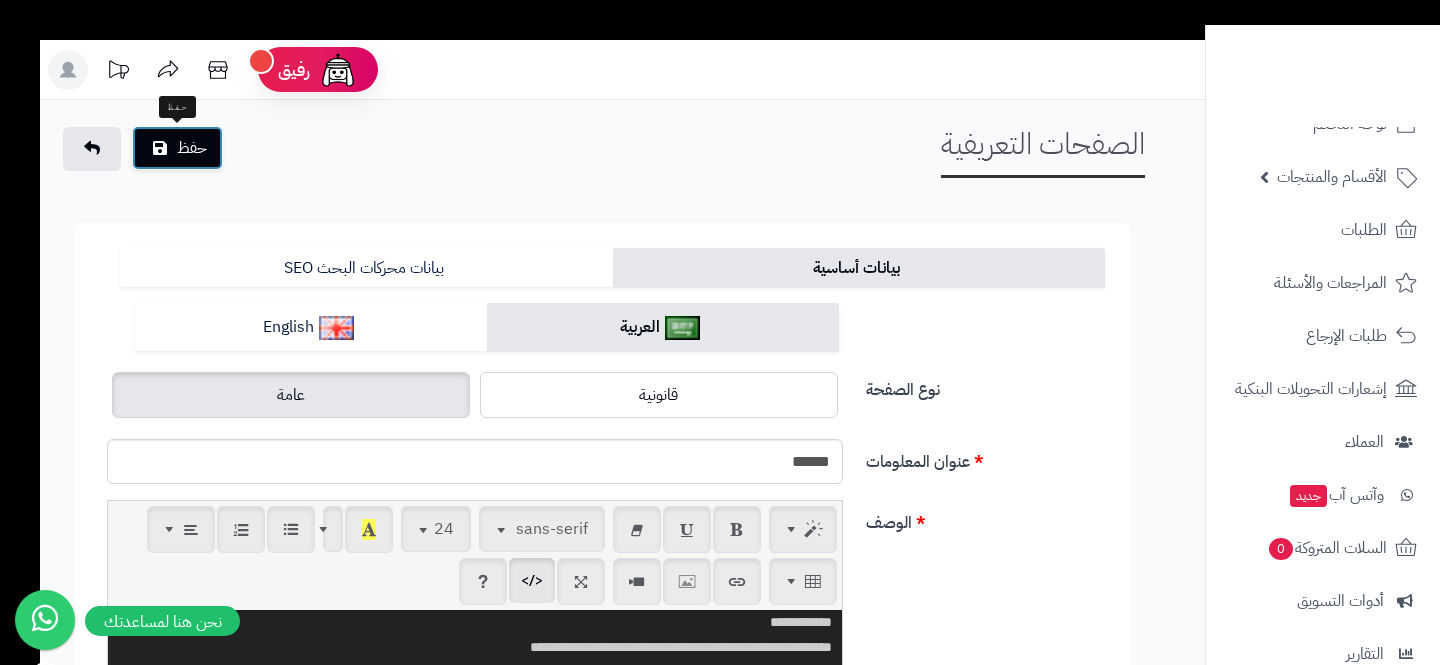 click on "حفظ" at bounding box center (177, 148) 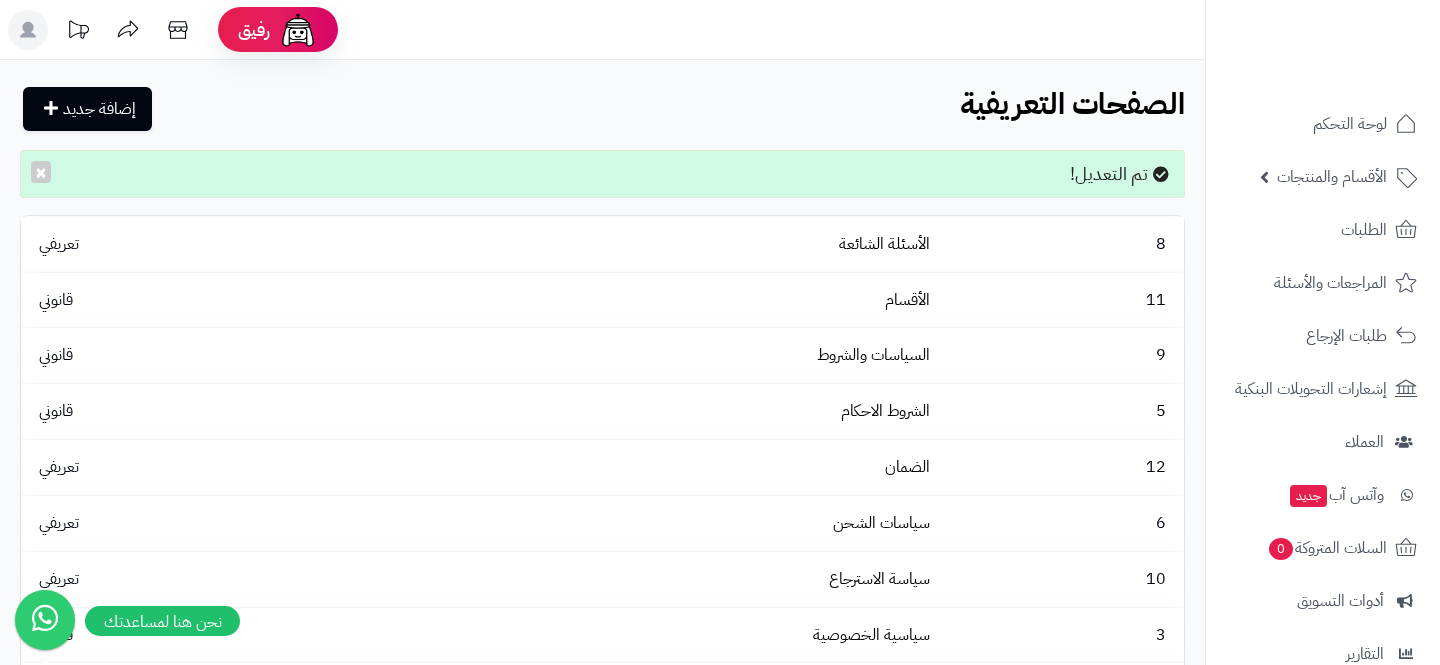 scroll, scrollTop: 0, scrollLeft: 0, axis: both 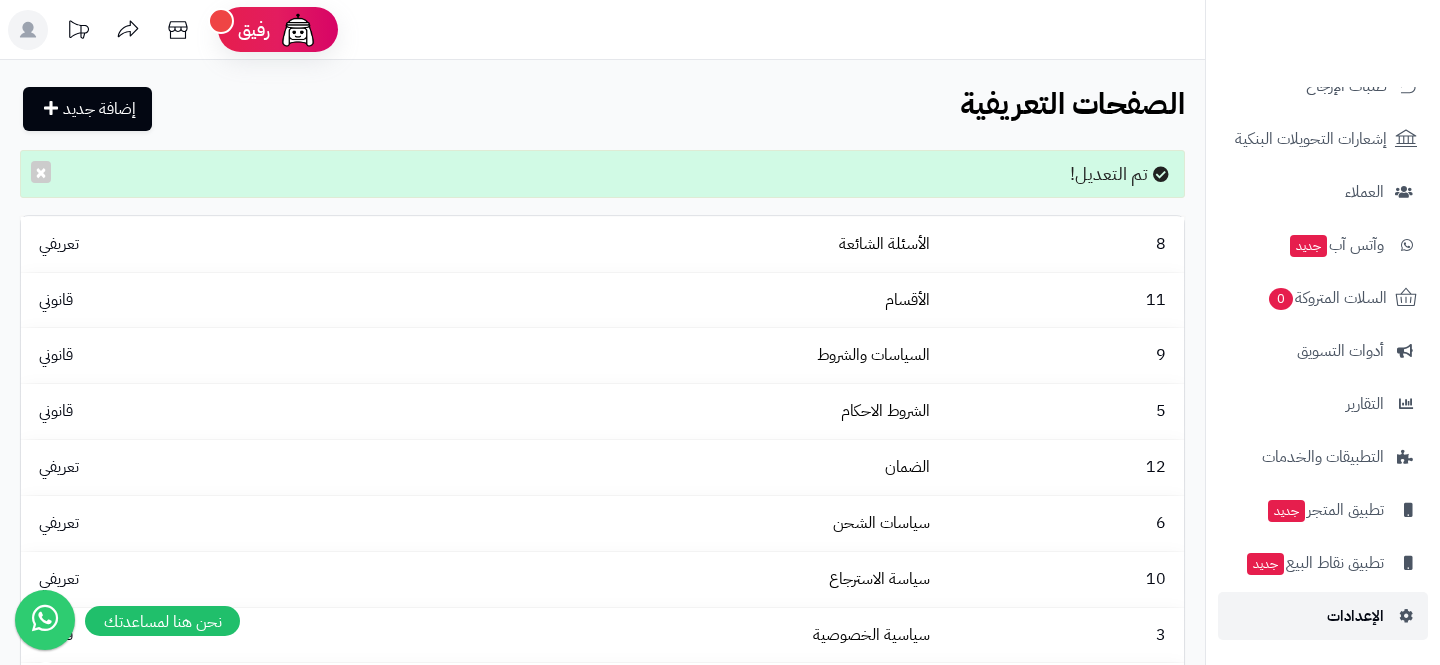 click on "الإعدادات" at bounding box center [1323, 616] 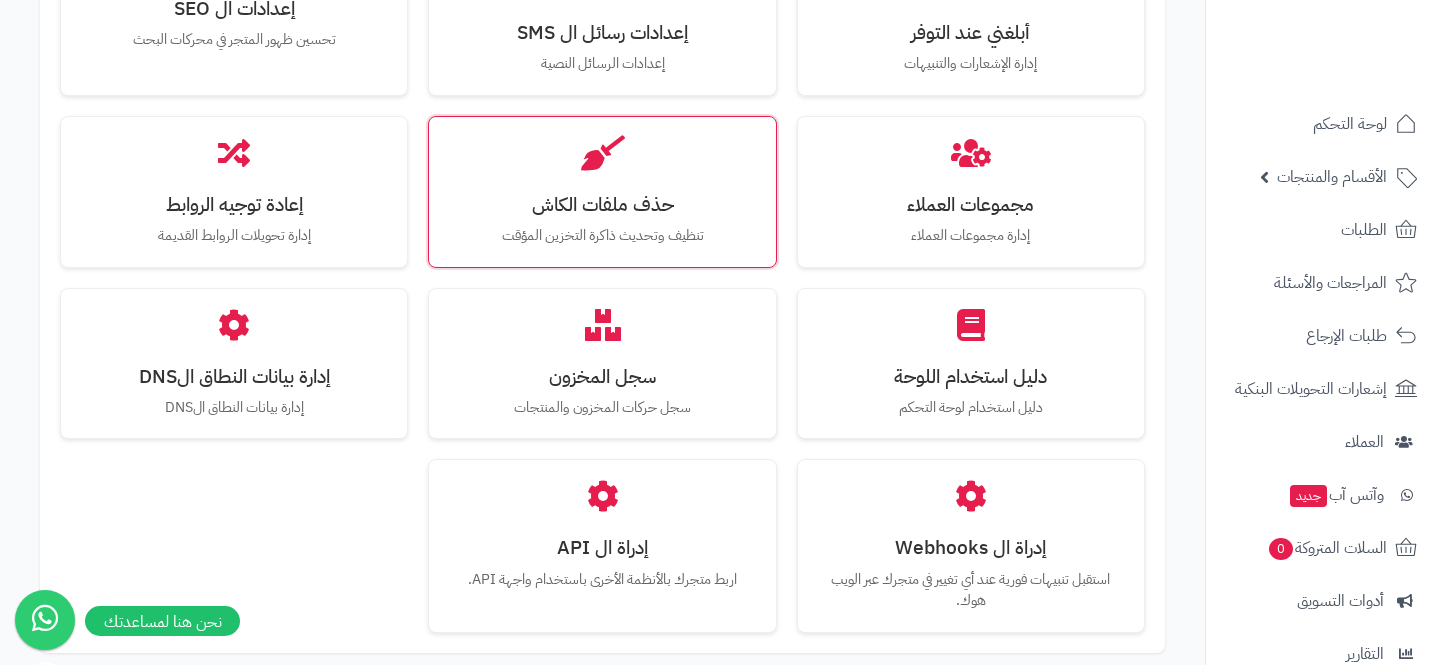 scroll, scrollTop: 1956, scrollLeft: 0, axis: vertical 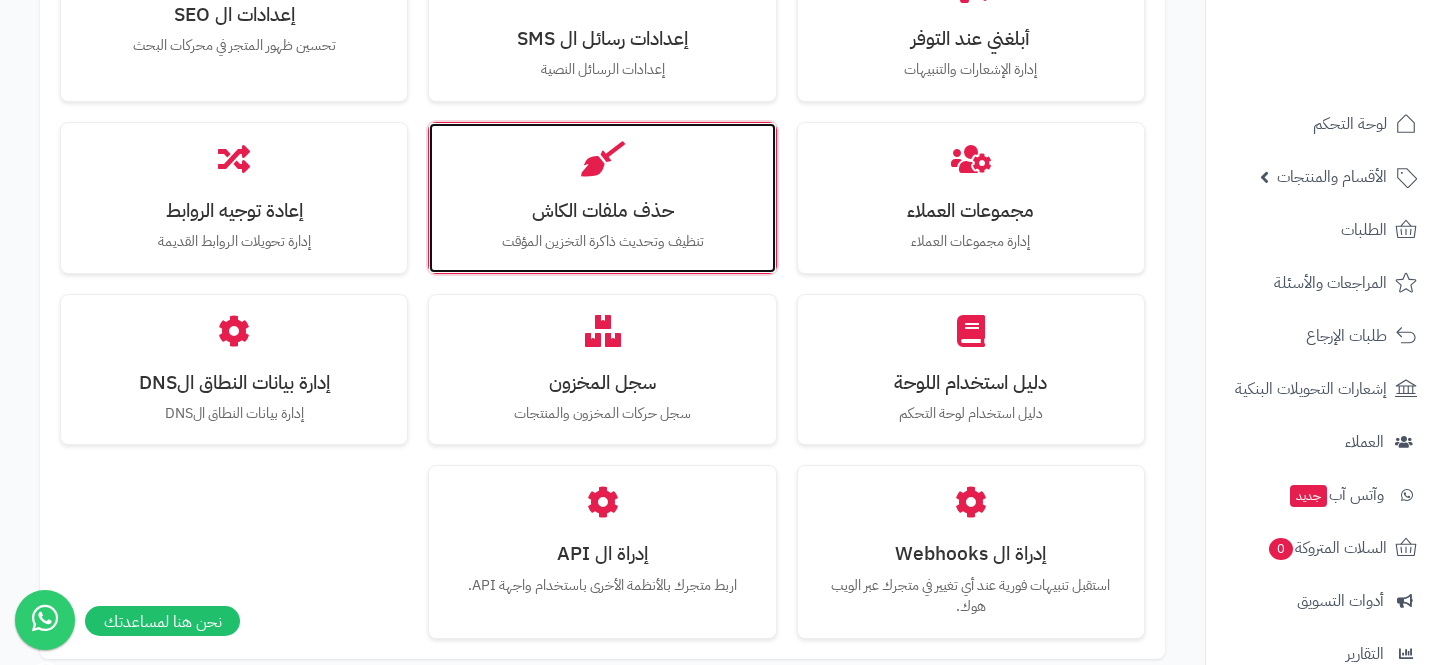 click on "حذف ملفات الكاش تنظيف وتحديث ذاكرة التخزين المؤقت" at bounding box center (602, 198) 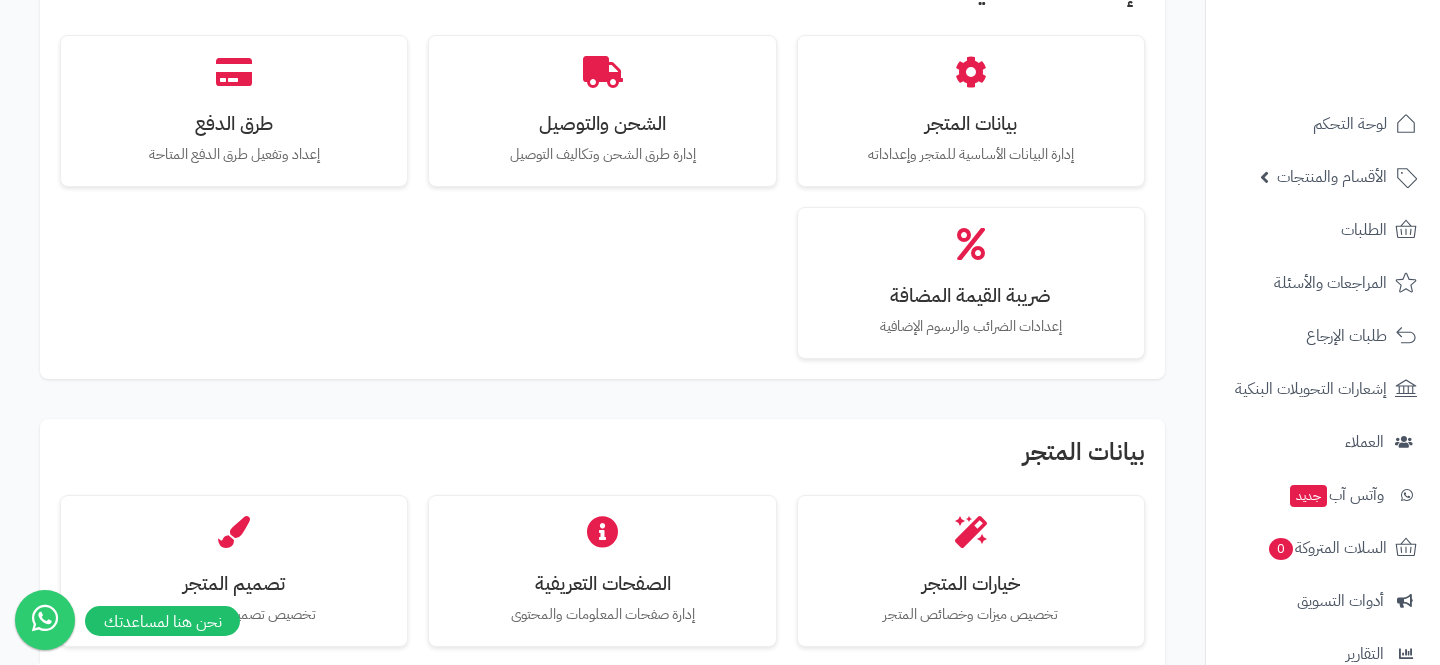 scroll, scrollTop: 228, scrollLeft: 0, axis: vertical 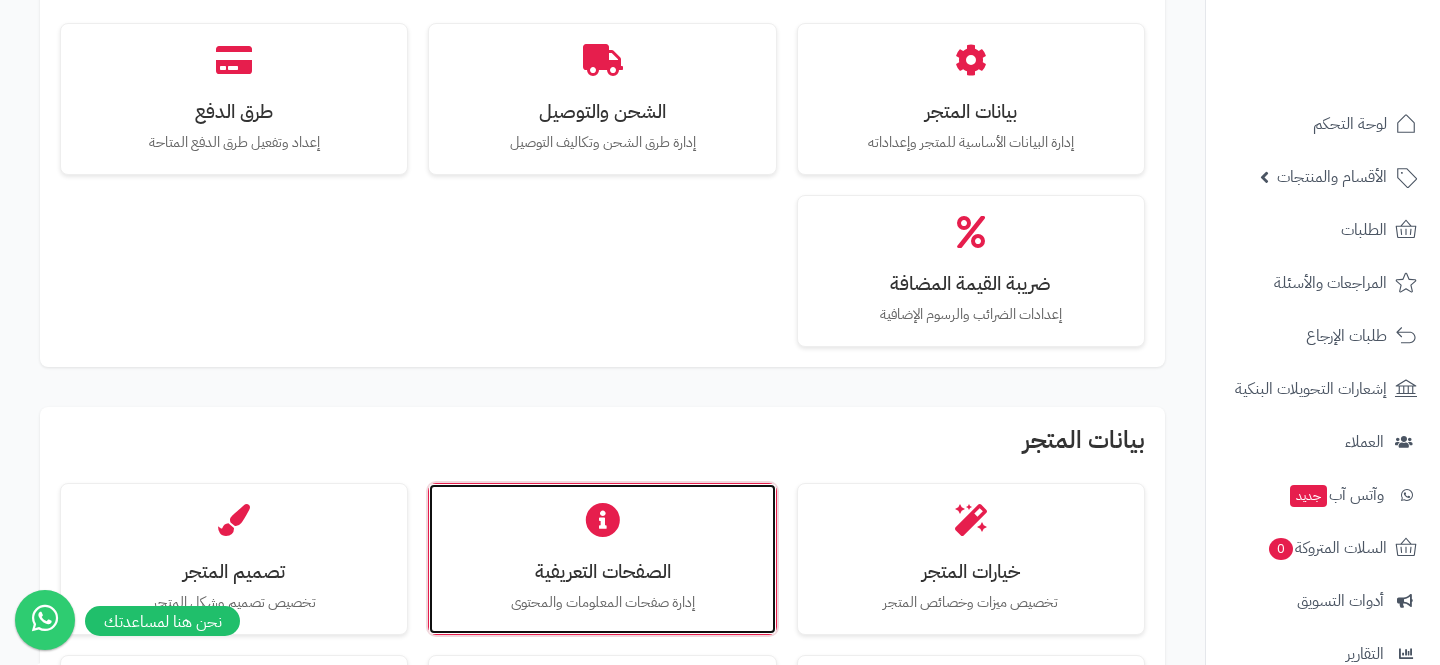 click on "الصفحات التعريفية" at bounding box center (602, 571) 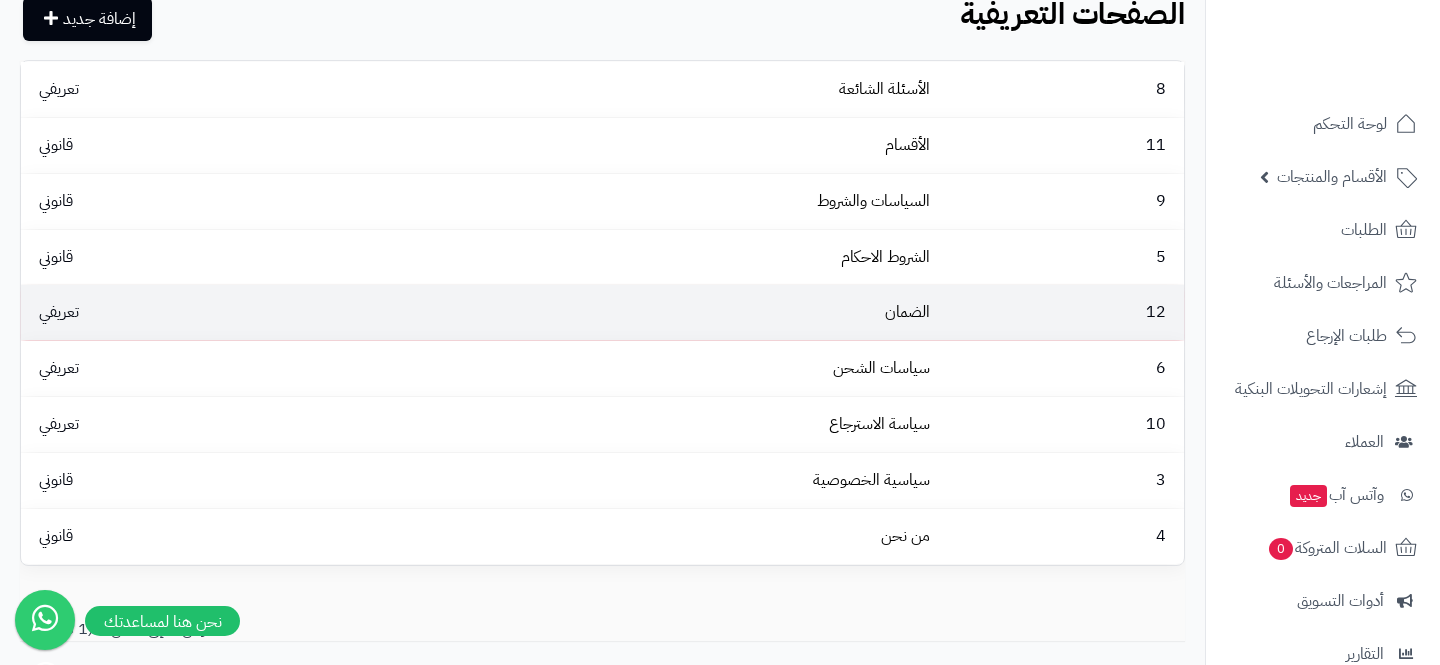 scroll, scrollTop: 93, scrollLeft: 0, axis: vertical 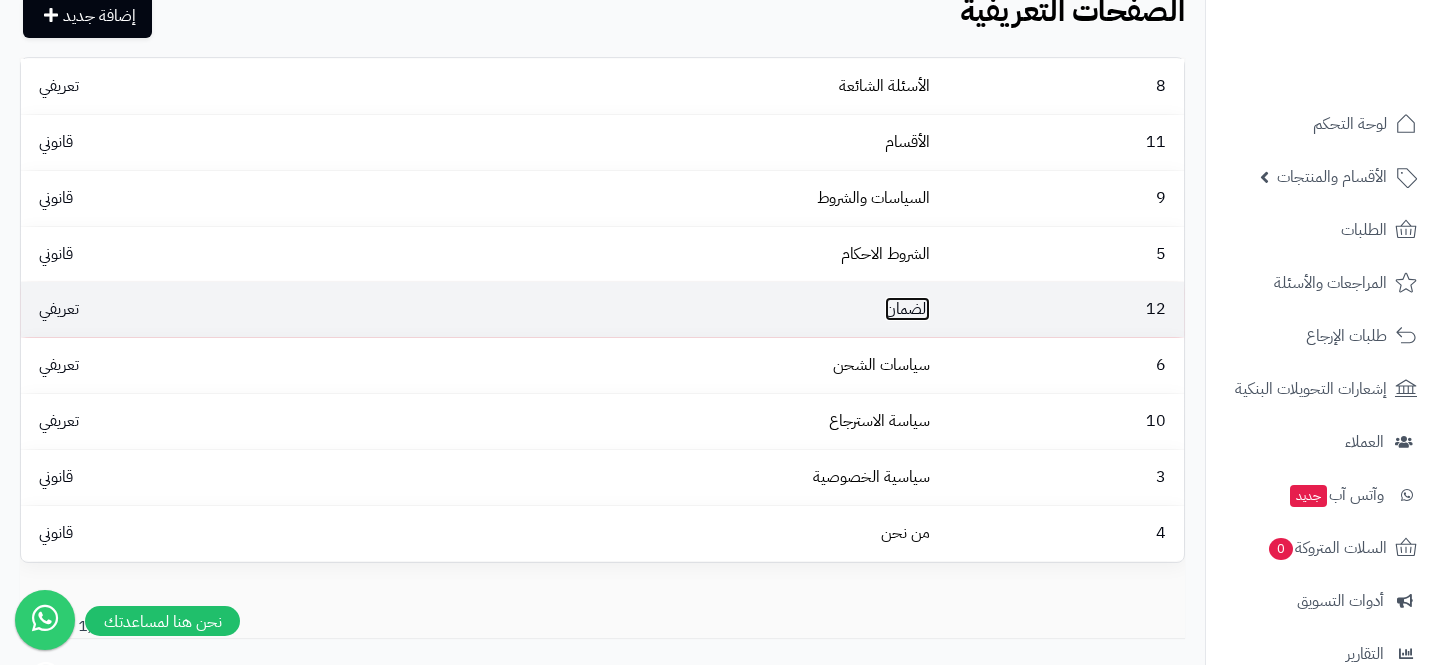 click on "الضمان" at bounding box center (907, 309) 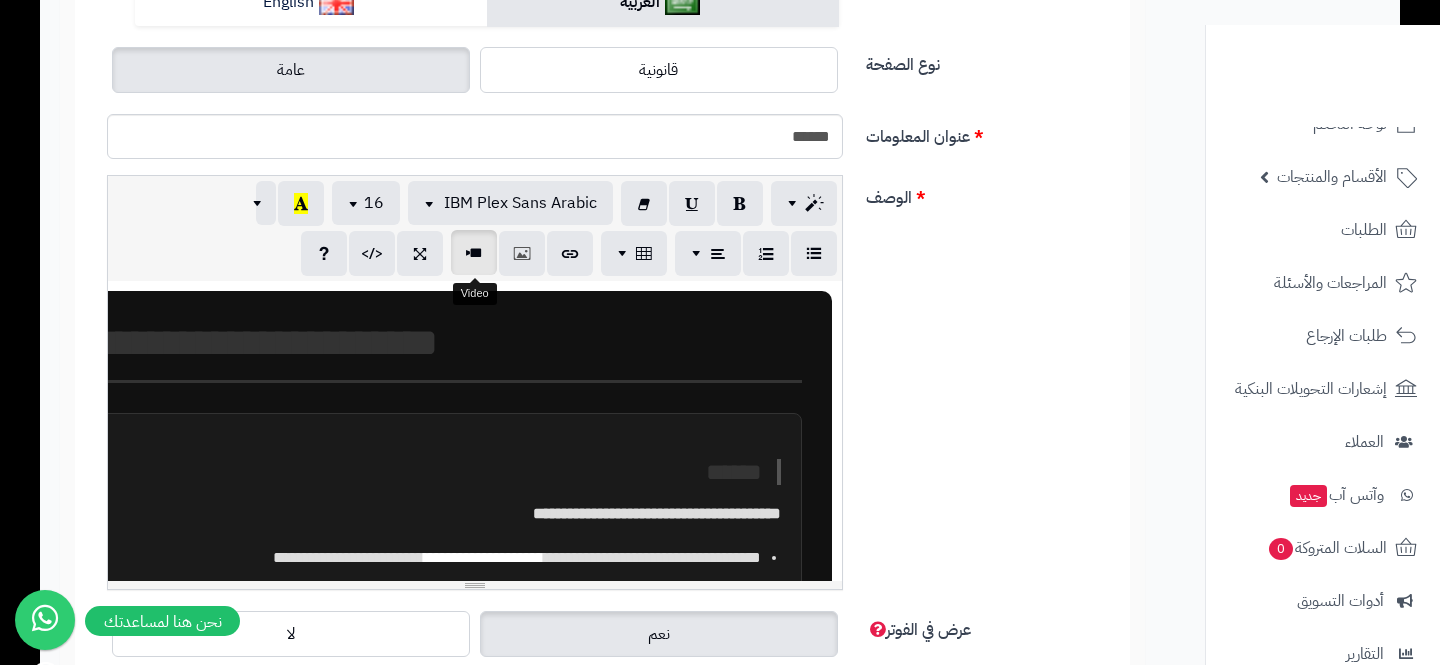 scroll, scrollTop: 334, scrollLeft: 0, axis: vertical 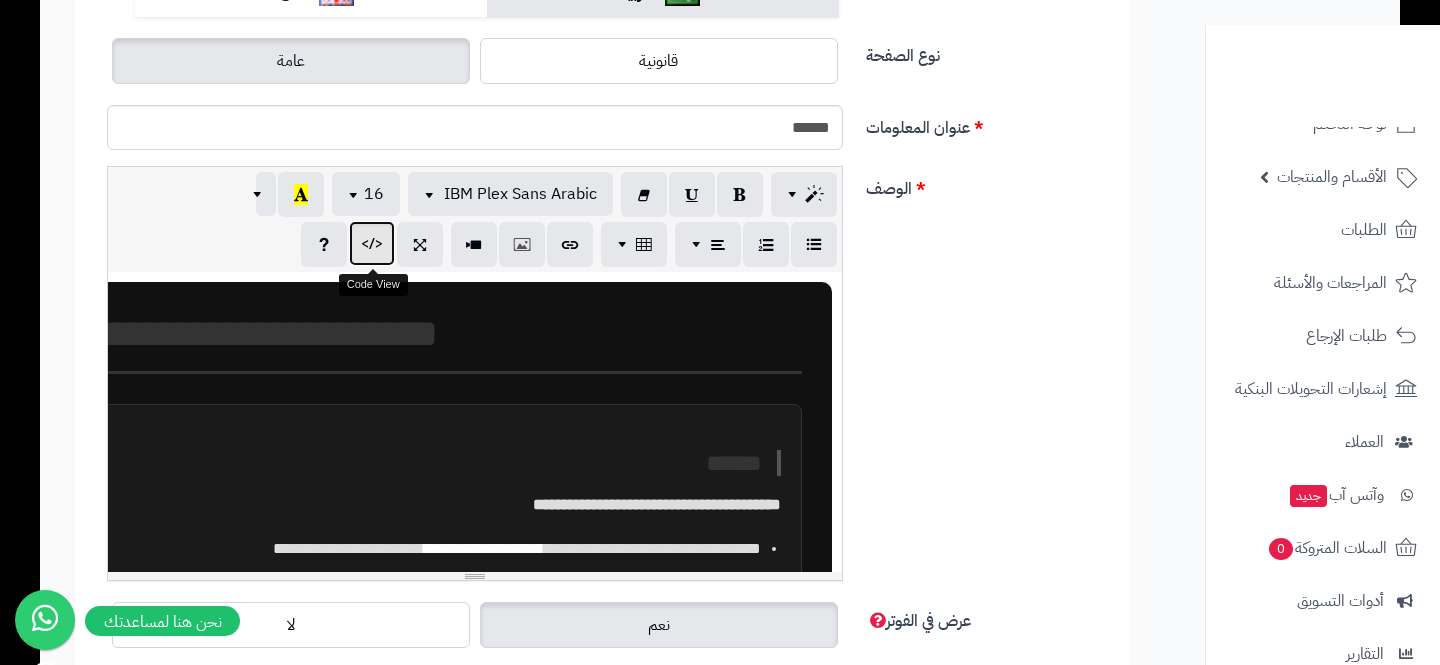 click at bounding box center (372, 243) 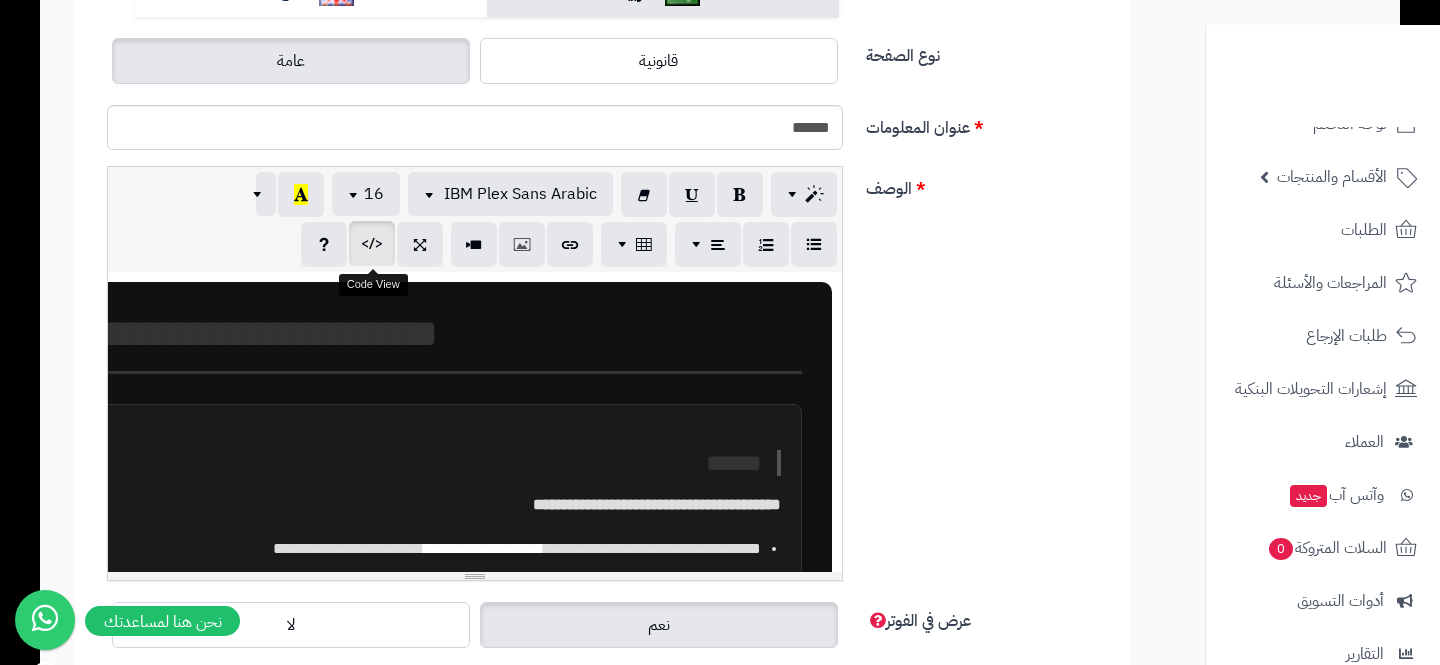 scroll, scrollTop: 8110, scrollLeft: 0, axis: vertical 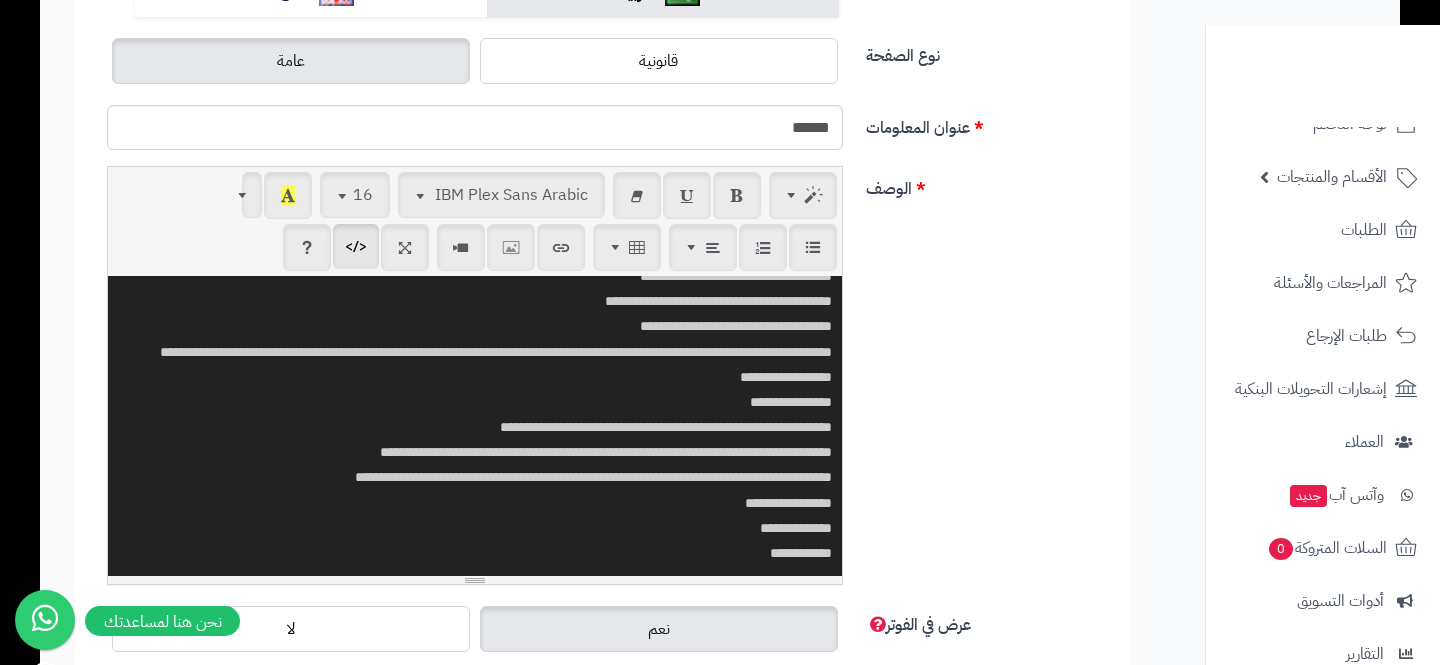 click at bounding box center [475, 426] 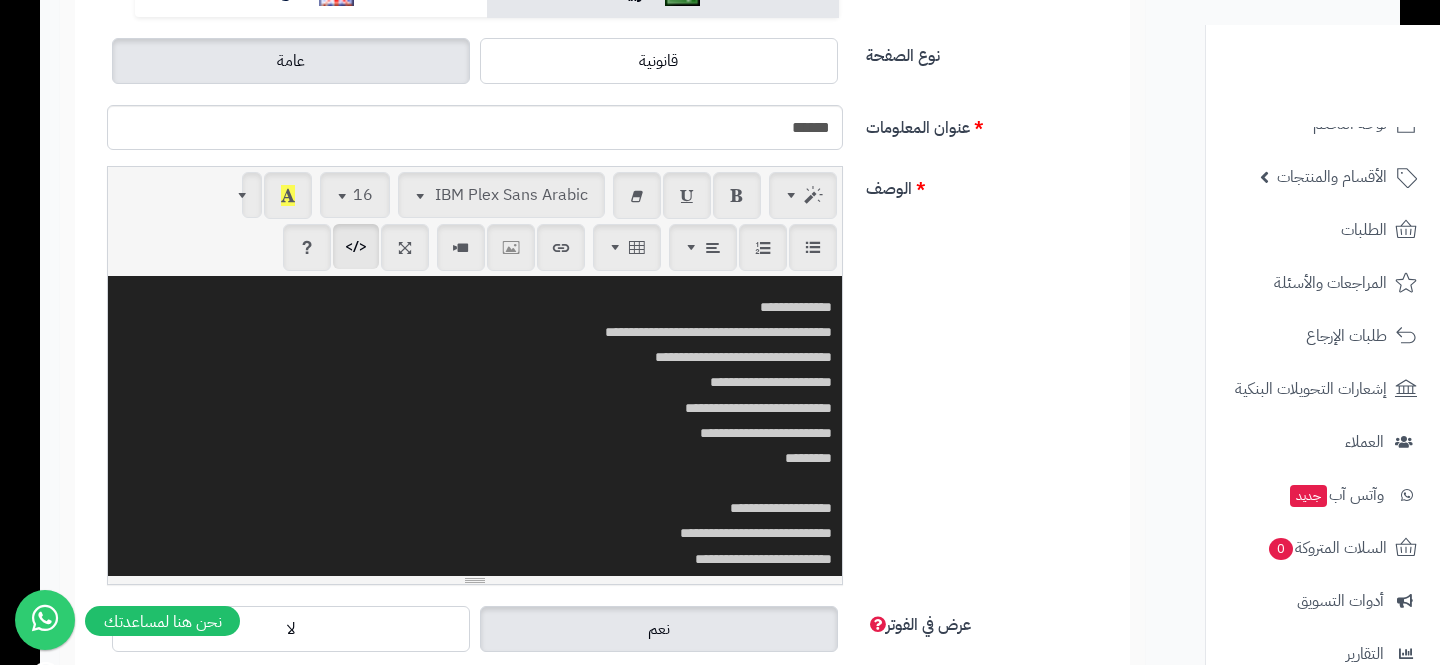 scroll, scrollTop: 0, scrollLeft: 0, axis: both 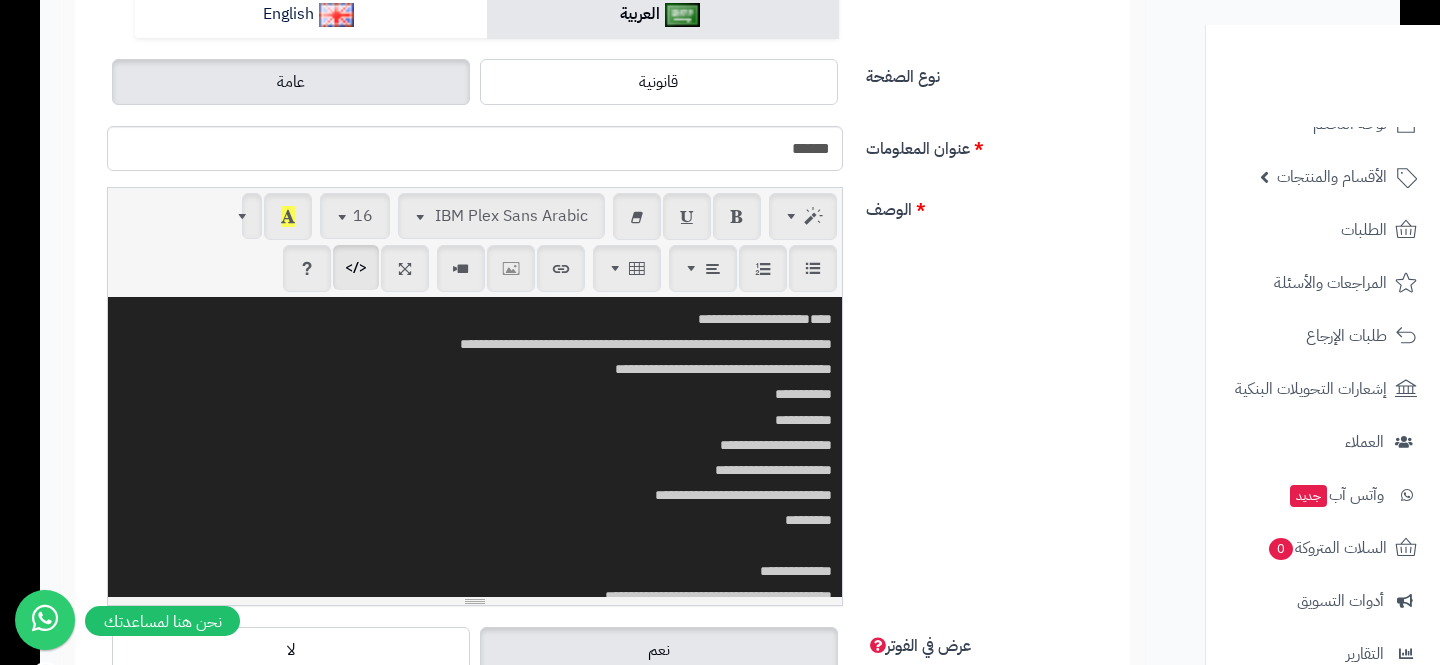 click at bounding box center [475, 447] 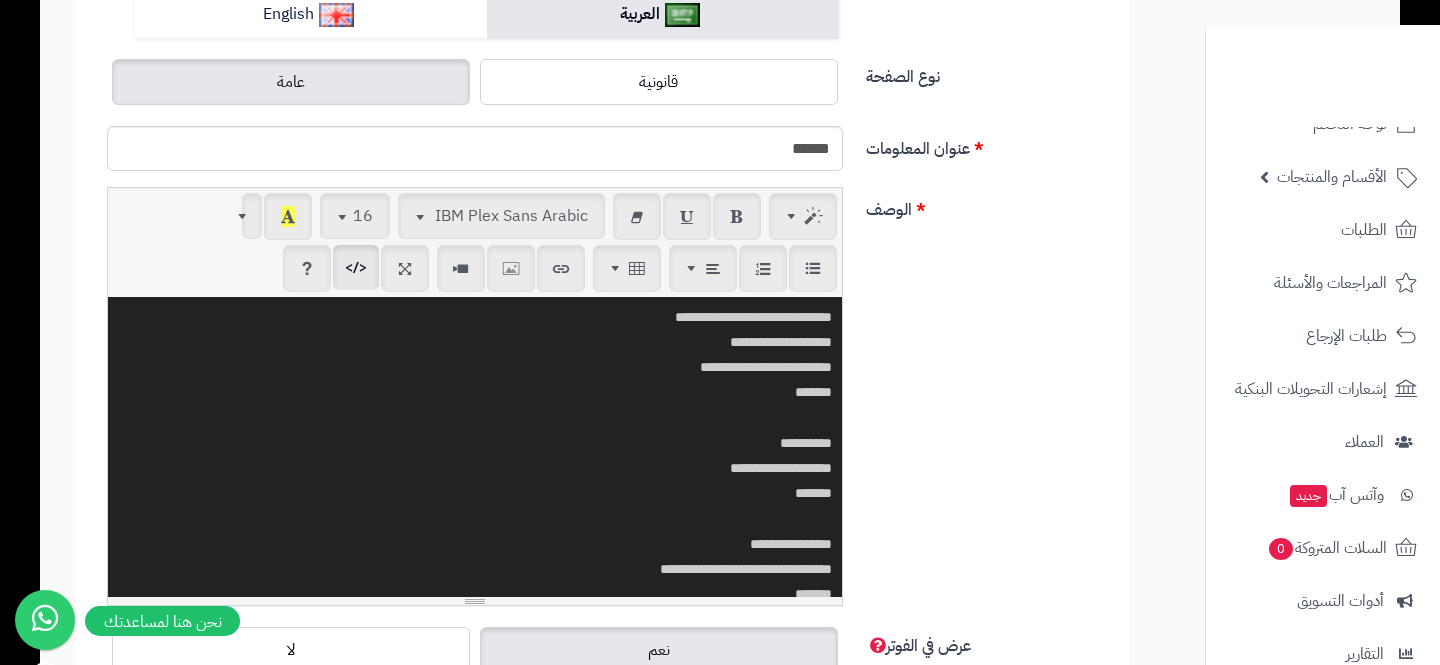 scroll, scrollTop: 0, scrollLeft: 0, axis: both 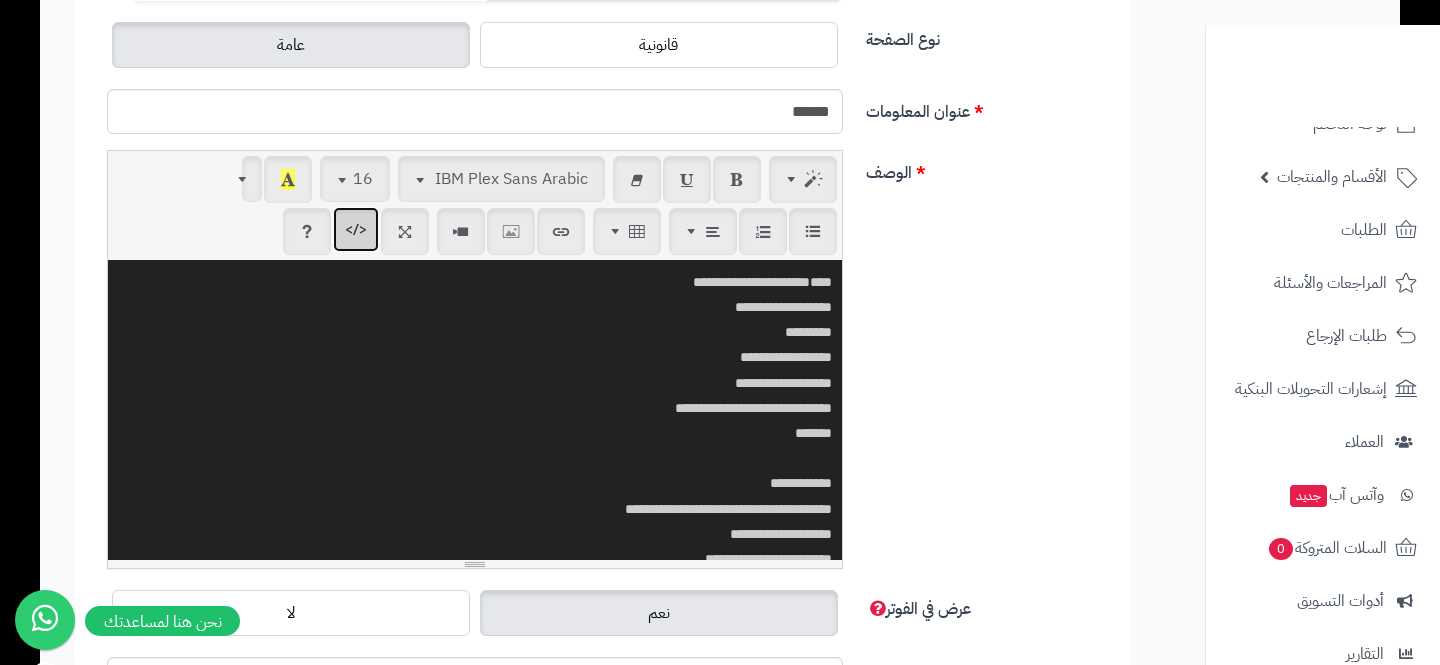 click at bounding box center [356, 229] 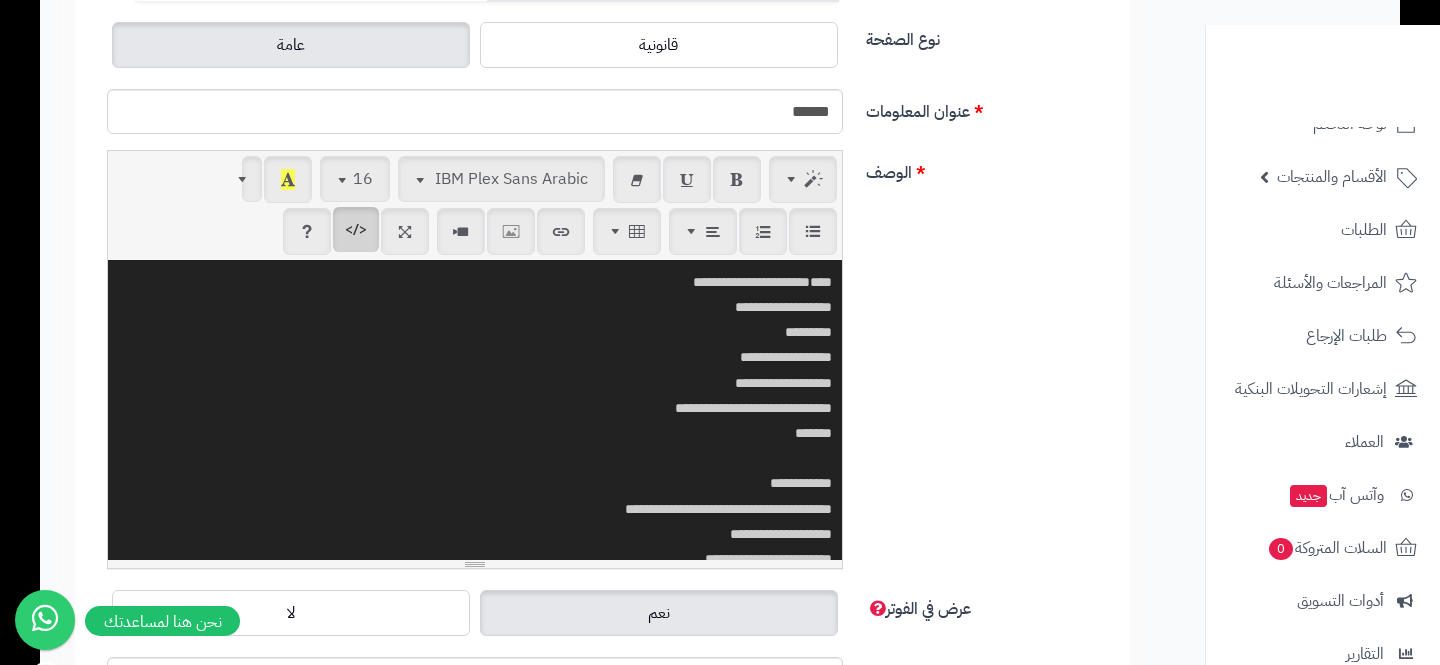 scroll, scrollTop: 346, scrollLeft: 0, axis: vertical 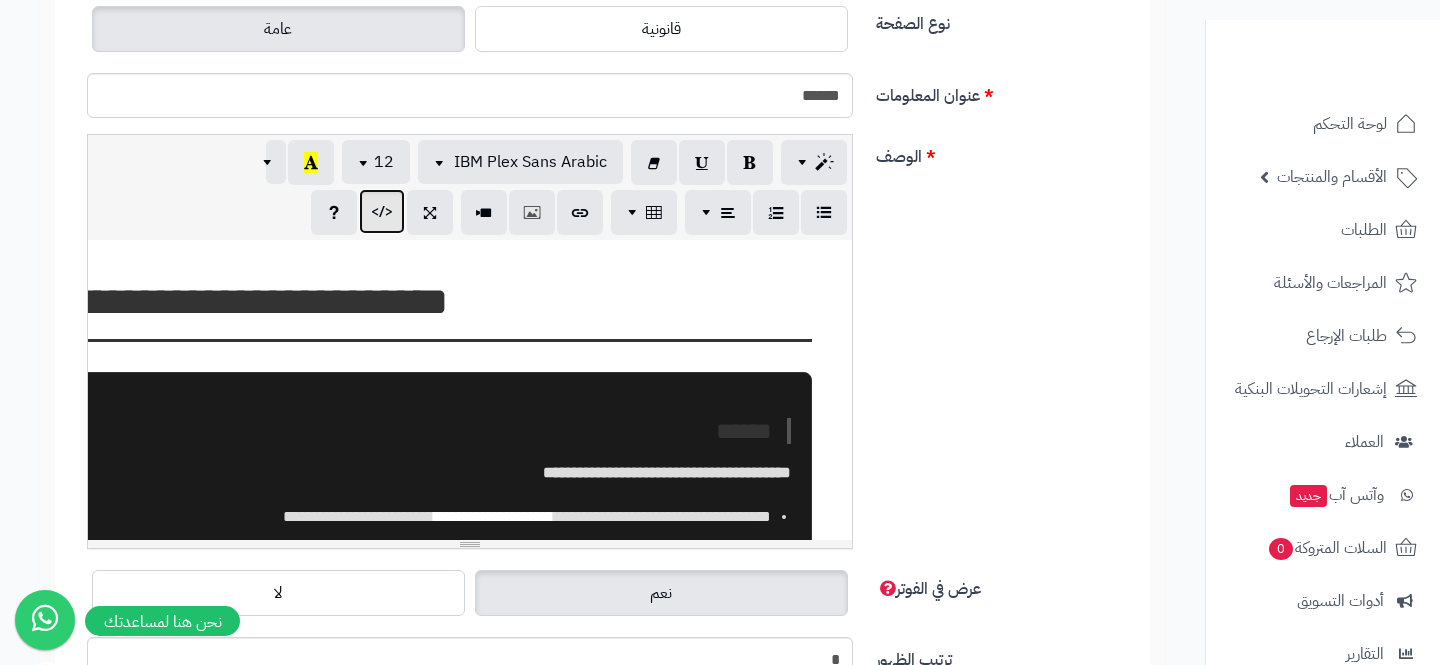 click at bounding box center [382, 211] 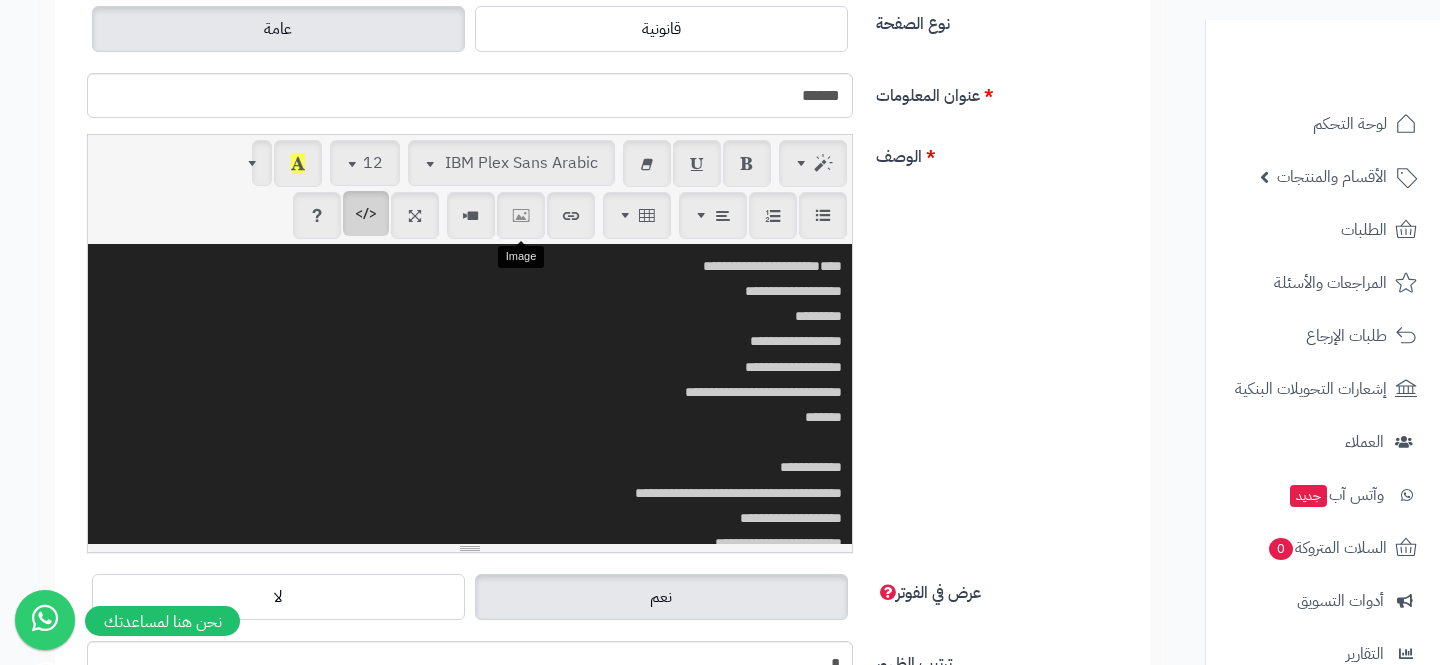 scroll, scrollTop: 8689, scrollLeft: 0, axis: vertical 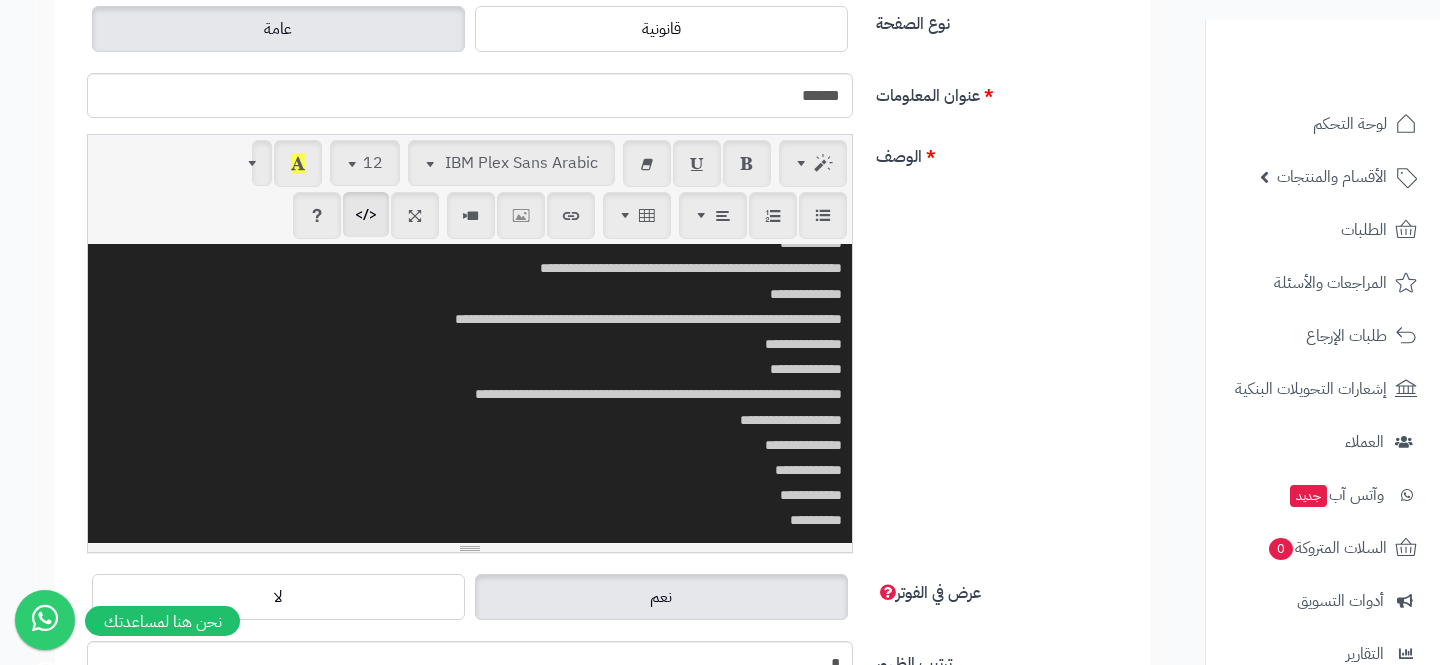 click at bounding box center (470, 394) 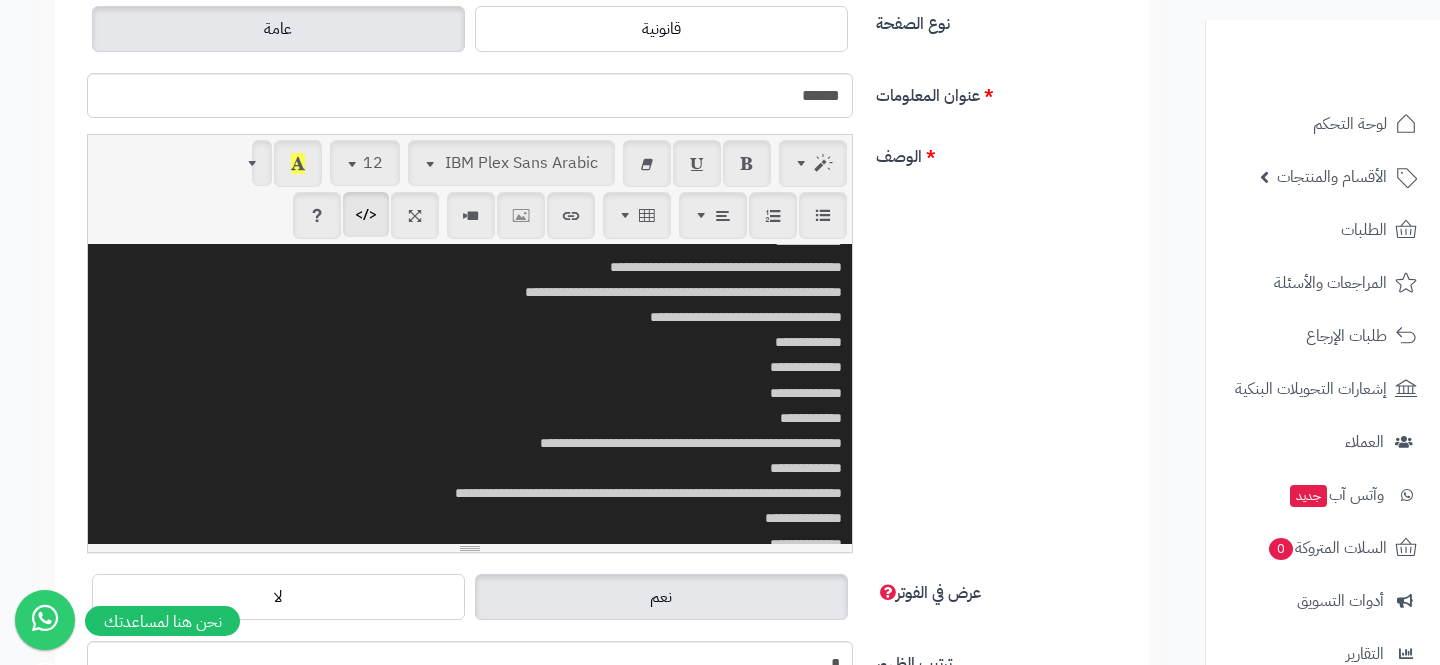 scroll, scrollTop: 8851, scrollLeft: 0, axis: vertical 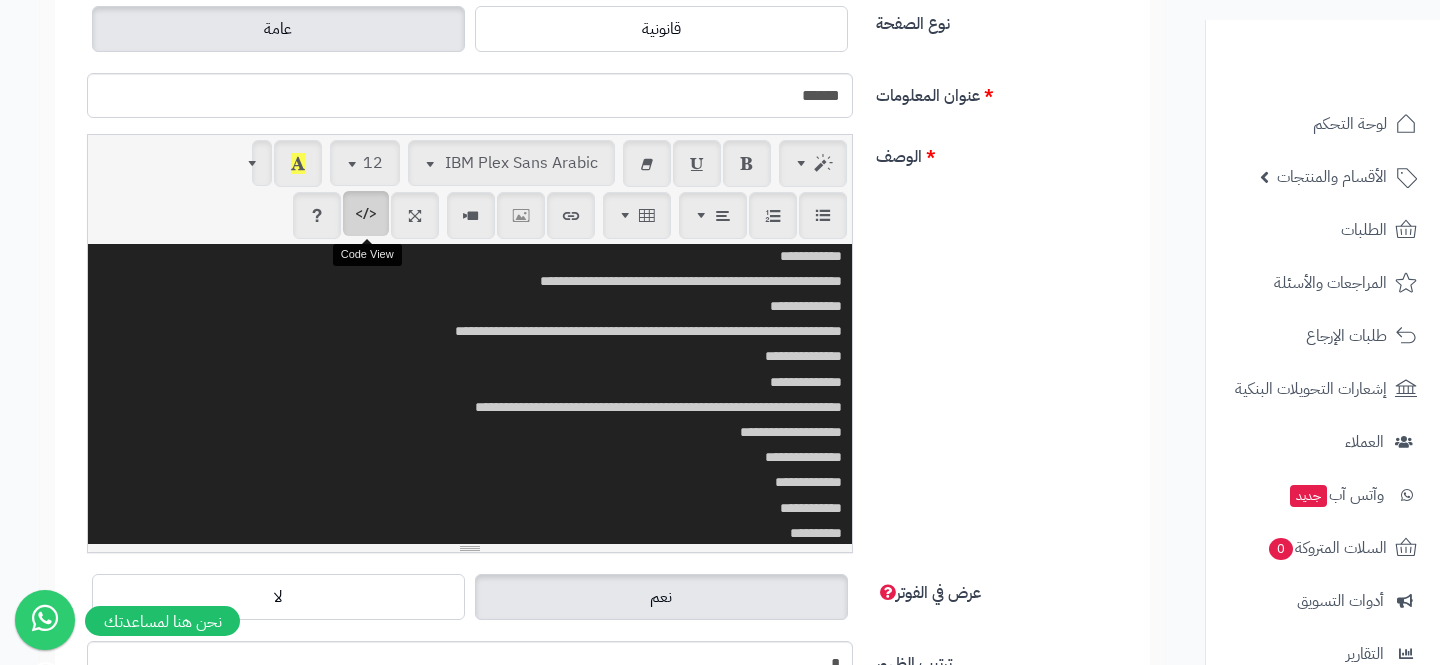 type on "**********" 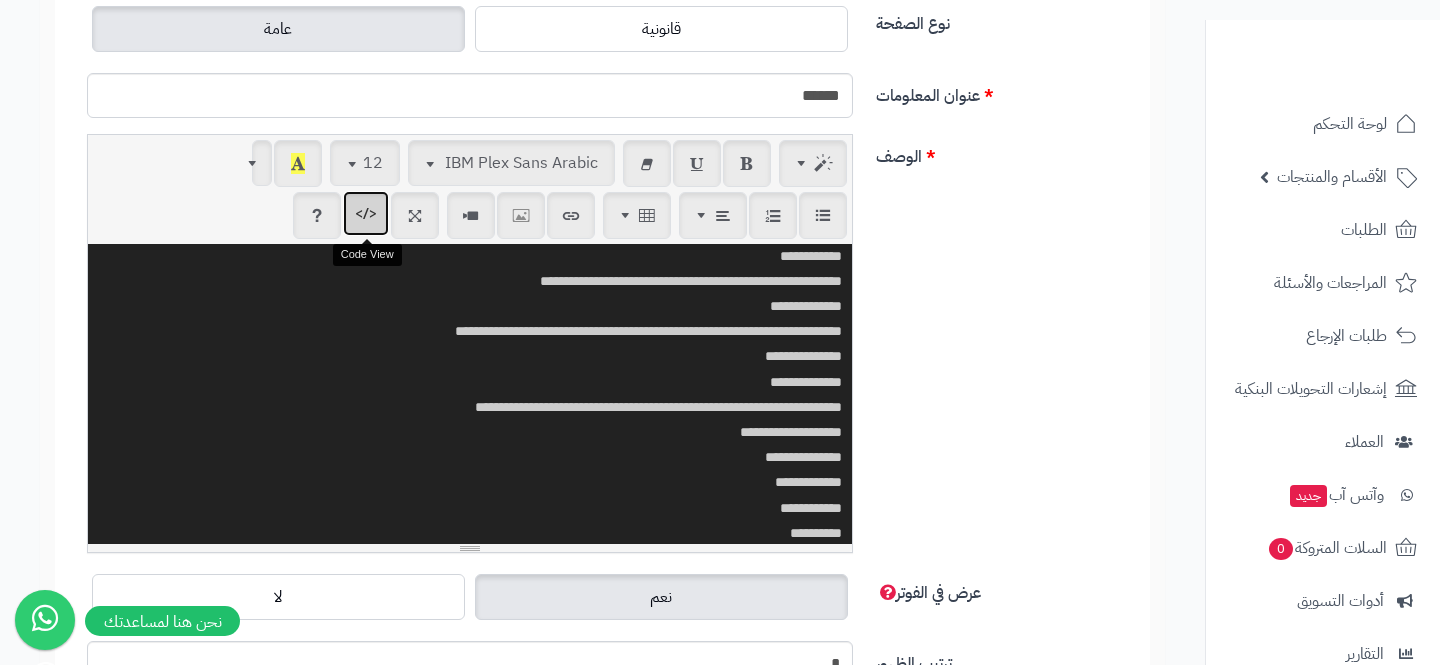 click at bounding box center (366, 213) 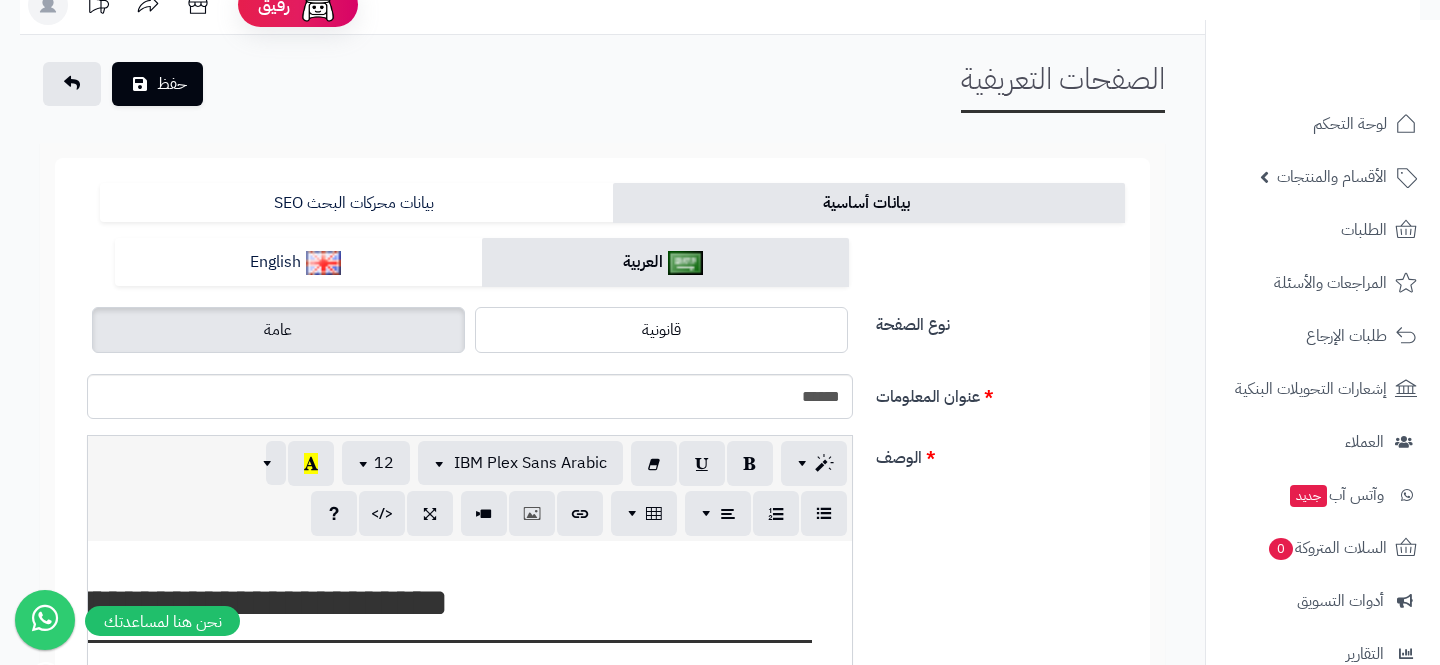 scroll, scrollTop: 0, scrollLeft: 0, axis: both 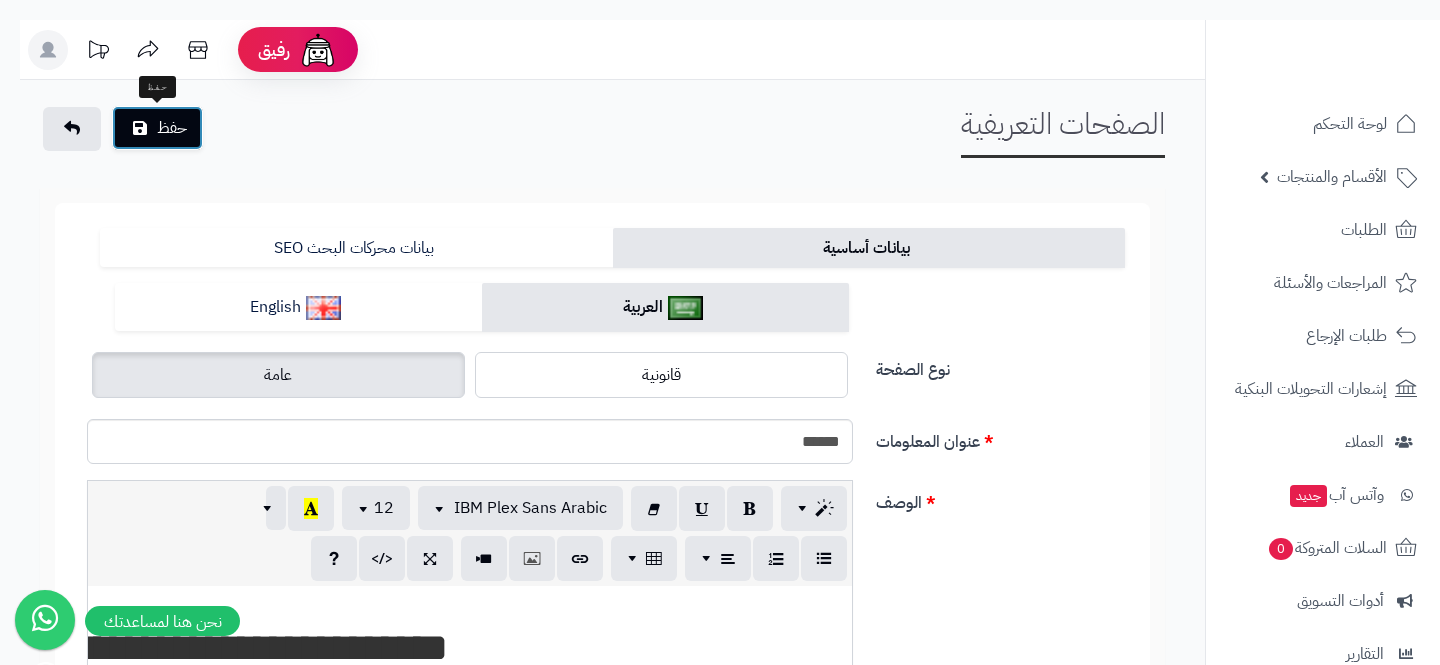 click on "حفظ" at bounding box center (157, 128) 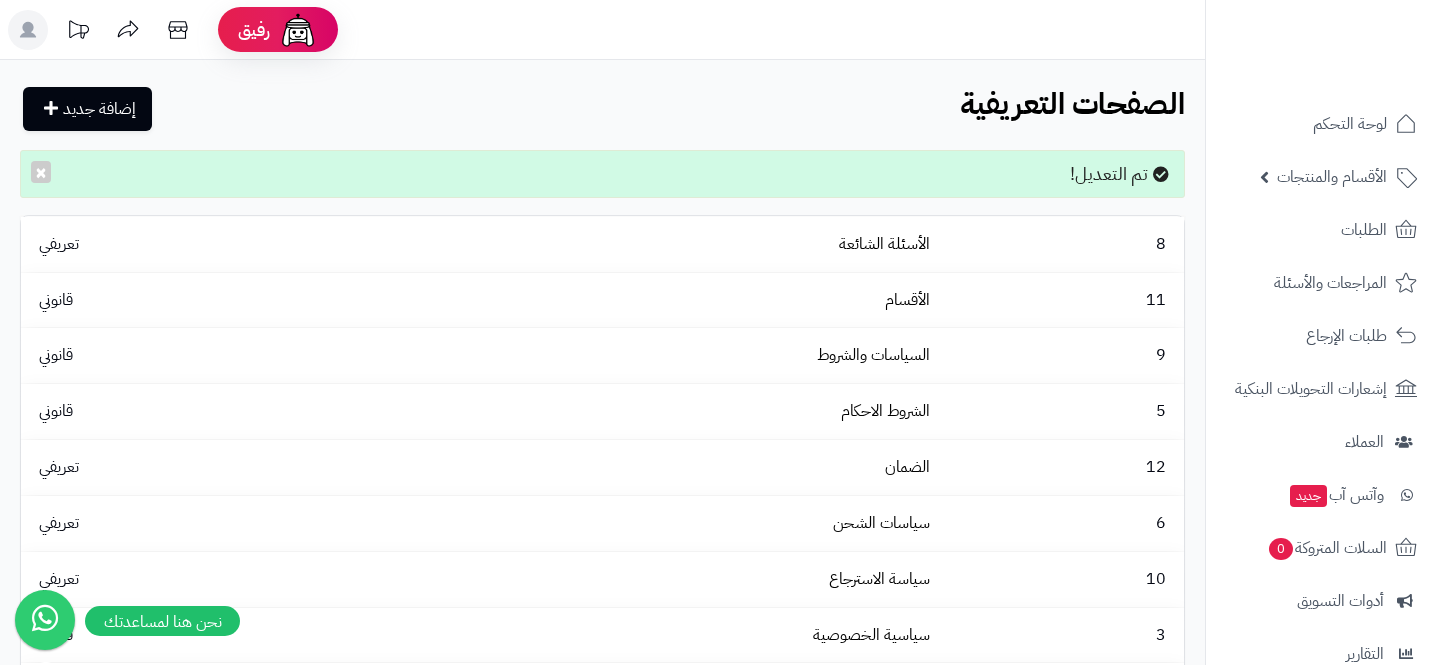 scroll, scrollTop: 0, scrollLeft: 0, axis: both 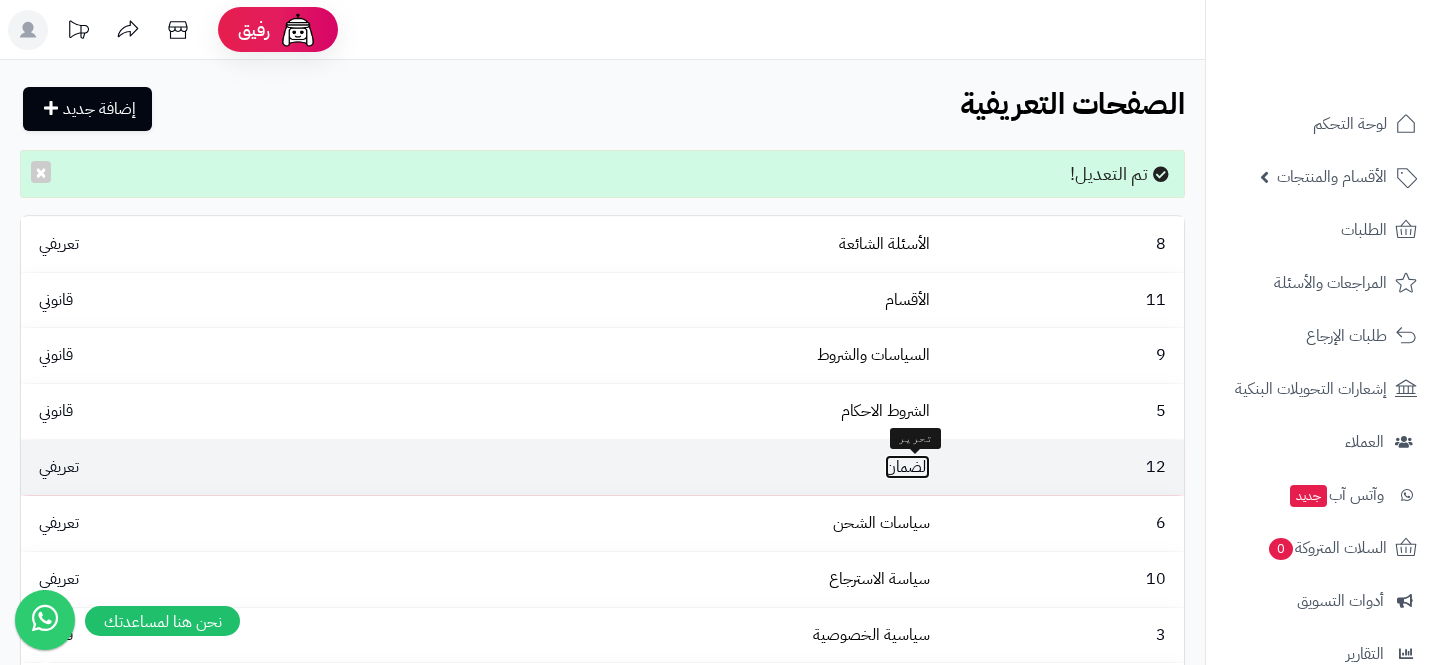 click on "الضمان" at bounding box center [907, 467] 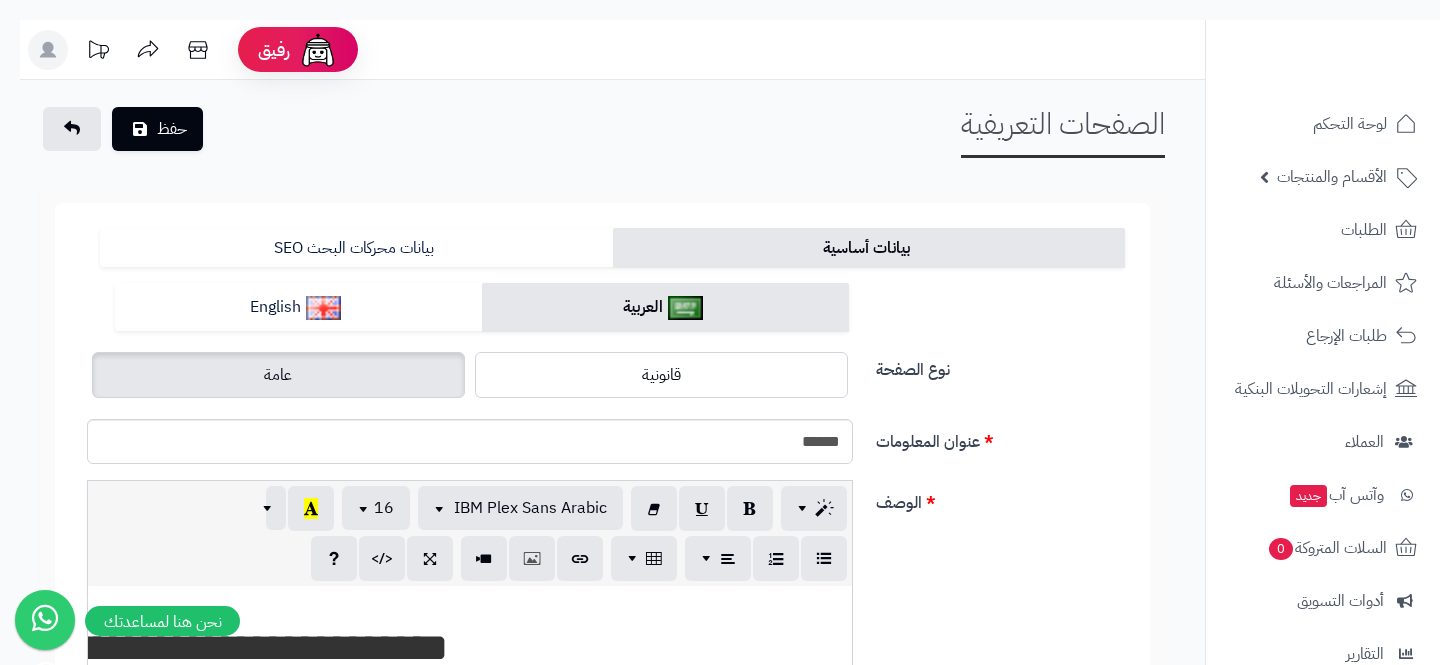 scroll, scrollTop: 0, scrollLeft: 0, axis: both 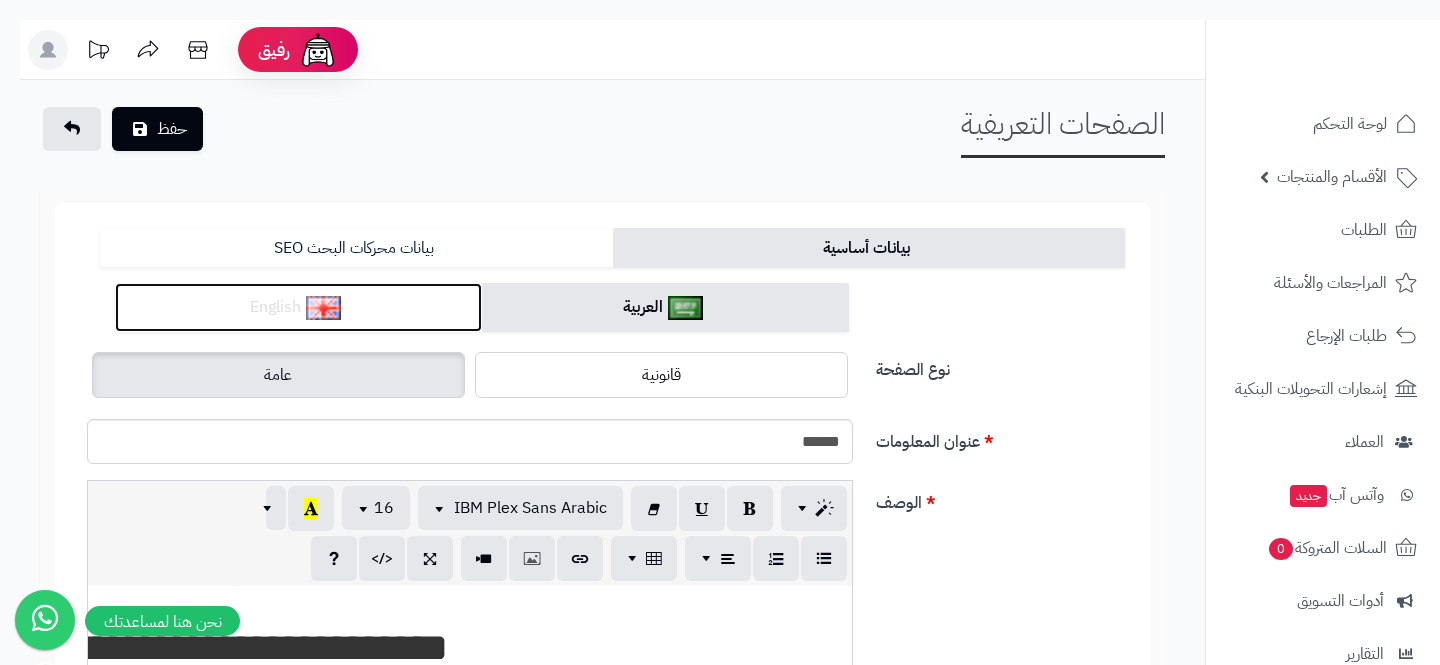click on "English" at bounding box center (298, 307) 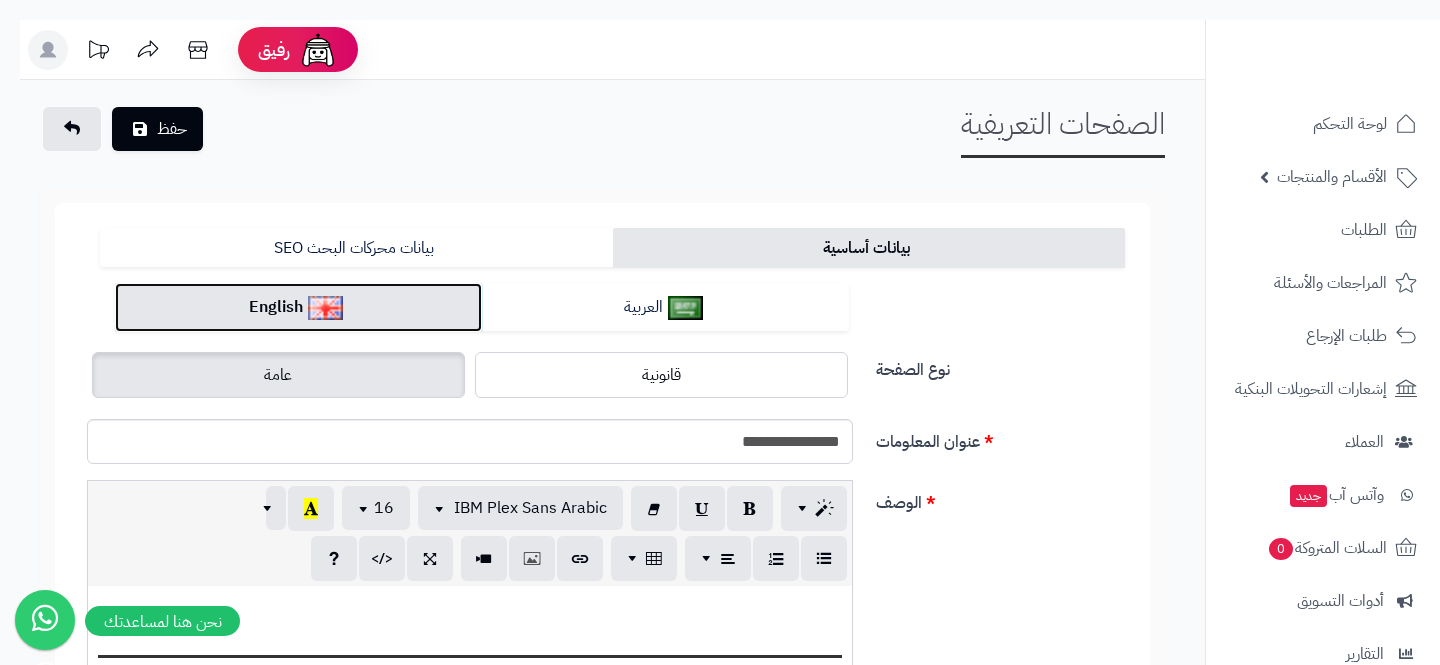 scroll, scrollTop: 0, scrollLeft: 0, axis: both 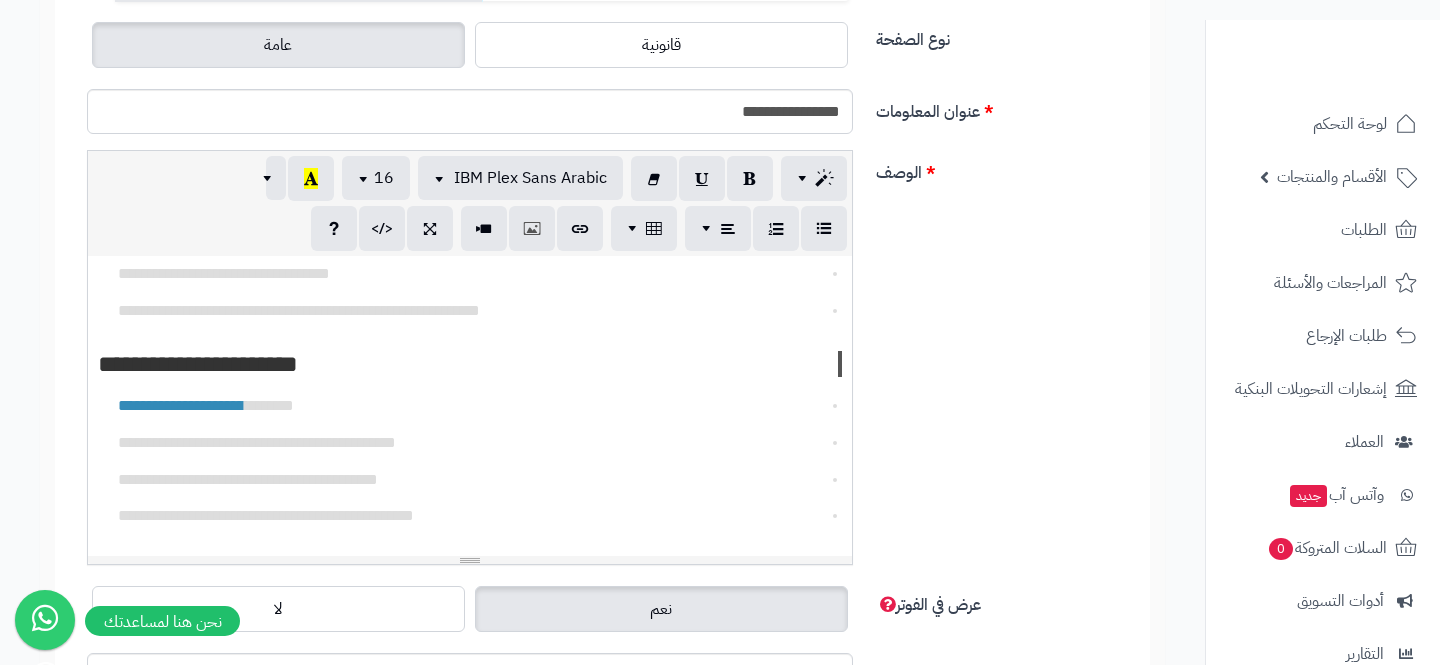click on "**********" at bounding box center [470, 406] 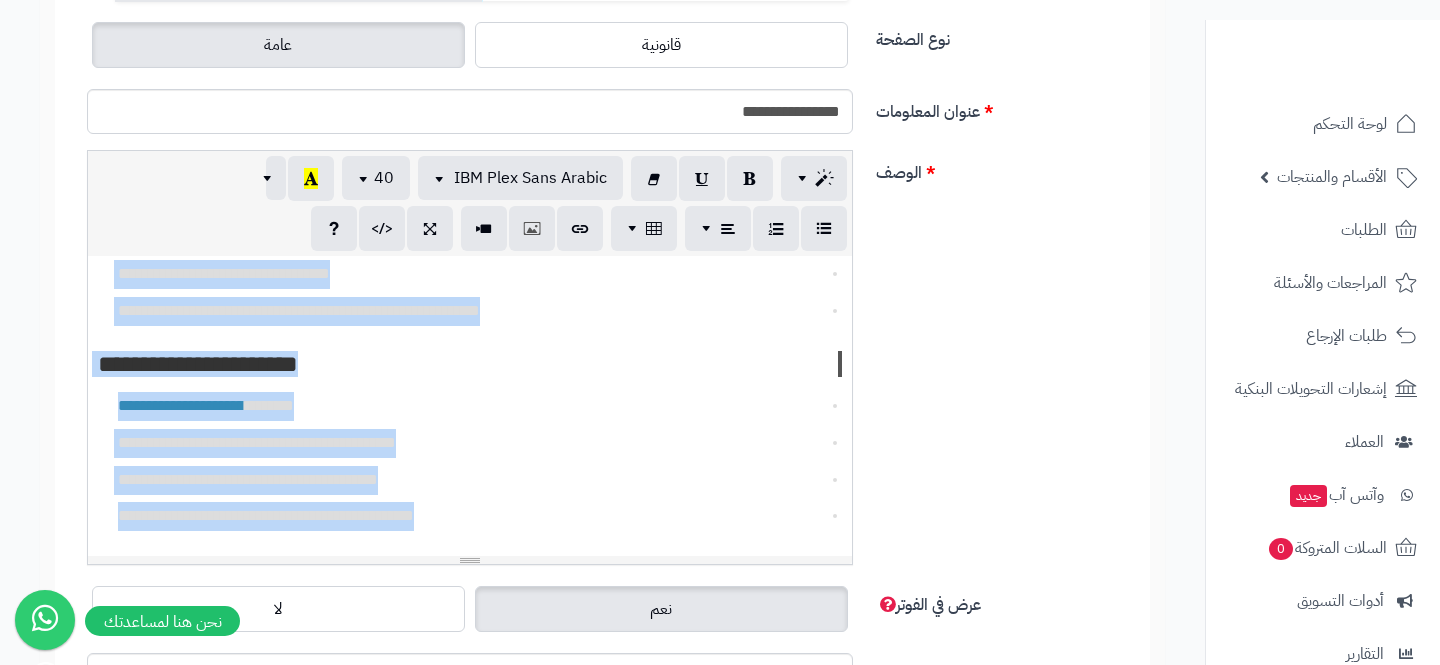 copy on "**********" 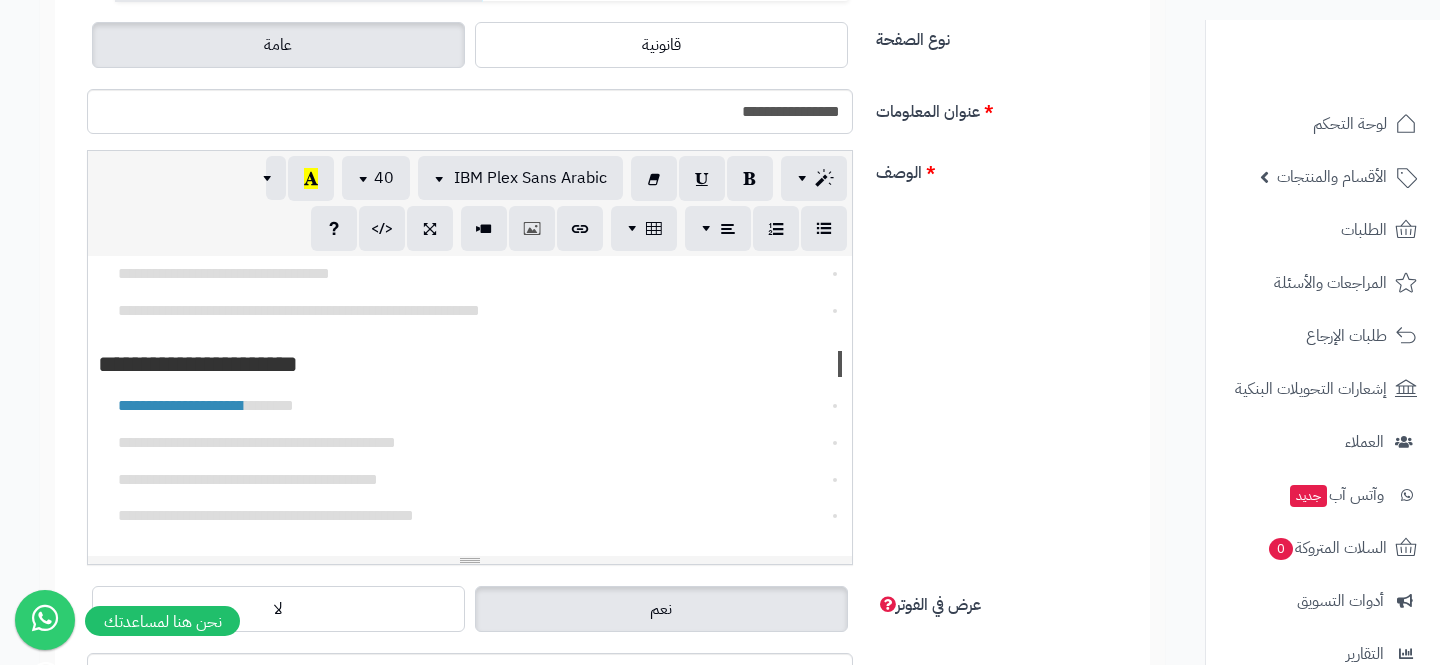 click on "**********" at bounding box center [470, 364] 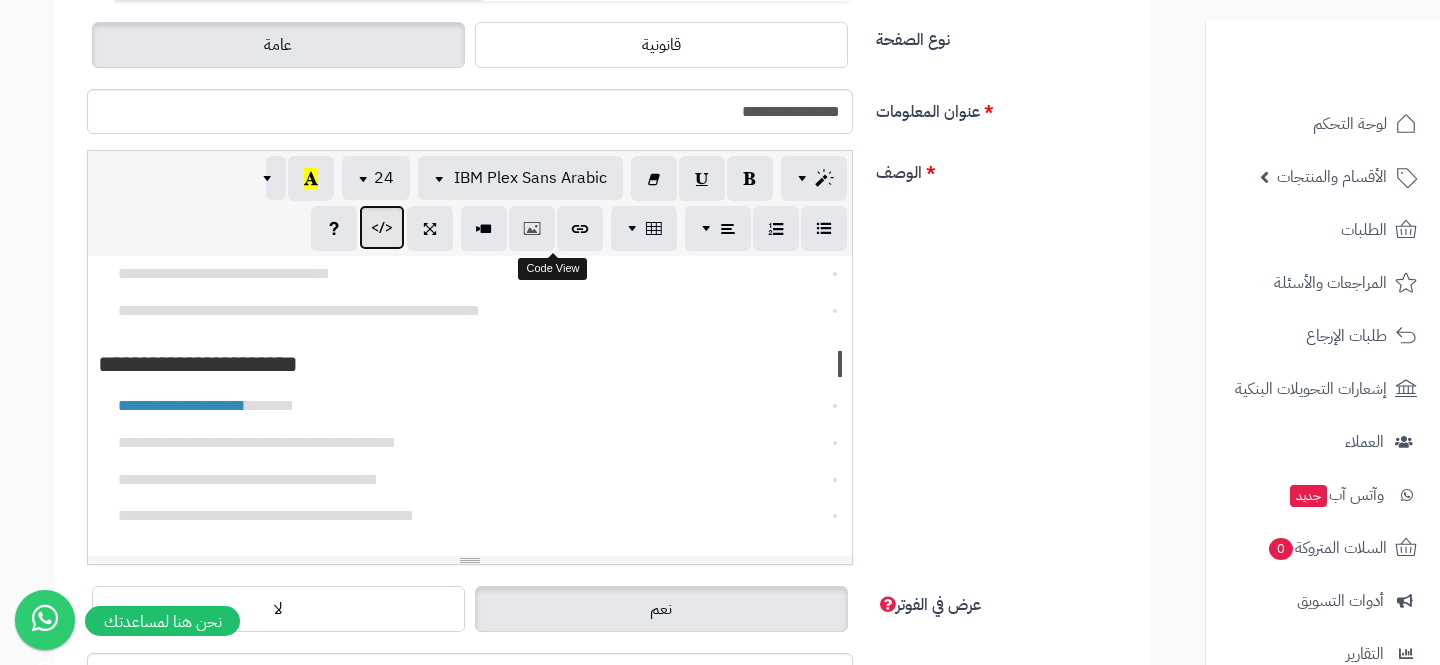 click at bounding box center (382, 227) 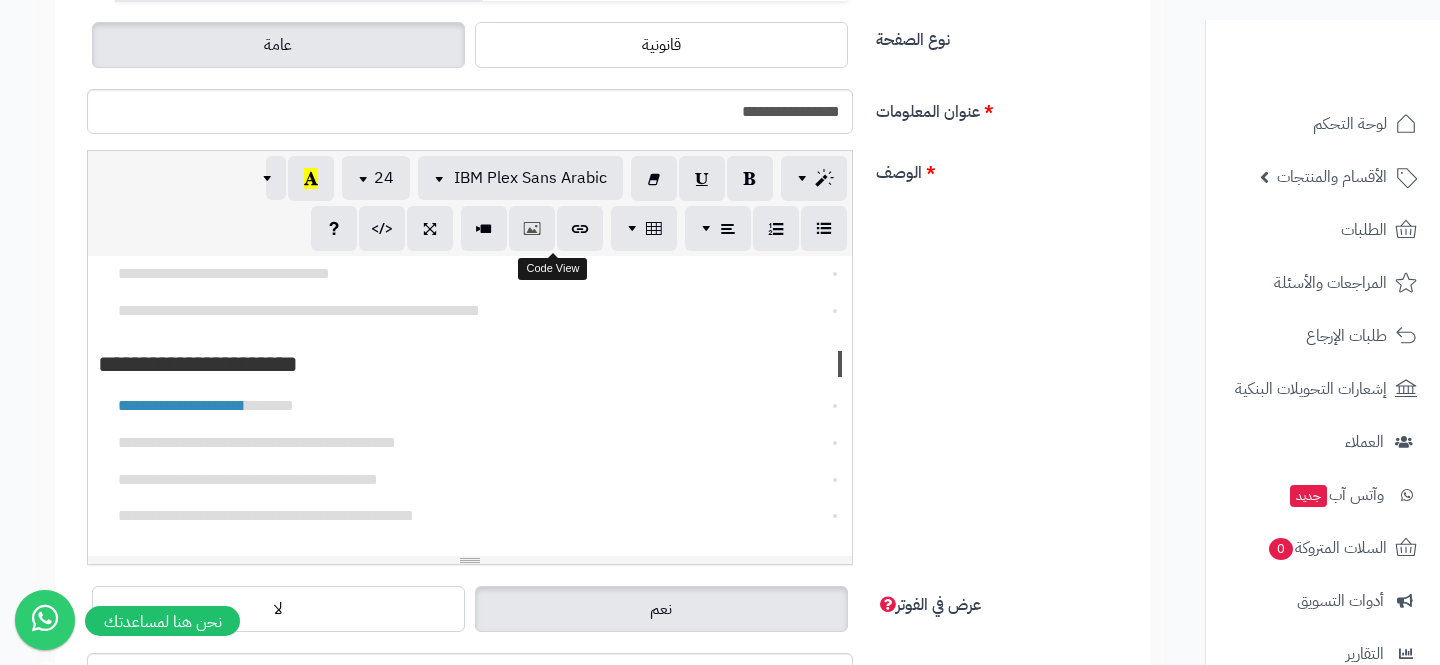 scroll, scrollTop: 3020, scrollLeft: 0, axis: vertical 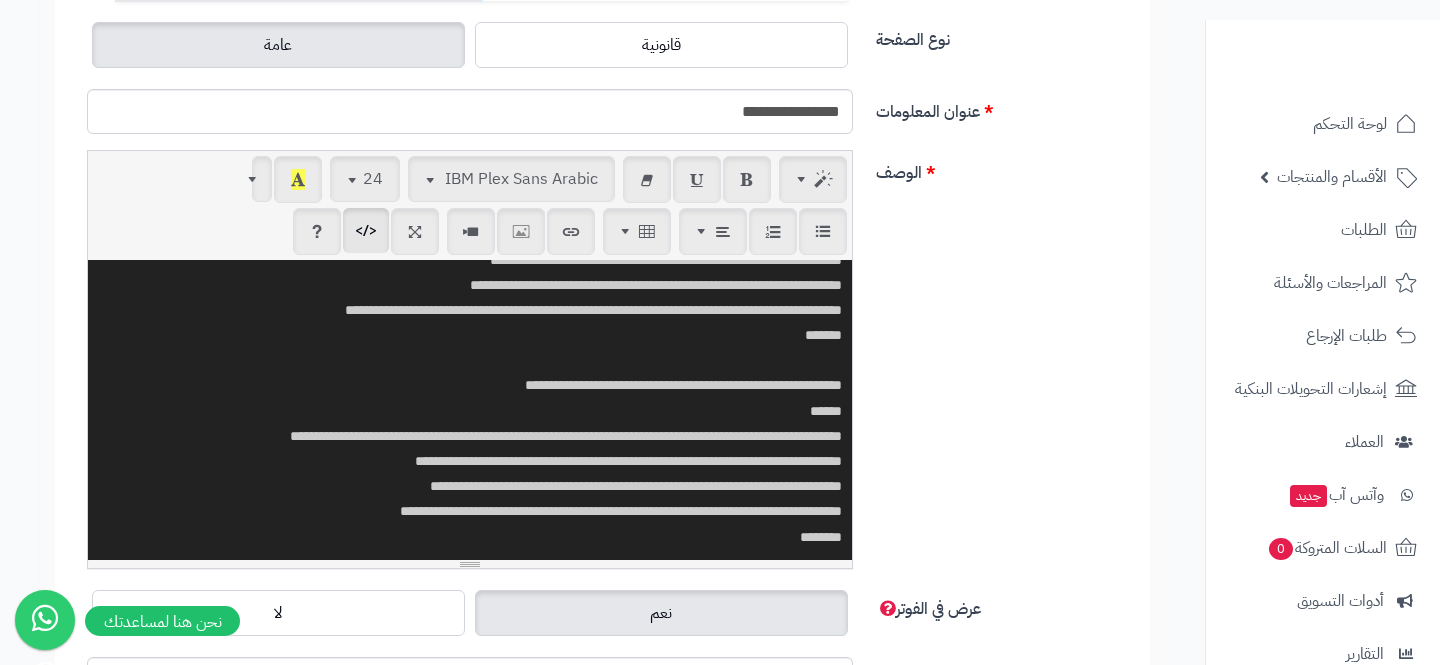 click at bounding box center (470, 410) 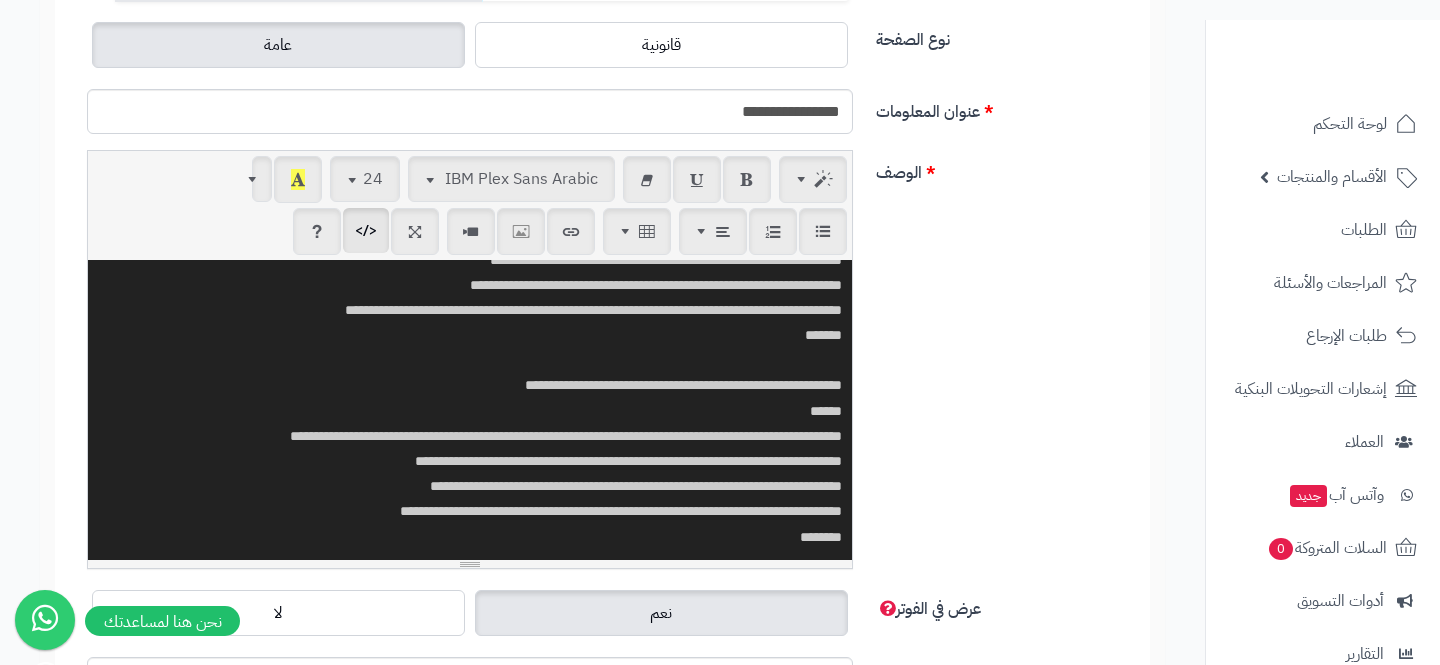 paste on "**********" 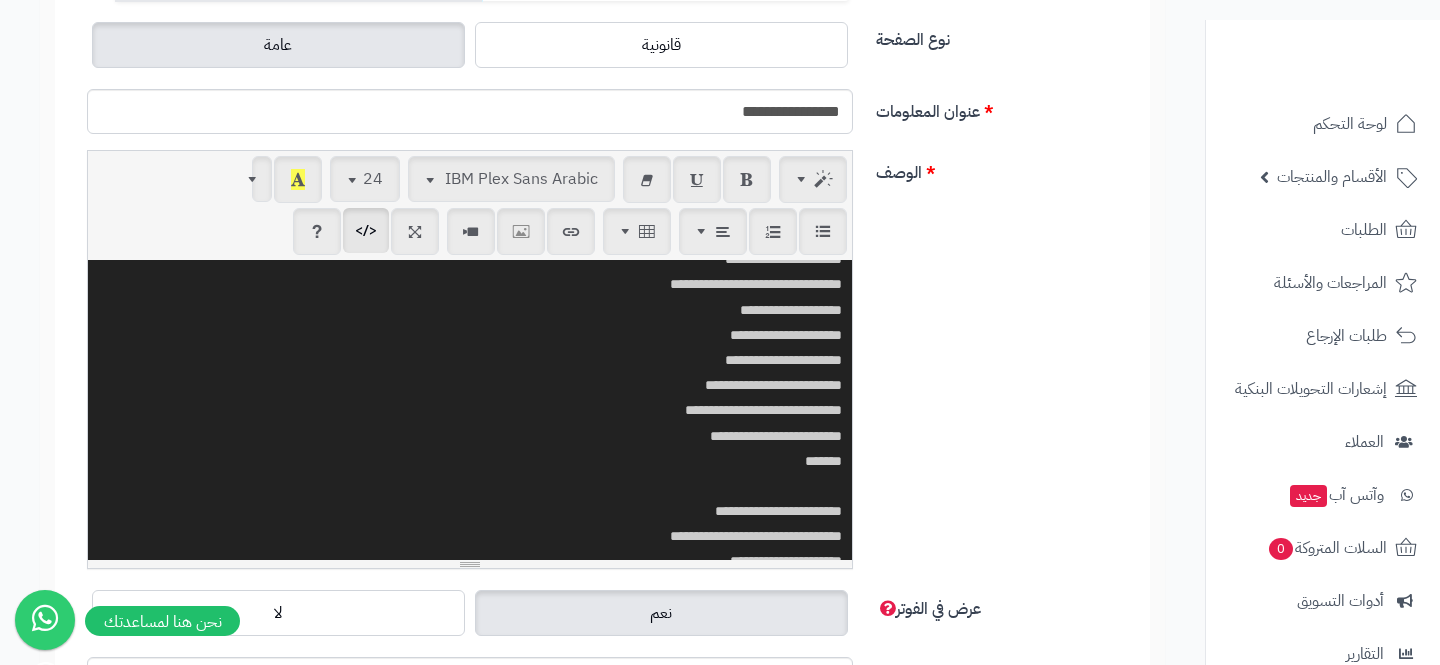 scroll, scrollTop: 8750, scrollLeft: 0, axis: vertical 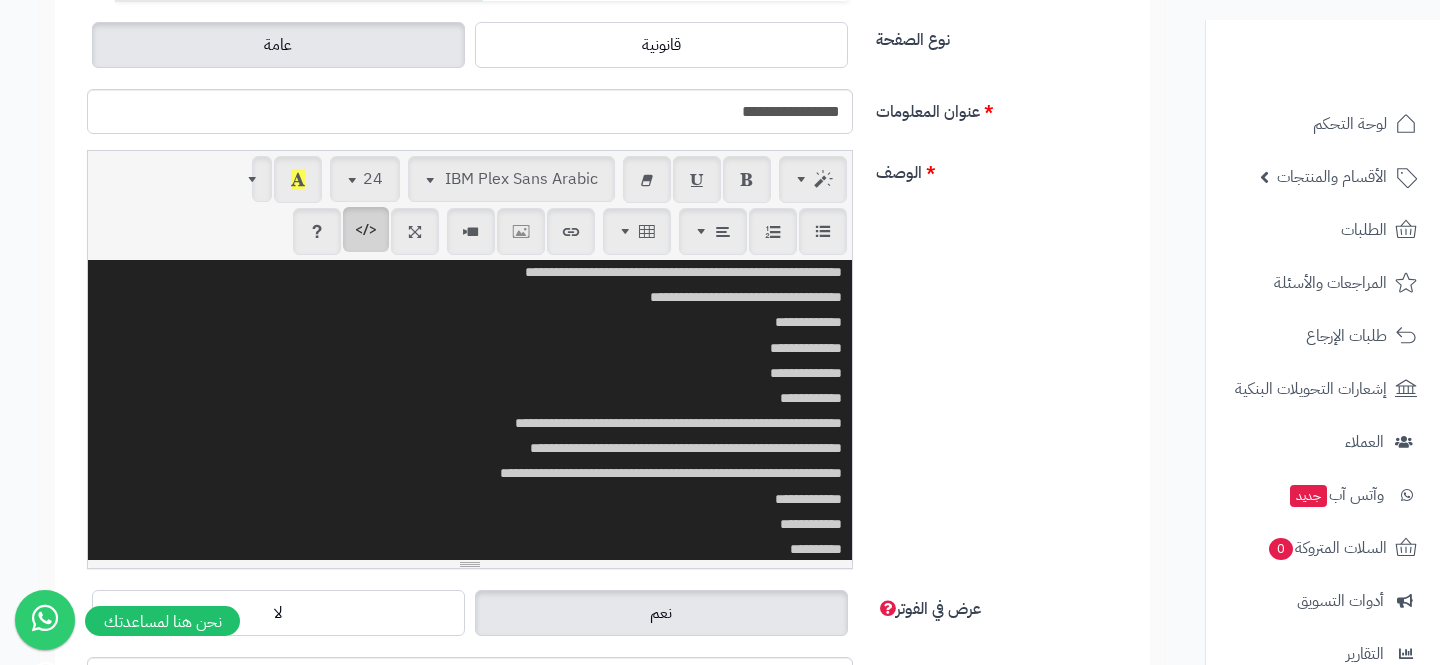 type on "**********" 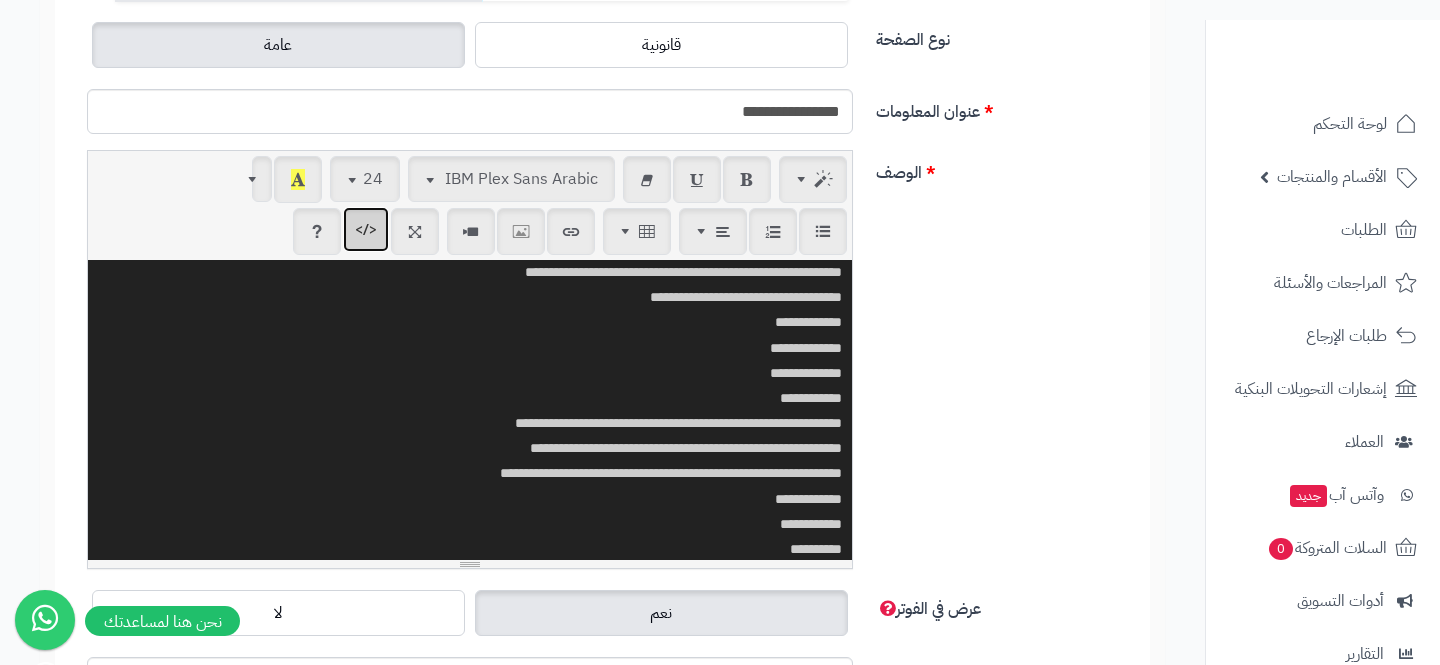 click at bounding box center [366, 229] 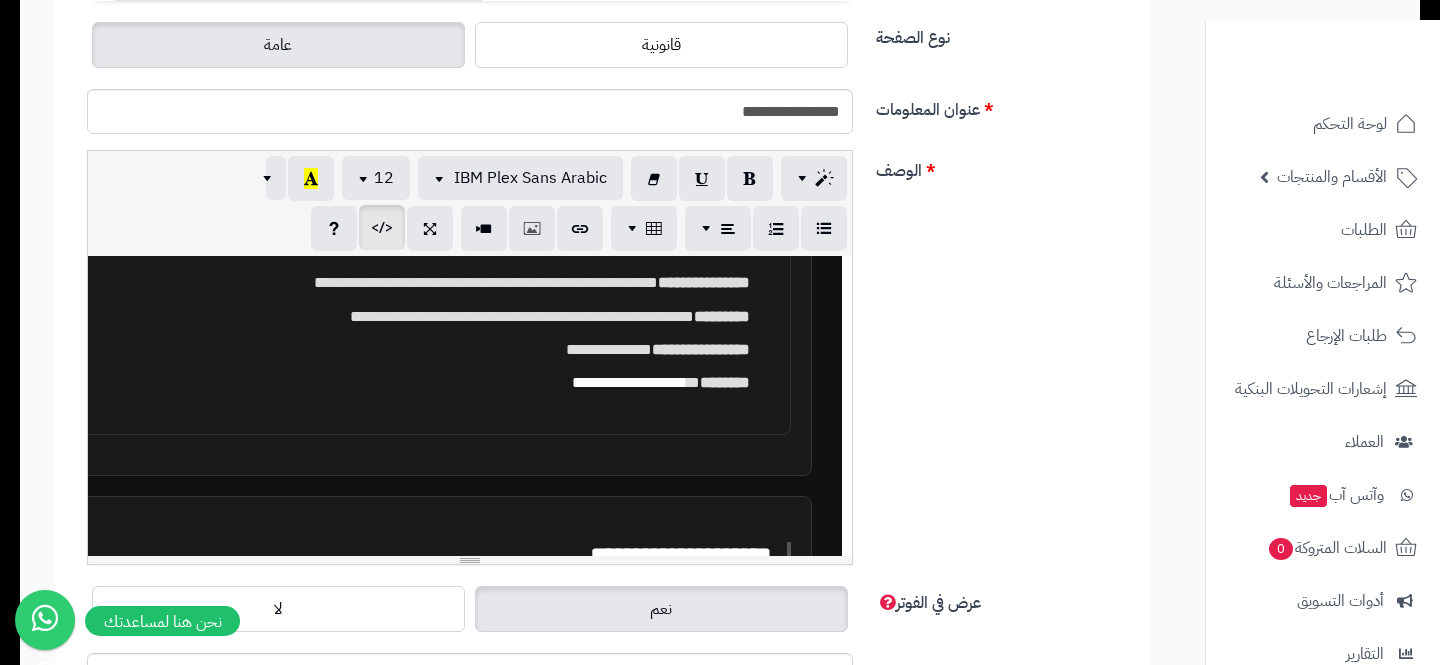scroll, scrollTop: 0, scrollLeft: 0, axis: both 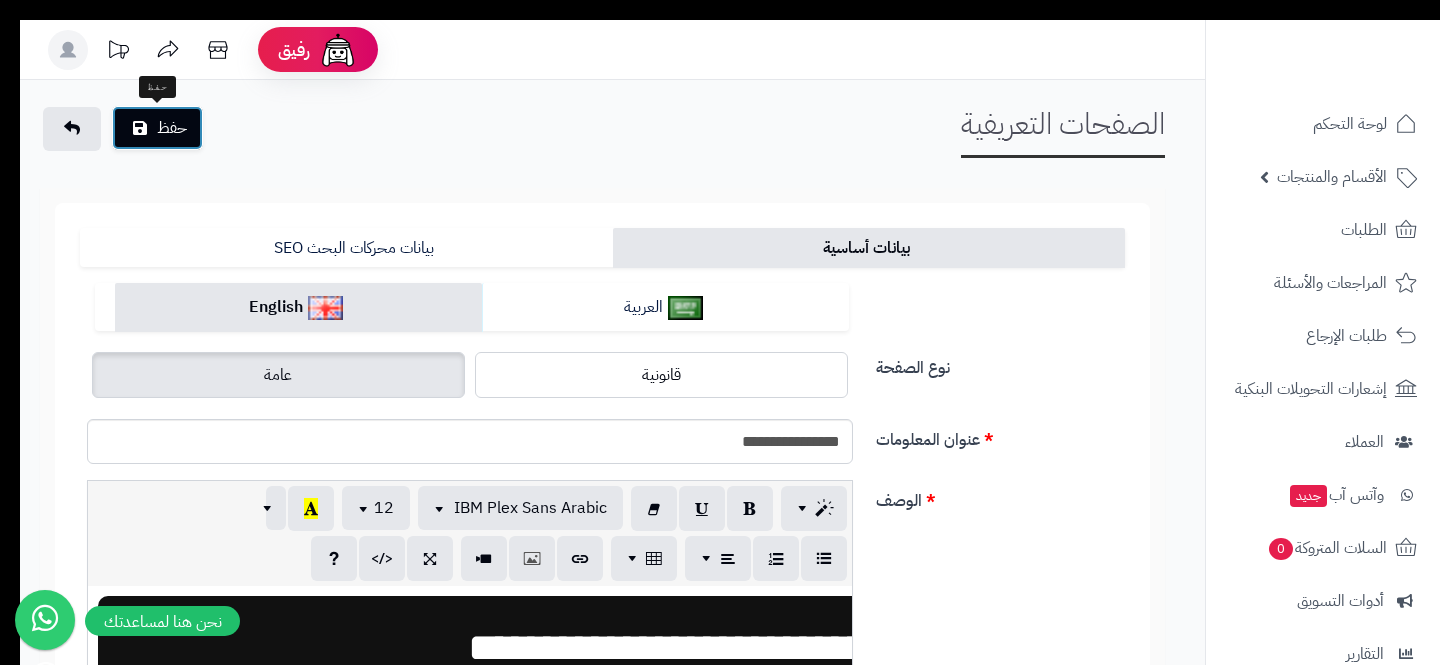 click on "حفظ" at bounding box center [157, 128] 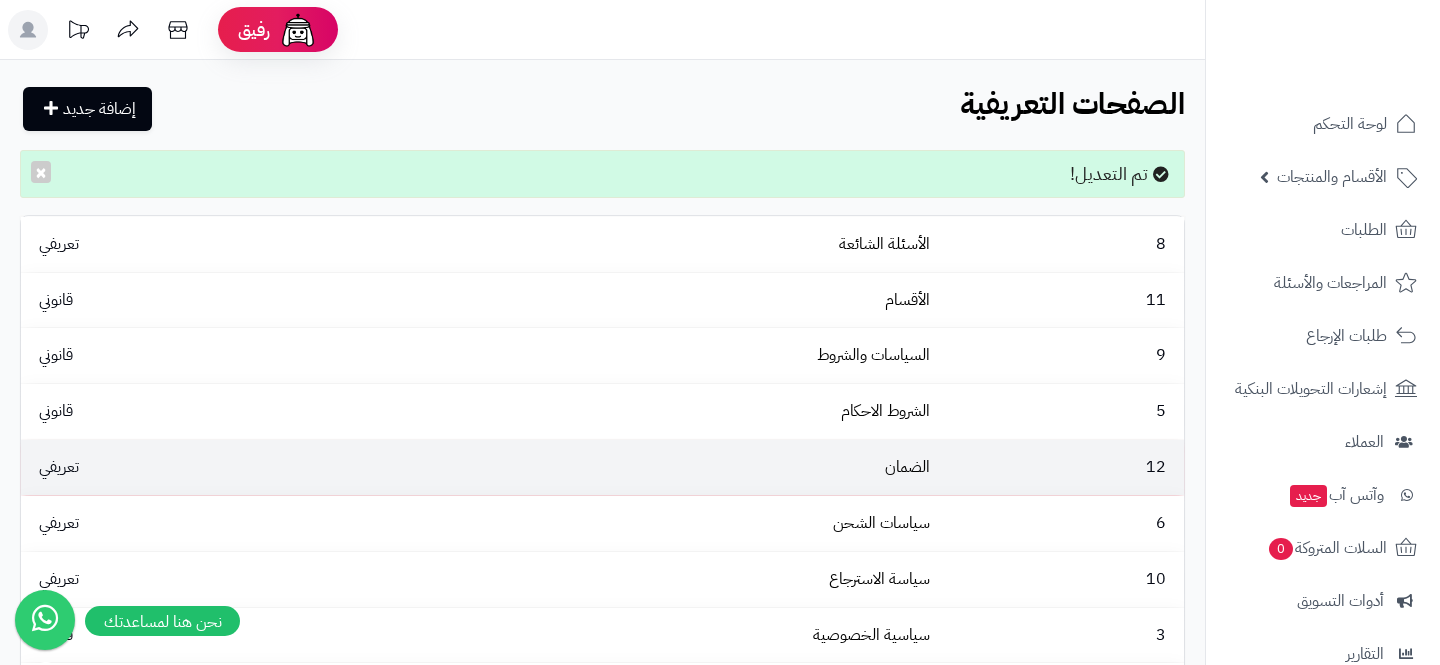 scroll, scrollTop: 292, scrollLeft: 0, axis: vertical 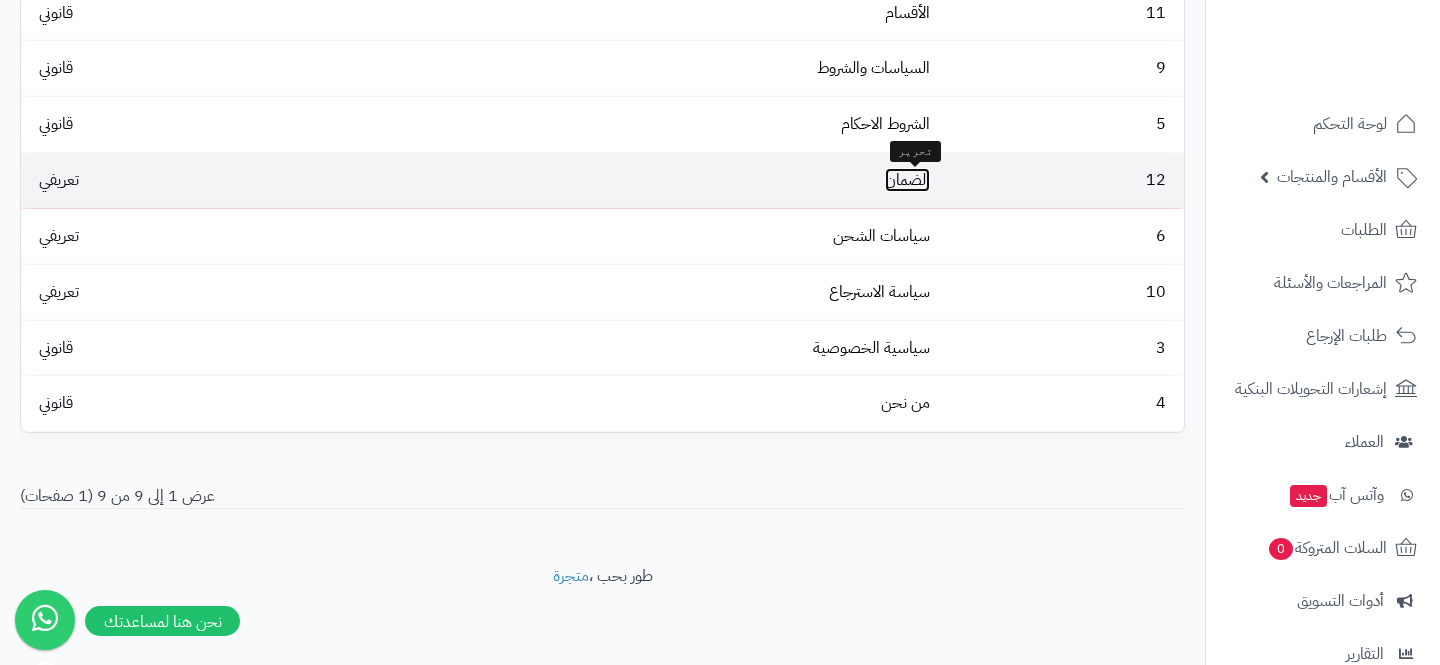 click on "الضمان" at bounding box center (907, 180) 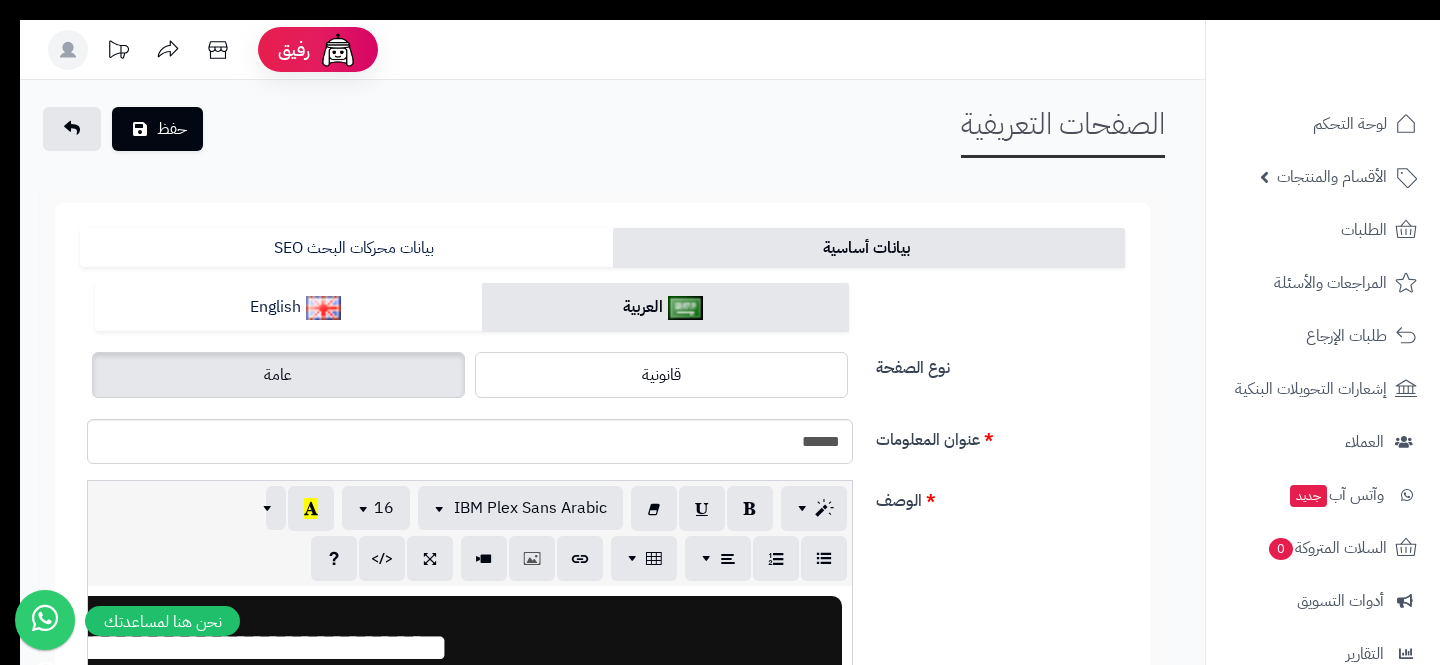scroll, scrollTop: 0, scrollLeft: 0, axis: both 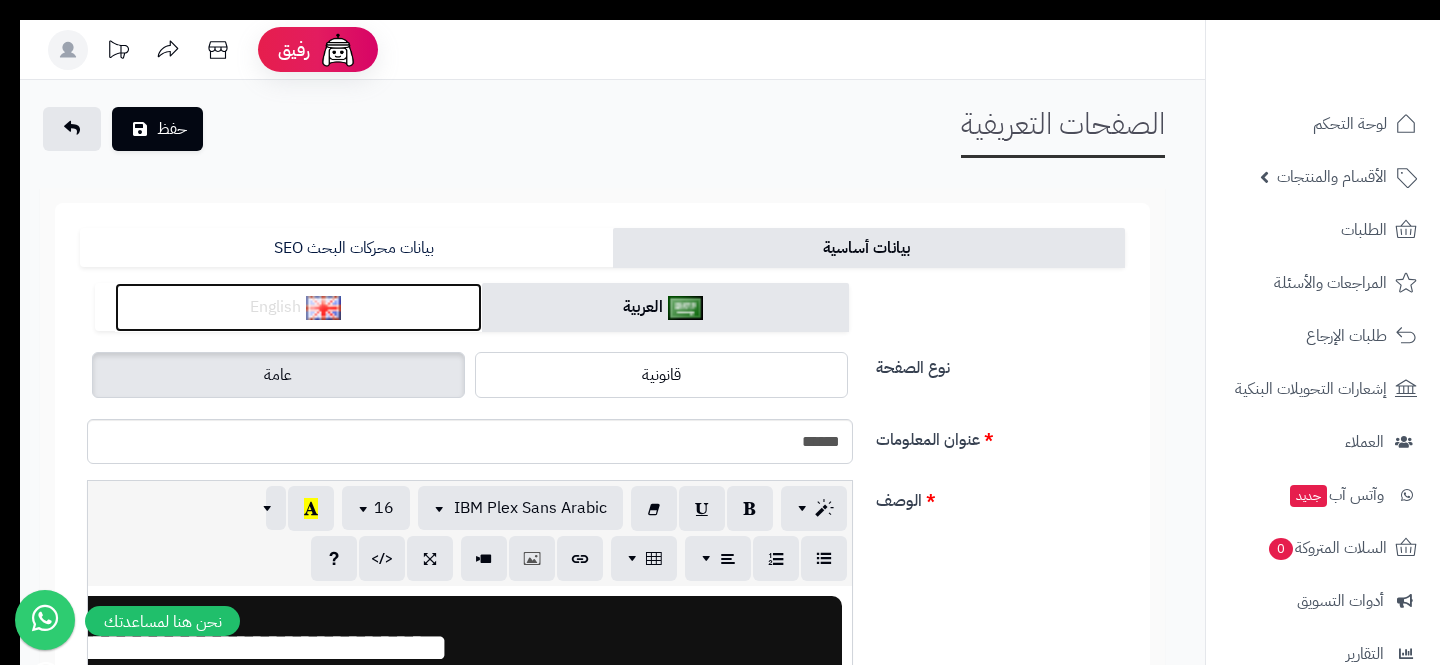 click on "English" at bounding box center (298, 307) 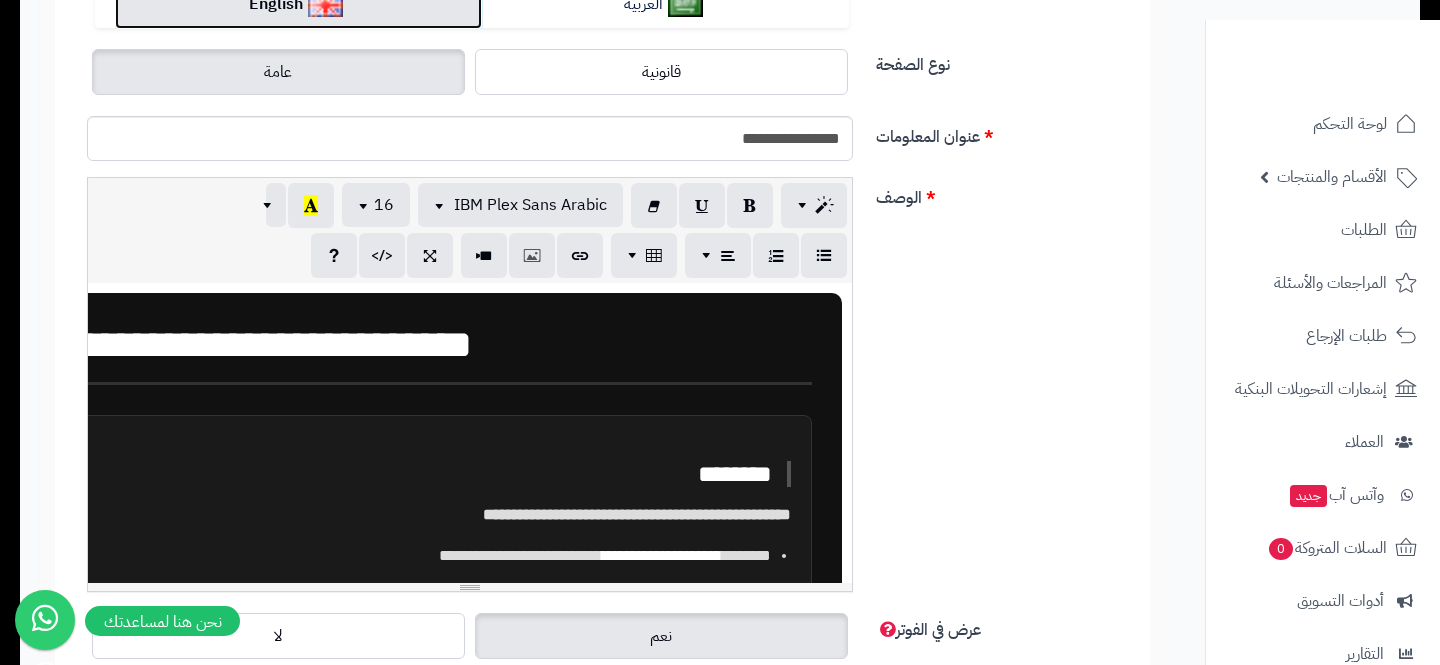 scroll, scrollTop: 342, scrollLeft: 0, axis: vertical 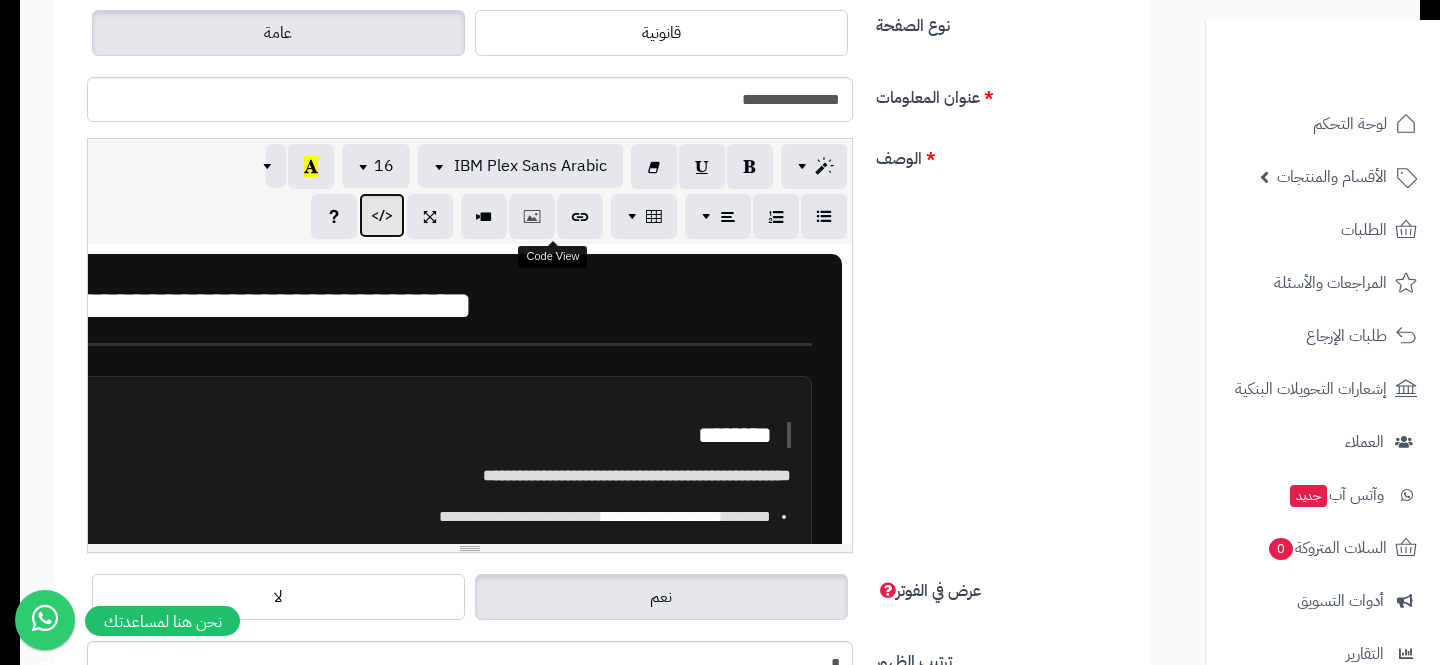 click at bounding box center [382, 215] 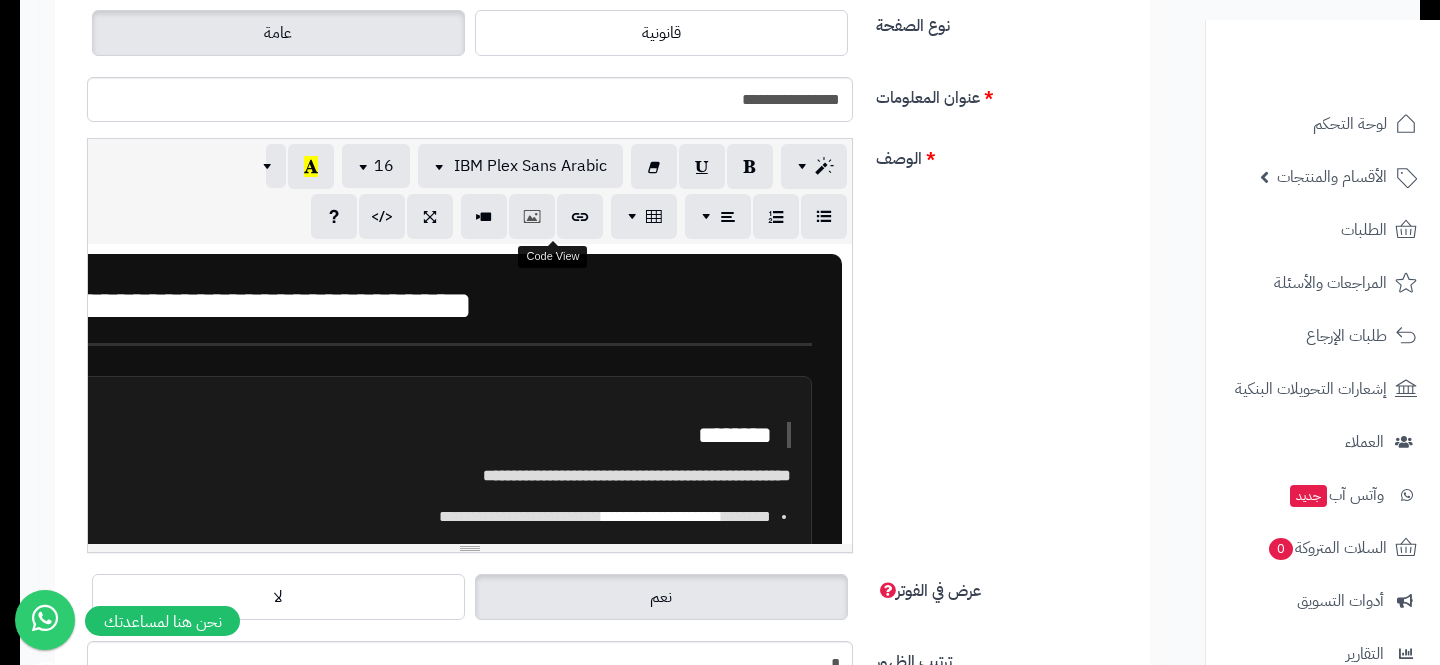 scroll, scrollTop: 7604, scrollLeft: 0, axis: vertical 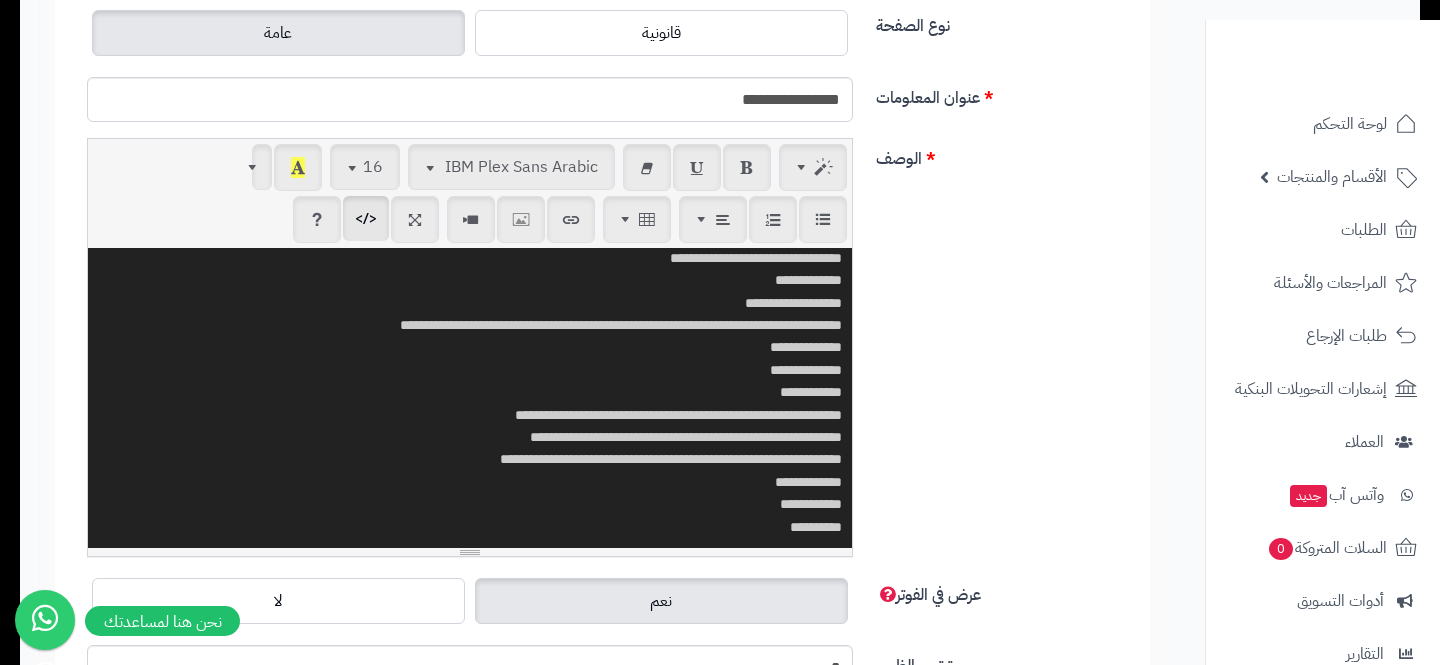 click at bounding box center [470, 398] 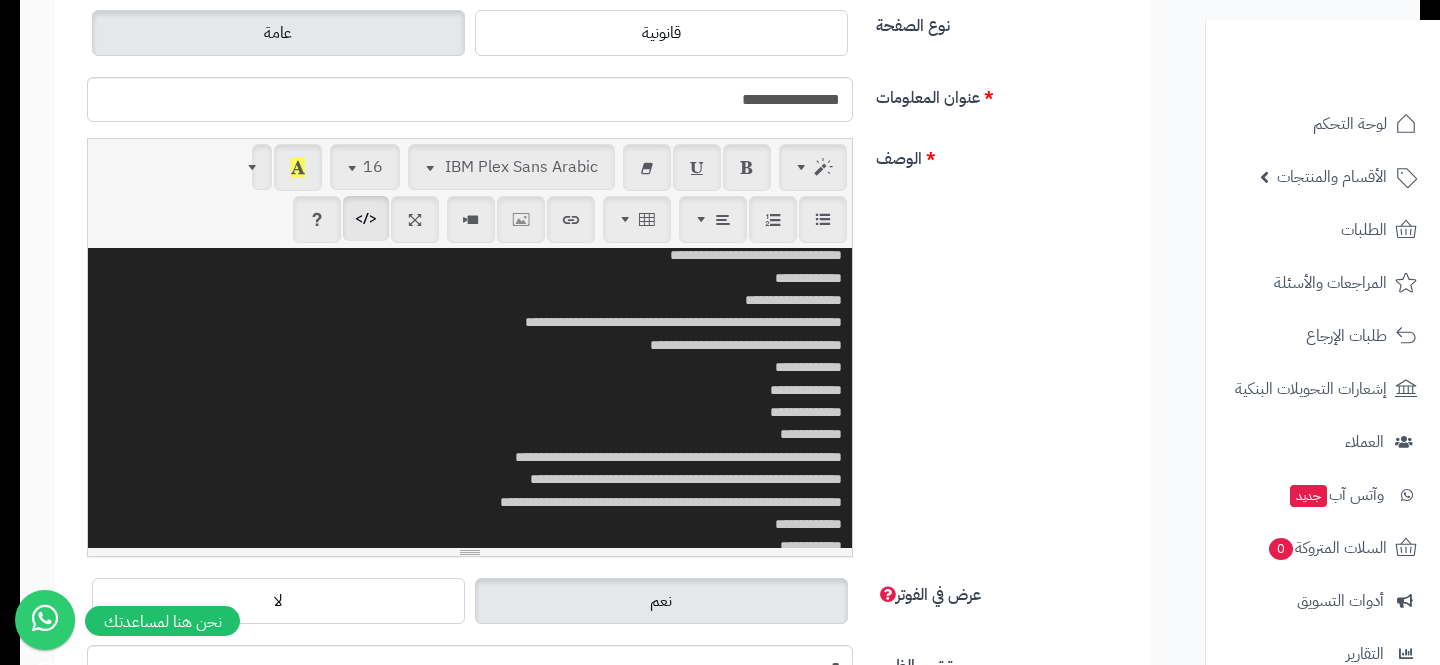 scroll, scrollTop: 7636, scrollLeft: 0, axis: vertical 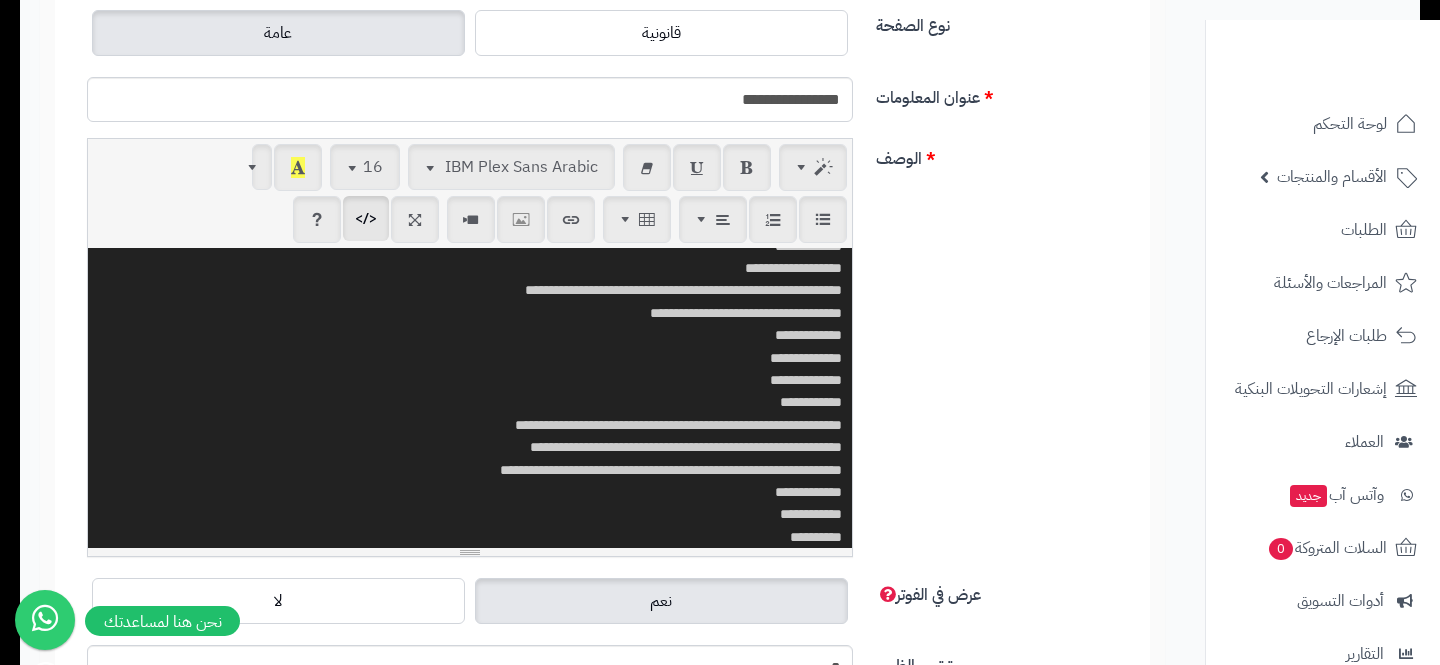 type on "**********" 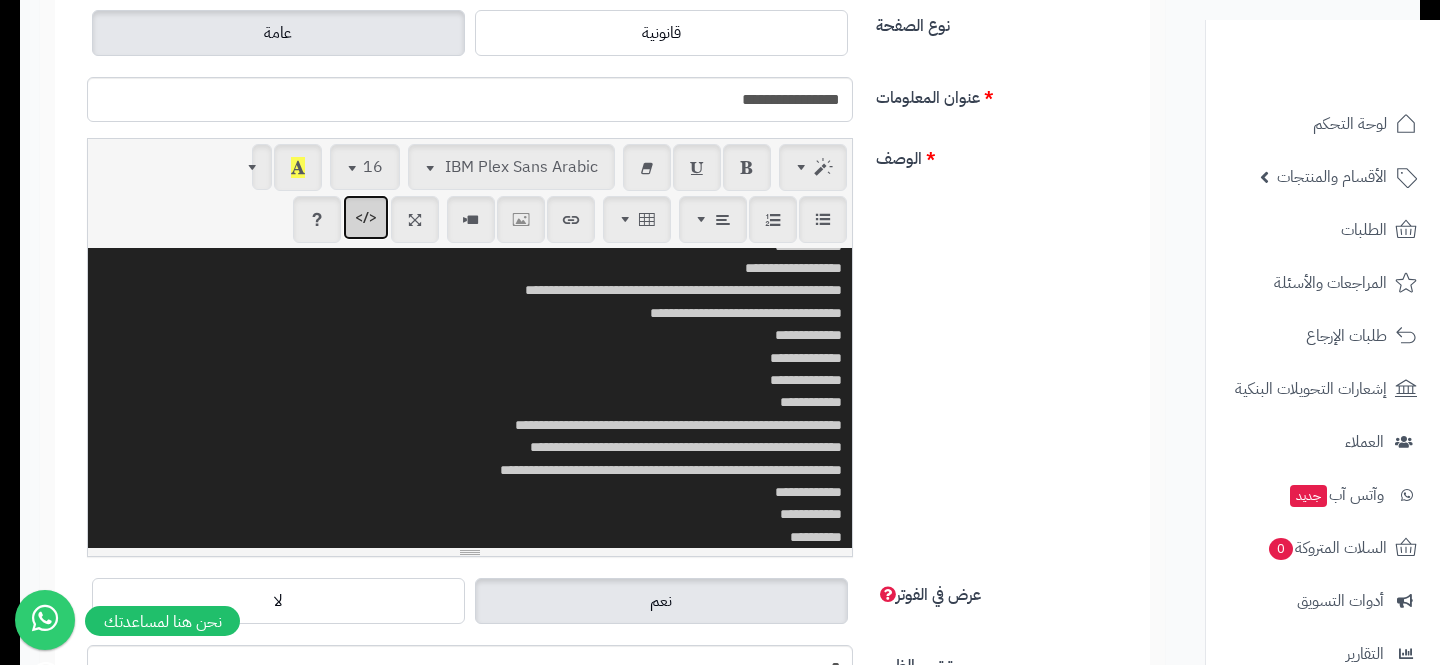 click at bounding box center [366, 217] 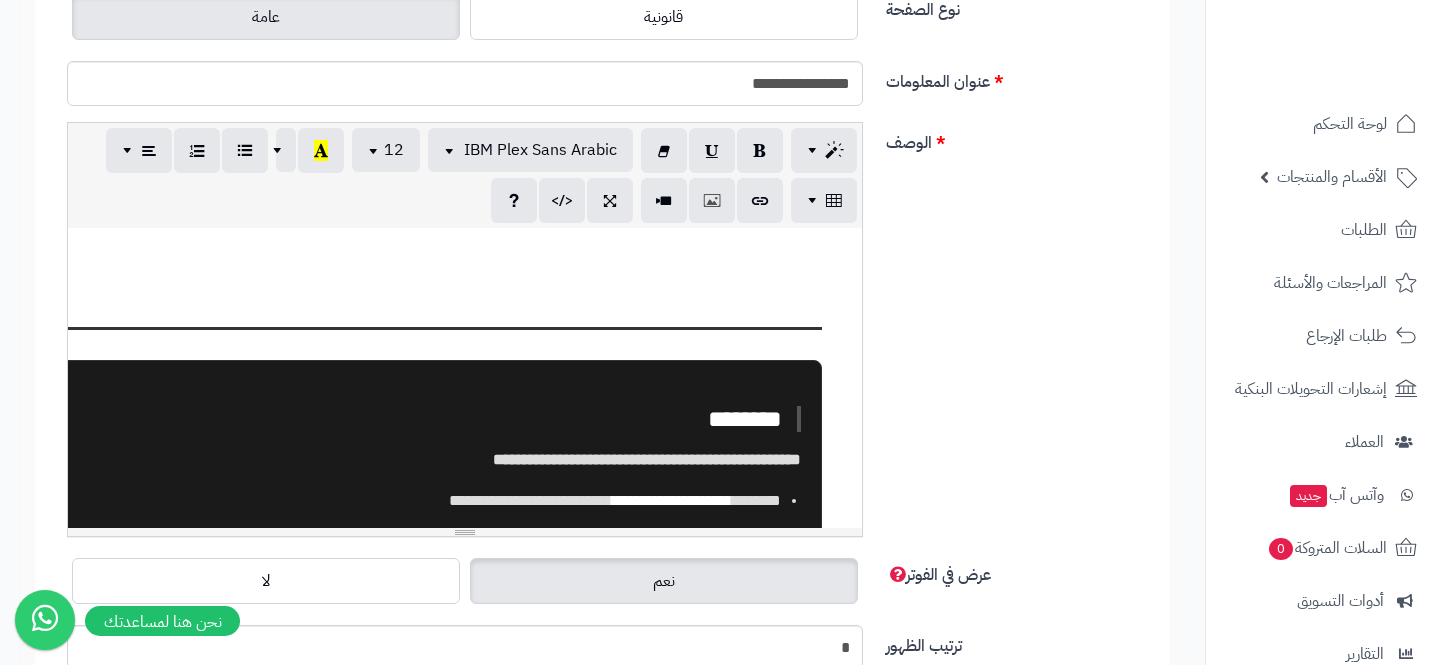 scroll, scrollTop: 0, scrollLeft: 0, axis: both 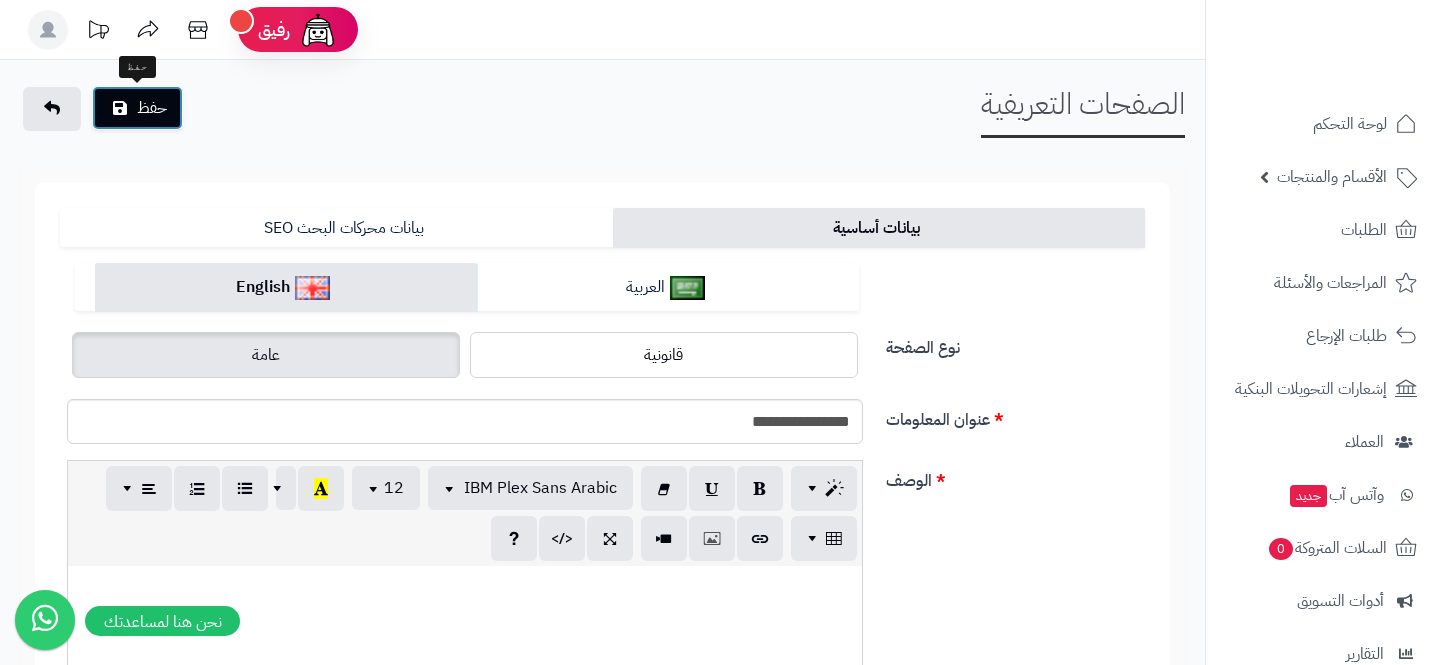 click at bounding box center (120, 108) 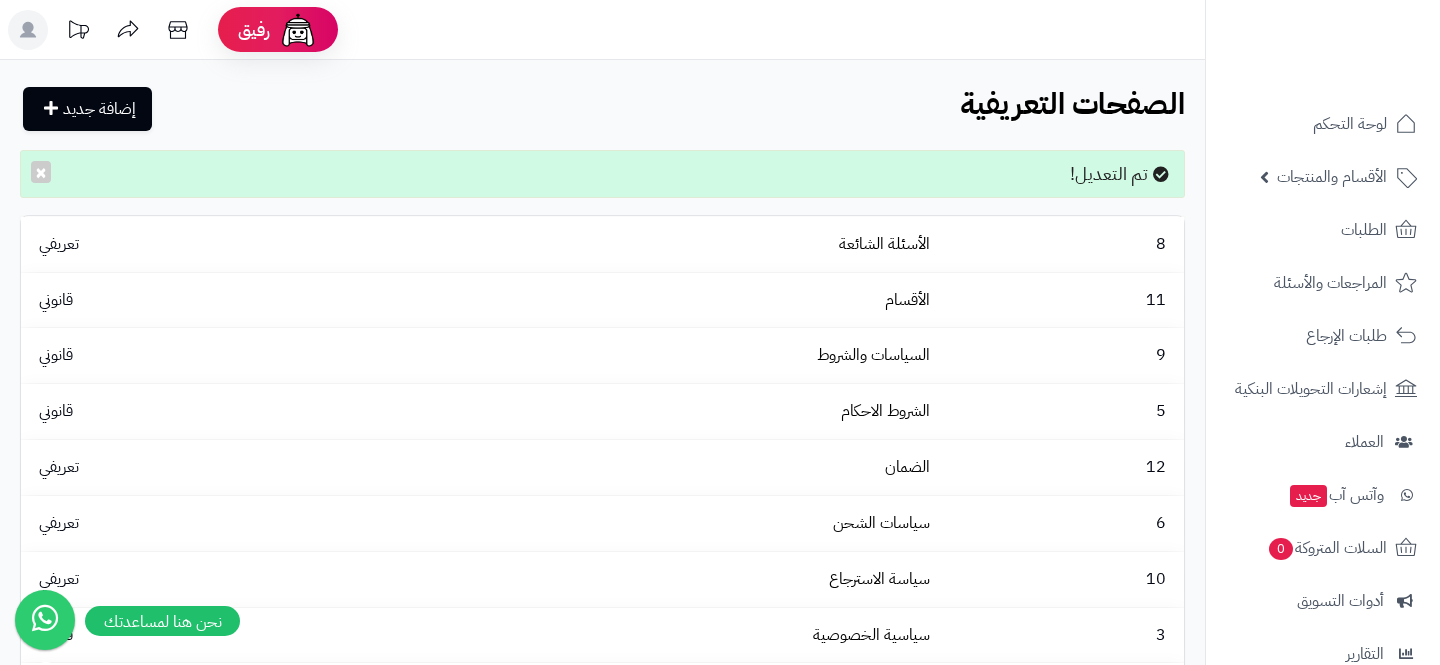 scroll, scrollTop: 0, scrollLeft: 0, axis: both 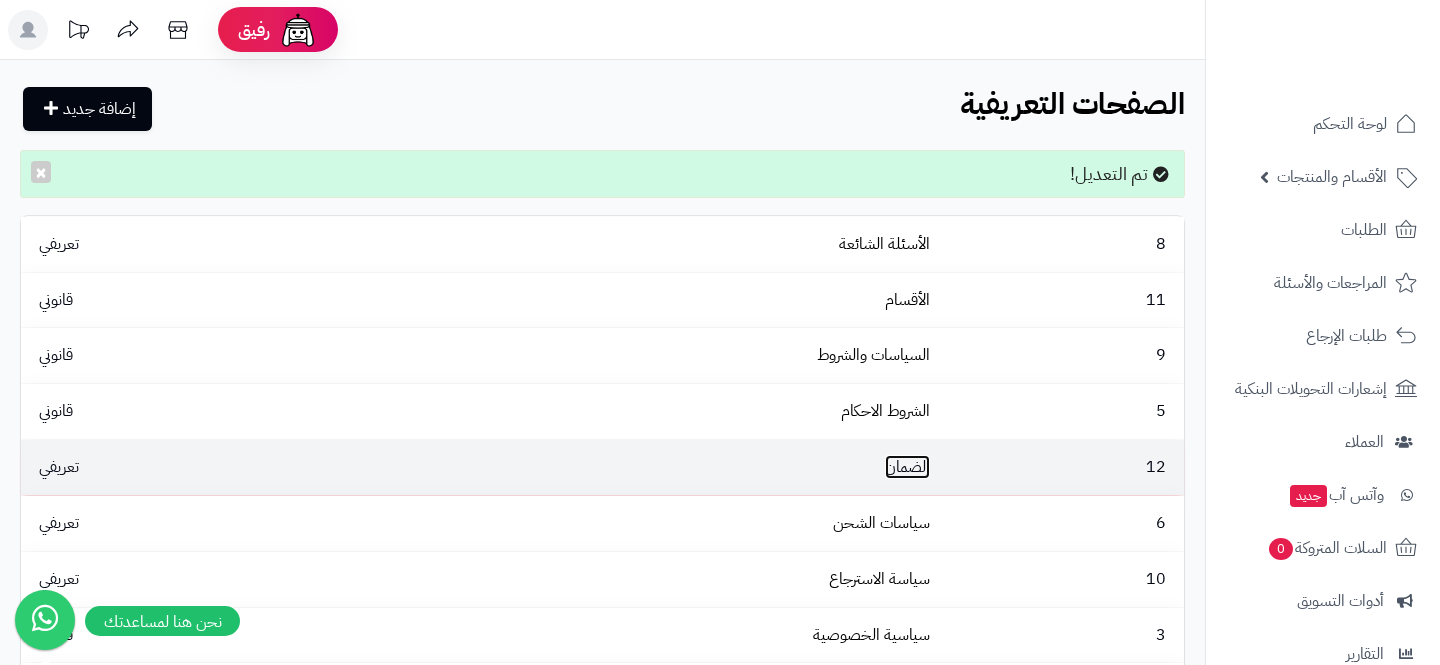 click on "الضمان" at bounding box center (907, 467) 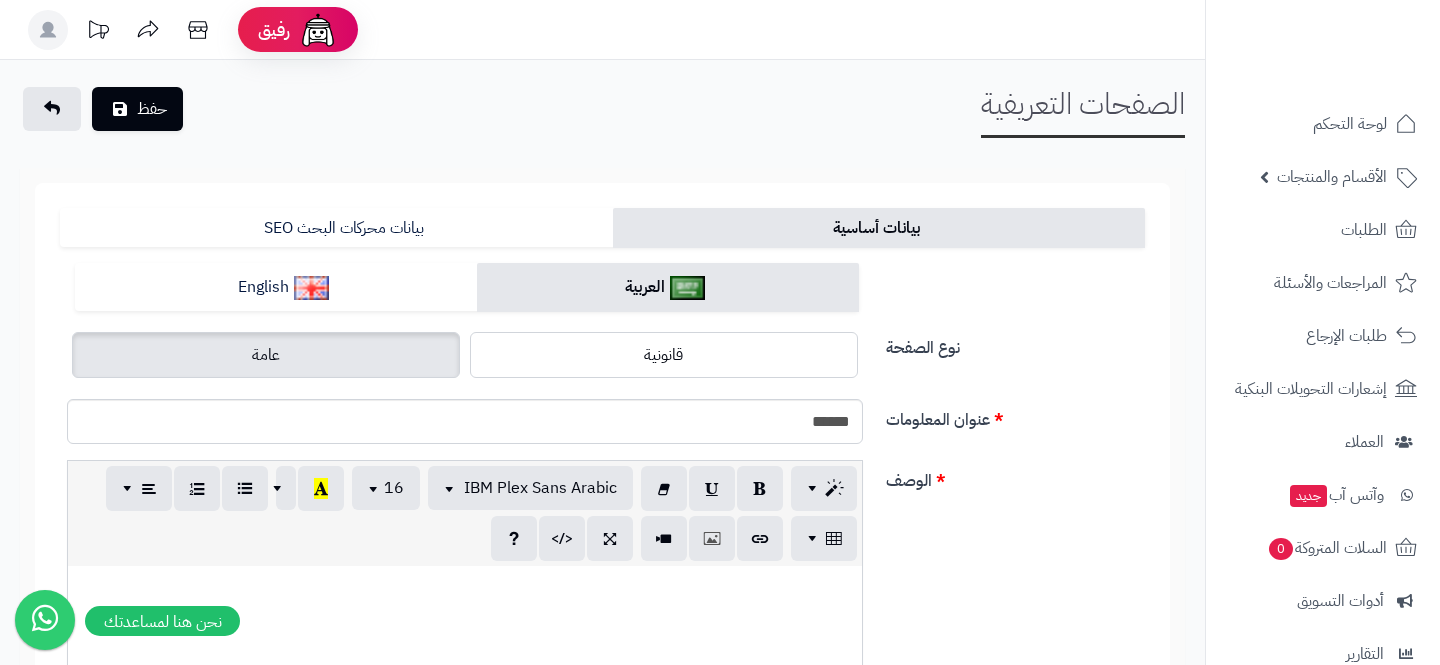 scroll, scrollTop: 0, scrollLeft: 0, axis: both 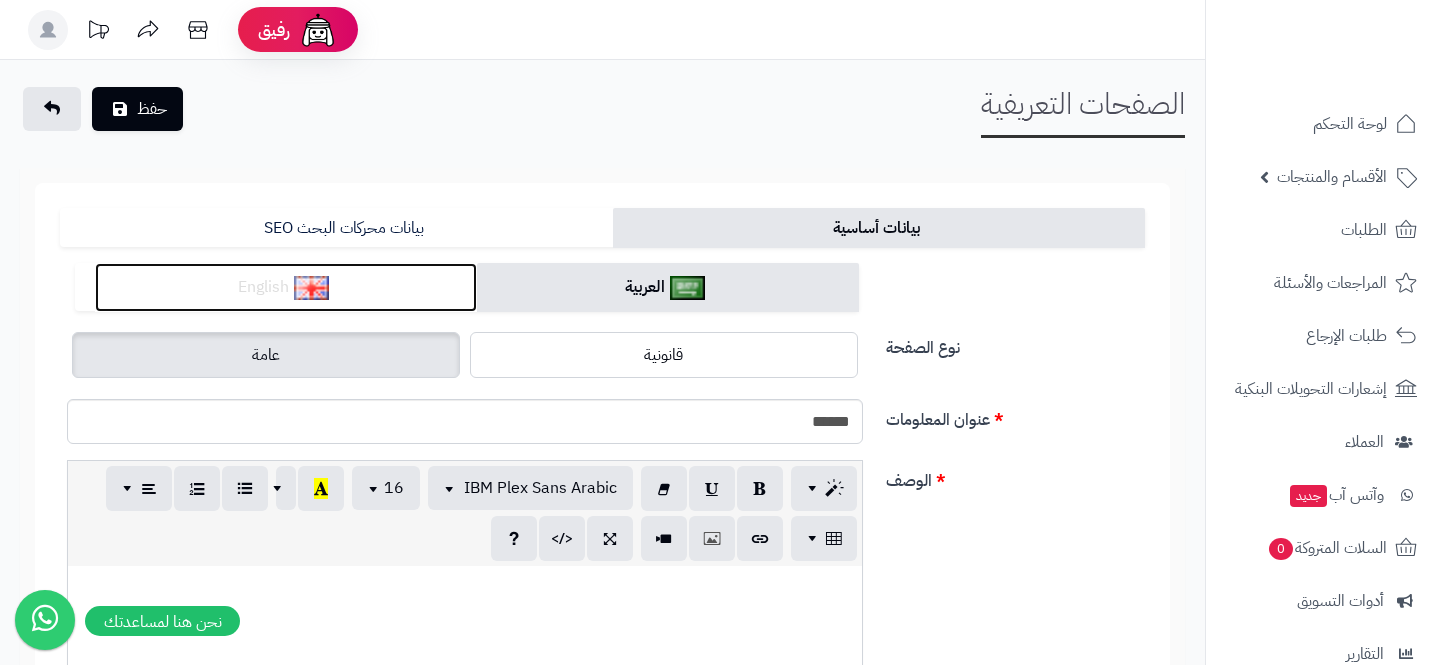 click at bounding box center [311, 288] 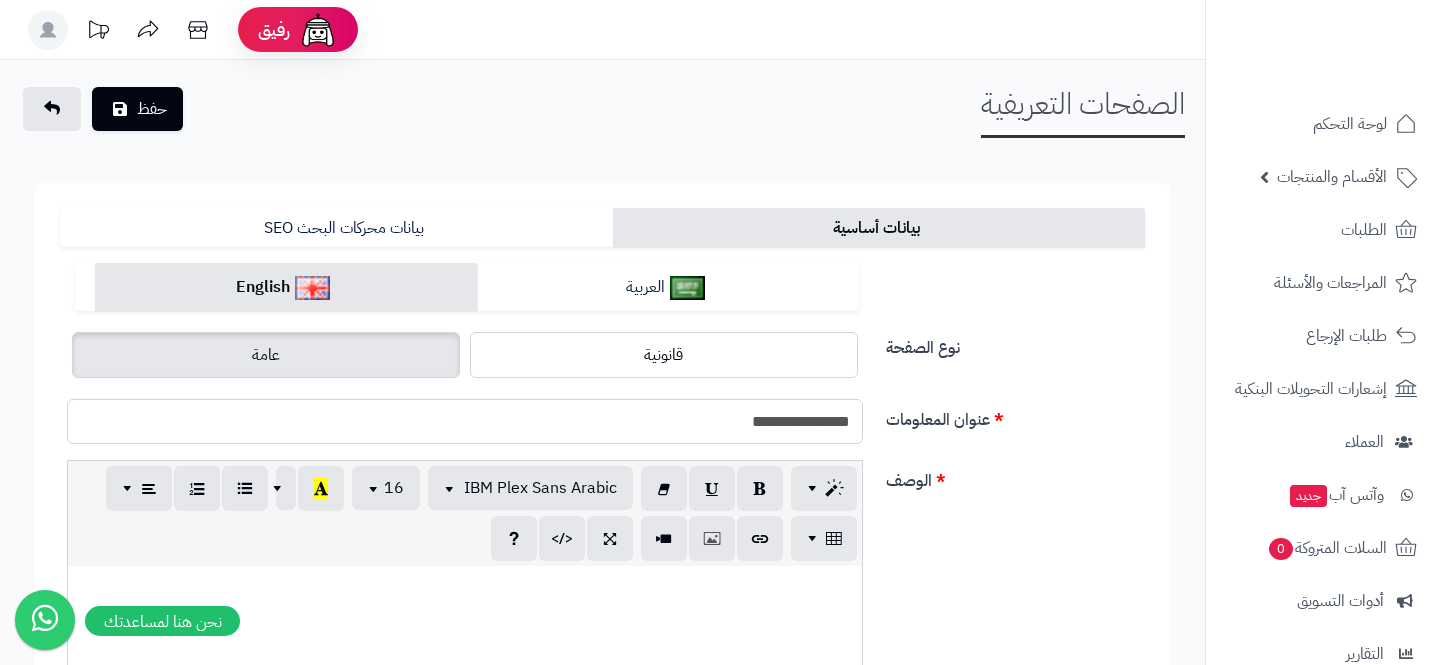 click on "**********" at bounding box center [465, 421] 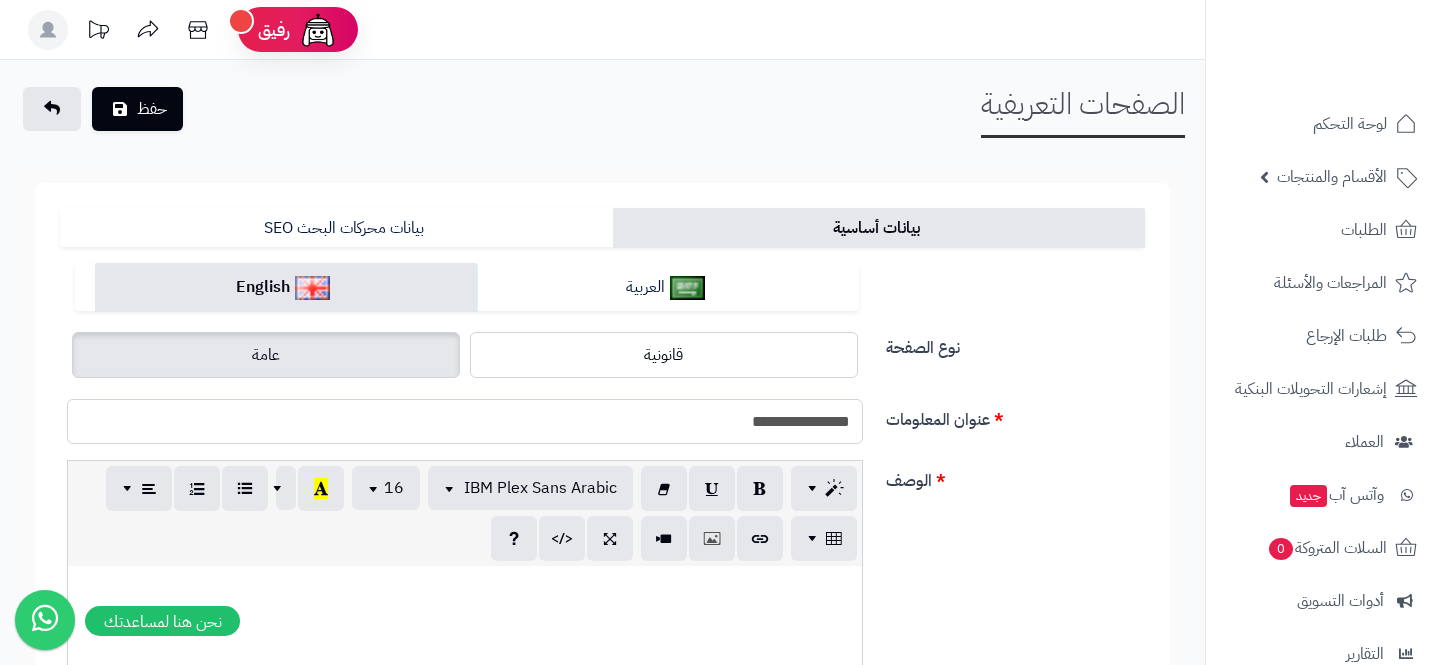 click on "**********" at bounding box center [465, 421] 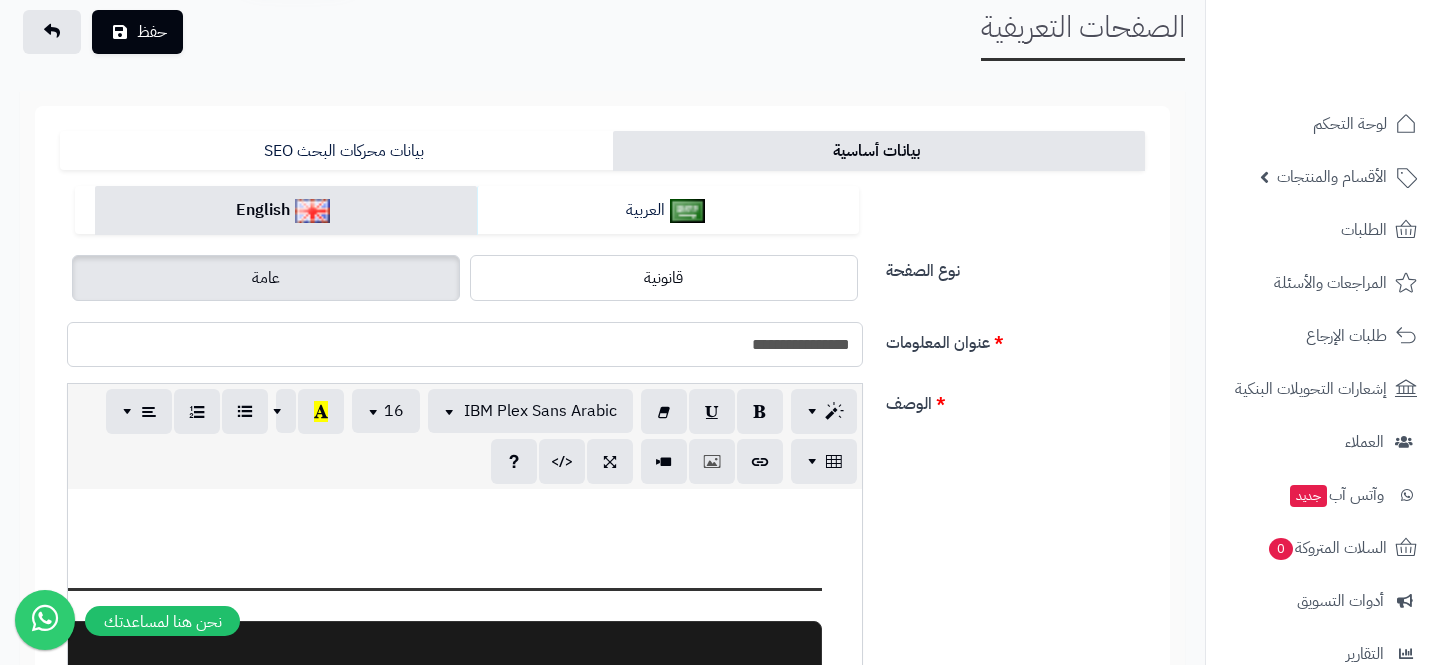 scroll, scrollTop: 282, scrollLeft: 0, axis: vertical 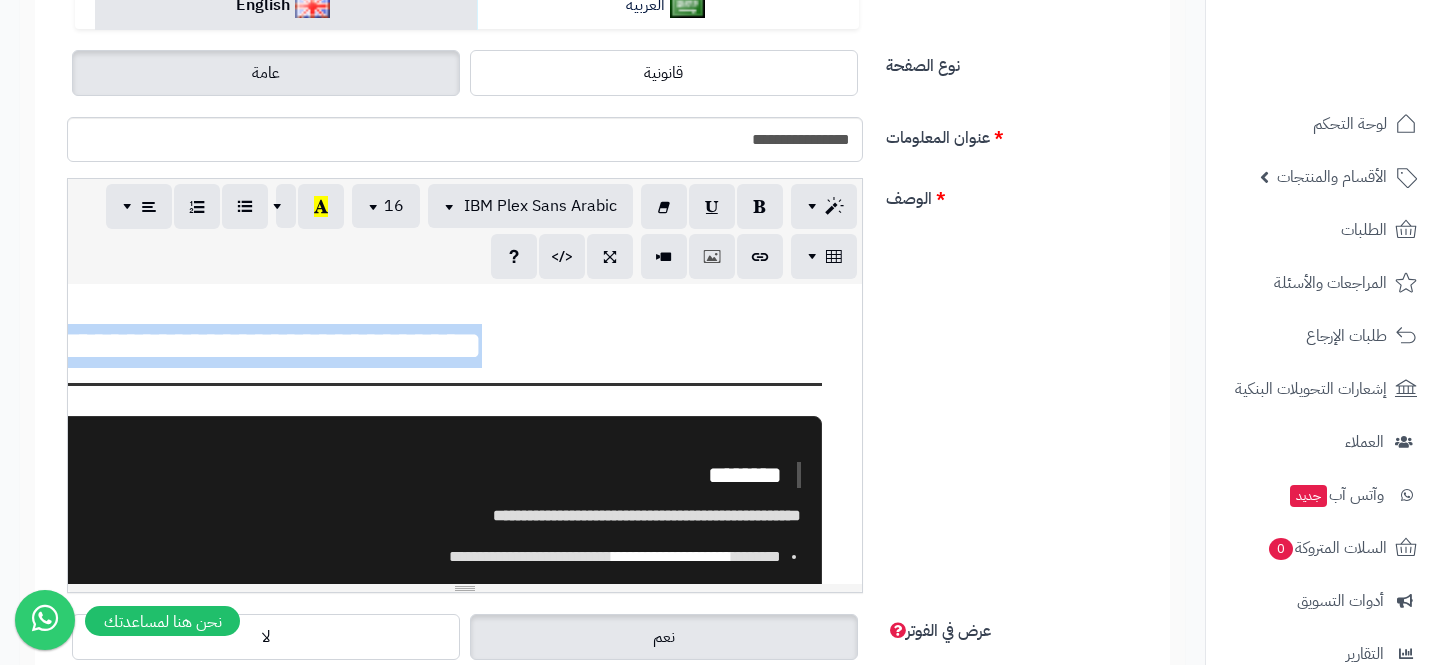 drag, startPoint x: 587, startPoint y: 407, endPoint x: 491, endPoint y: 278, distance: 160.80112 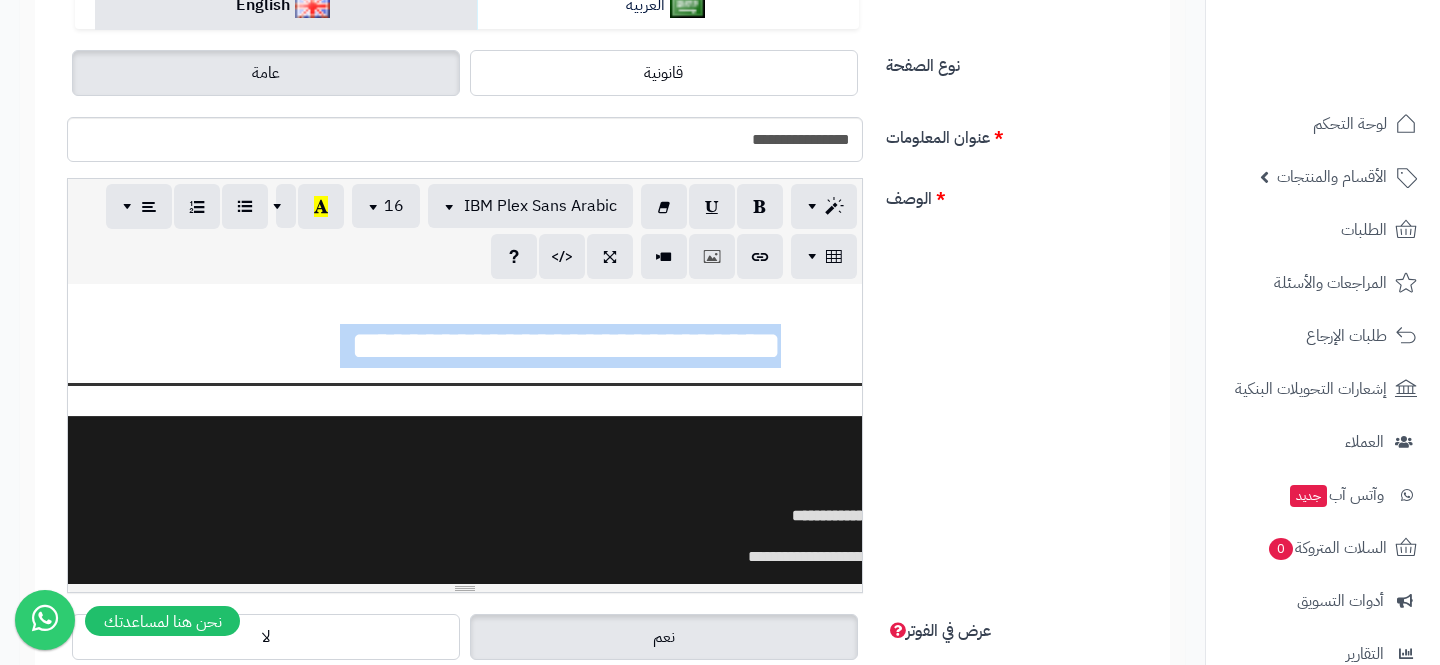 scroll, scrollTop: 0, scrollLeft: -396, axis: horizontal 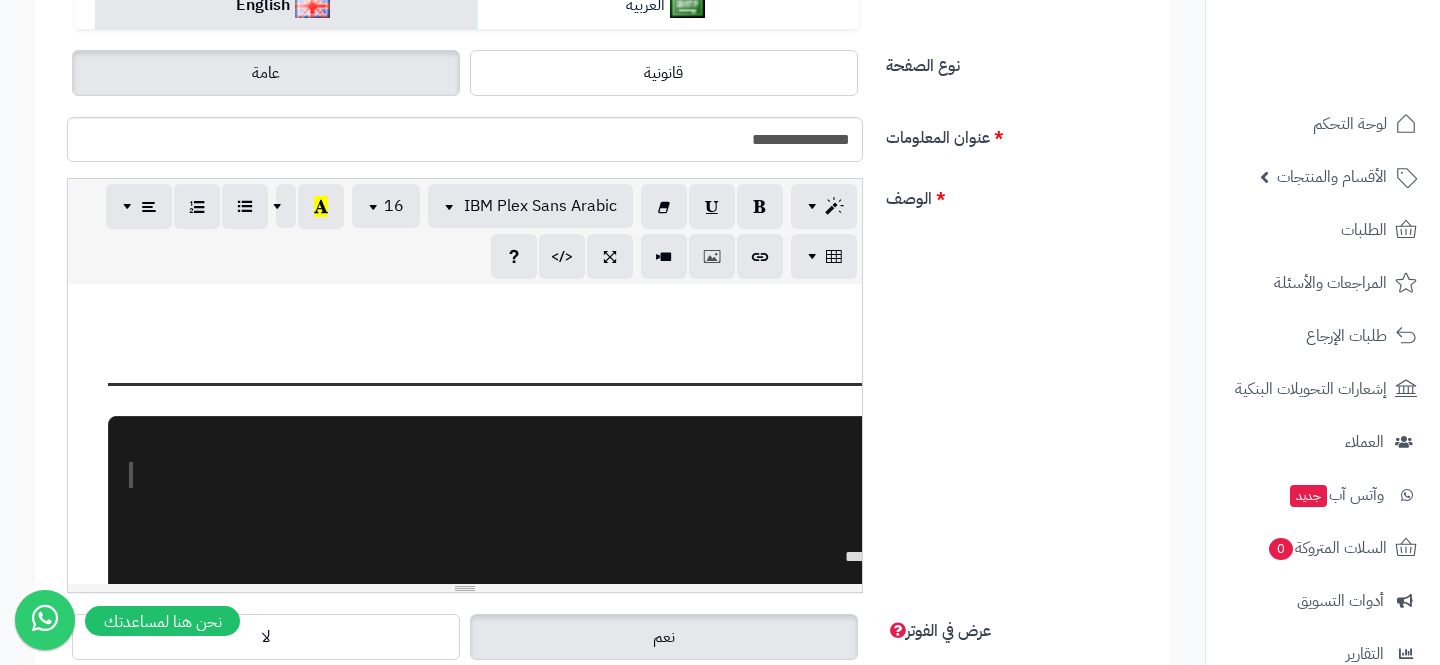 click on "**********" at bounding box center [602, 393] 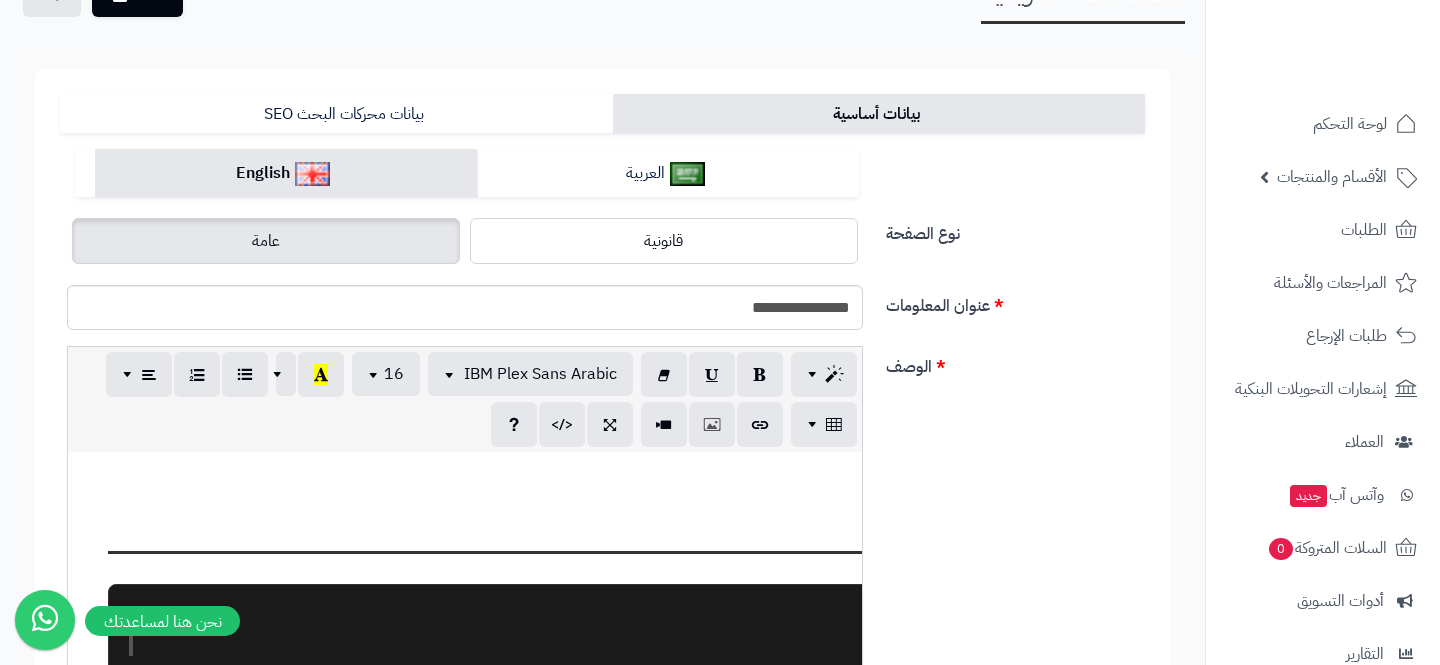 scroll, scrollTop: 0, scrollLeft: 0, axis: both 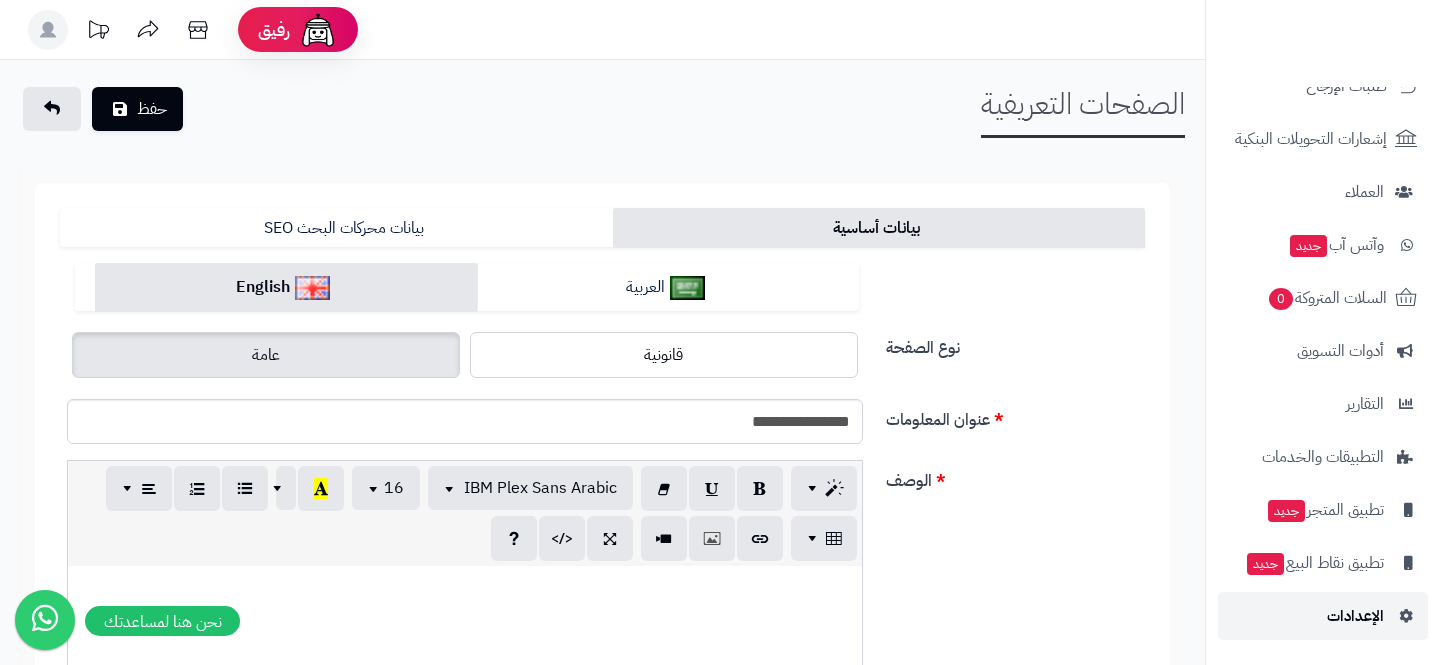 click on "الإعدادات" at bounding box center [1355, 616] 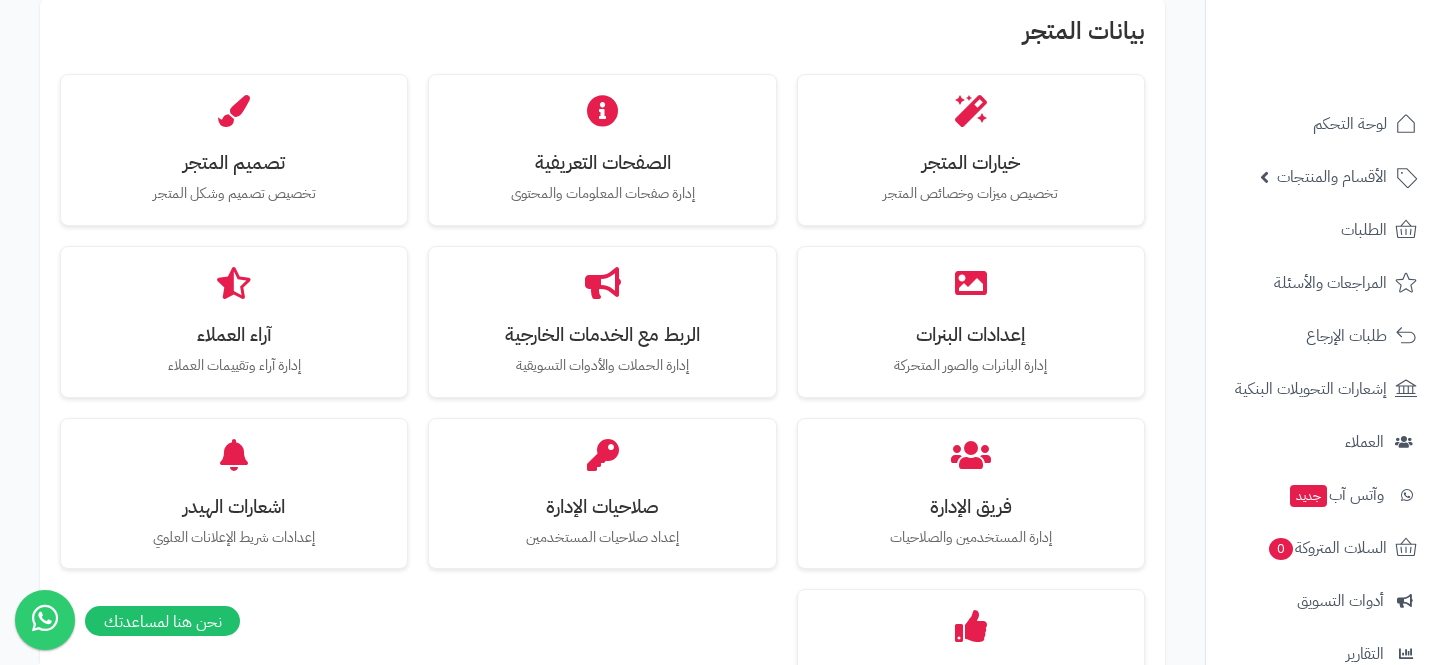 scroll, scrollTop: 612, scrollLeft: 0, axis: vertical 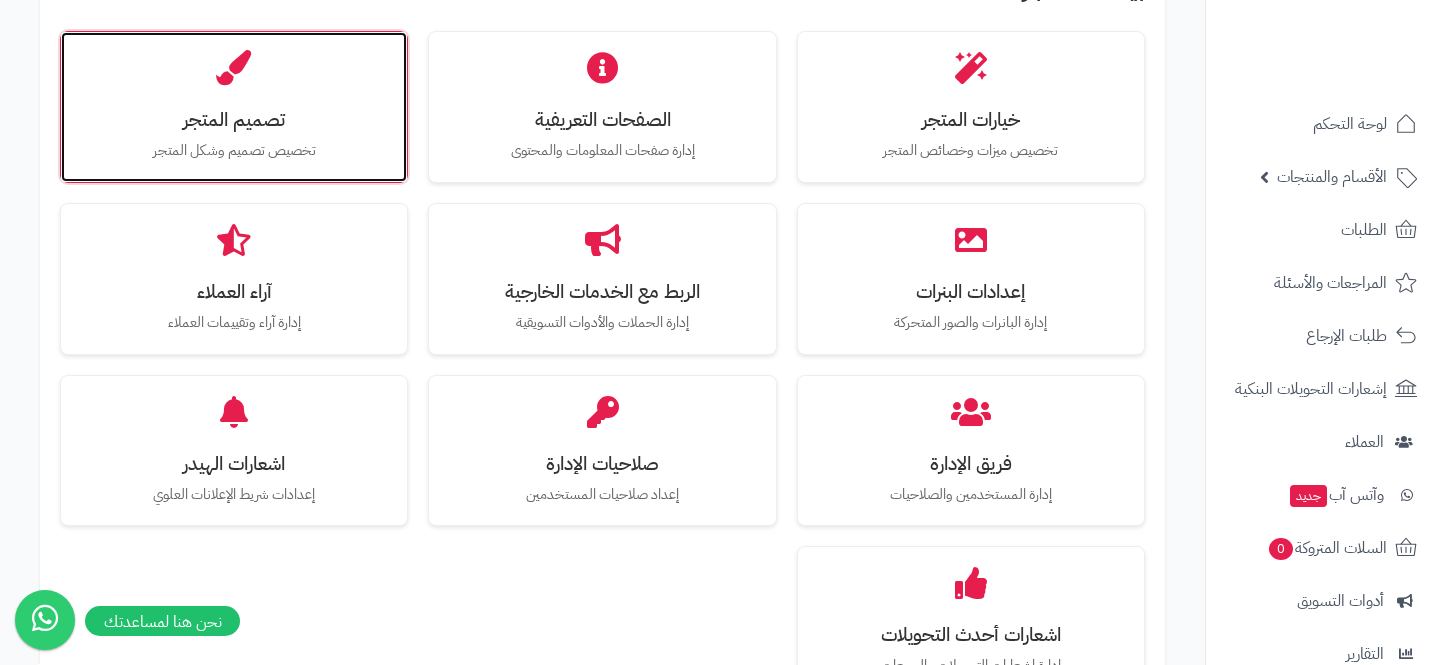 click on "تصميم المتجر تخصيص تصميم وشكل المتجر" at bounding box center [234, 107] 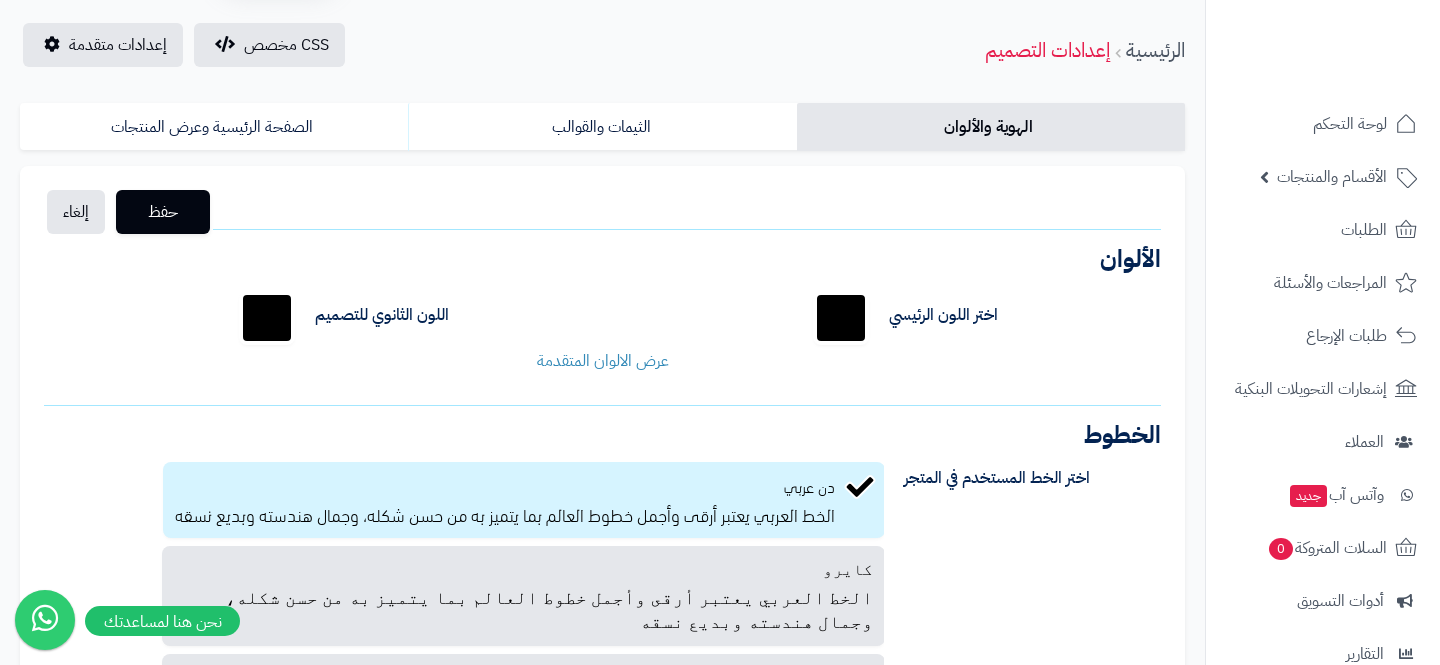 scroll, scrollTop: 96, scrollLeft: 0, axis: vertical 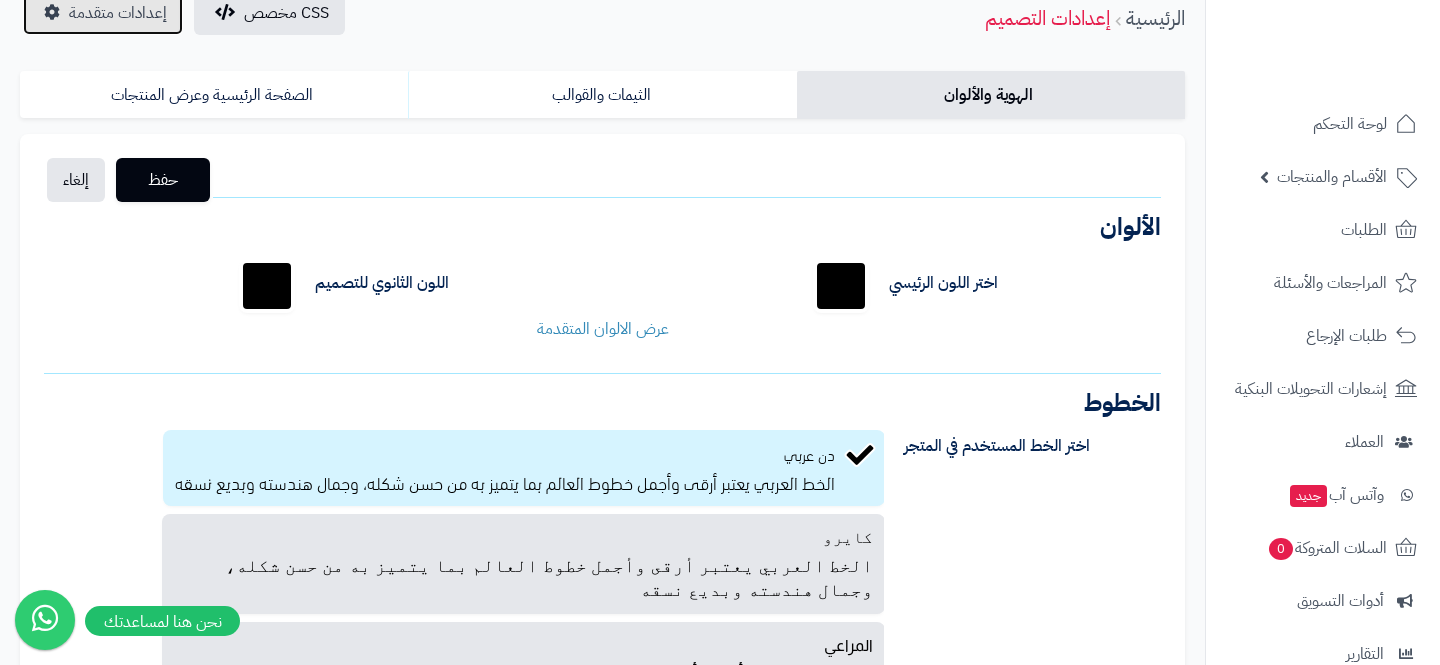 click on "إعدادات متقدمة" at bounding box center [103, 13] 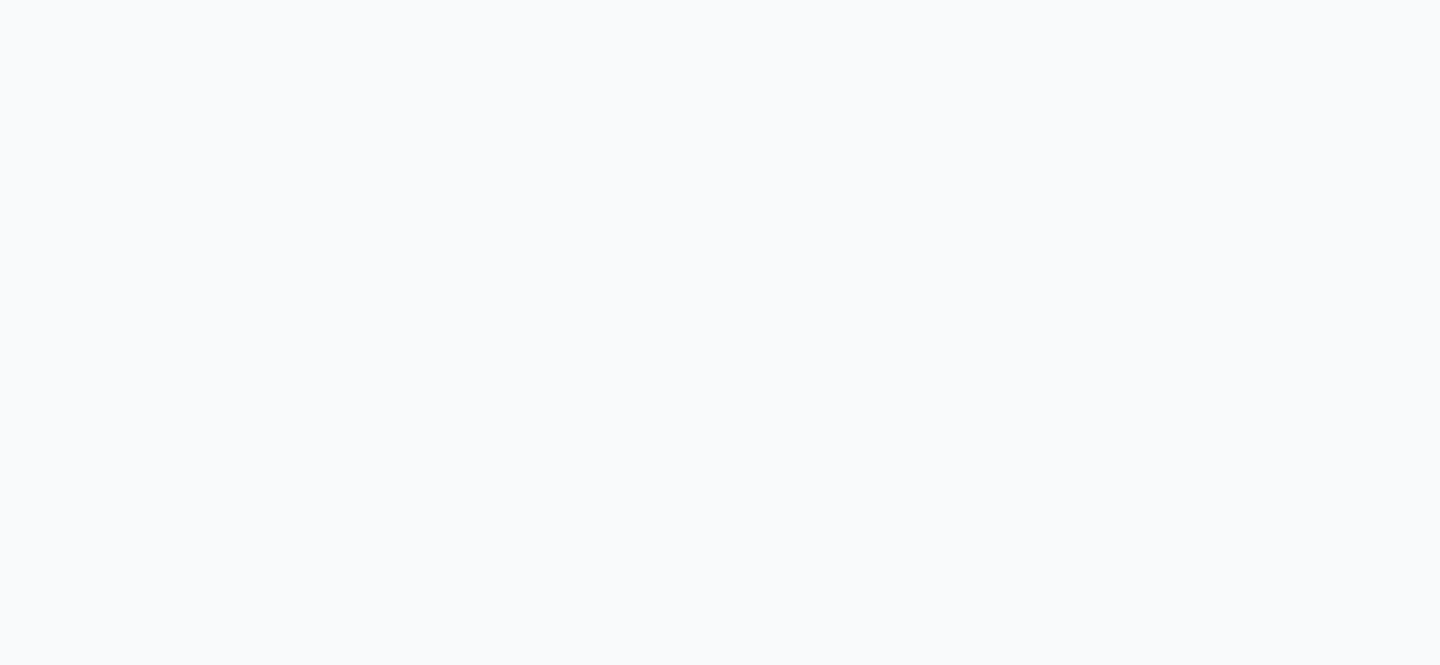 scroll, scrollTop: 0, scrollLeft: 0, axis: both 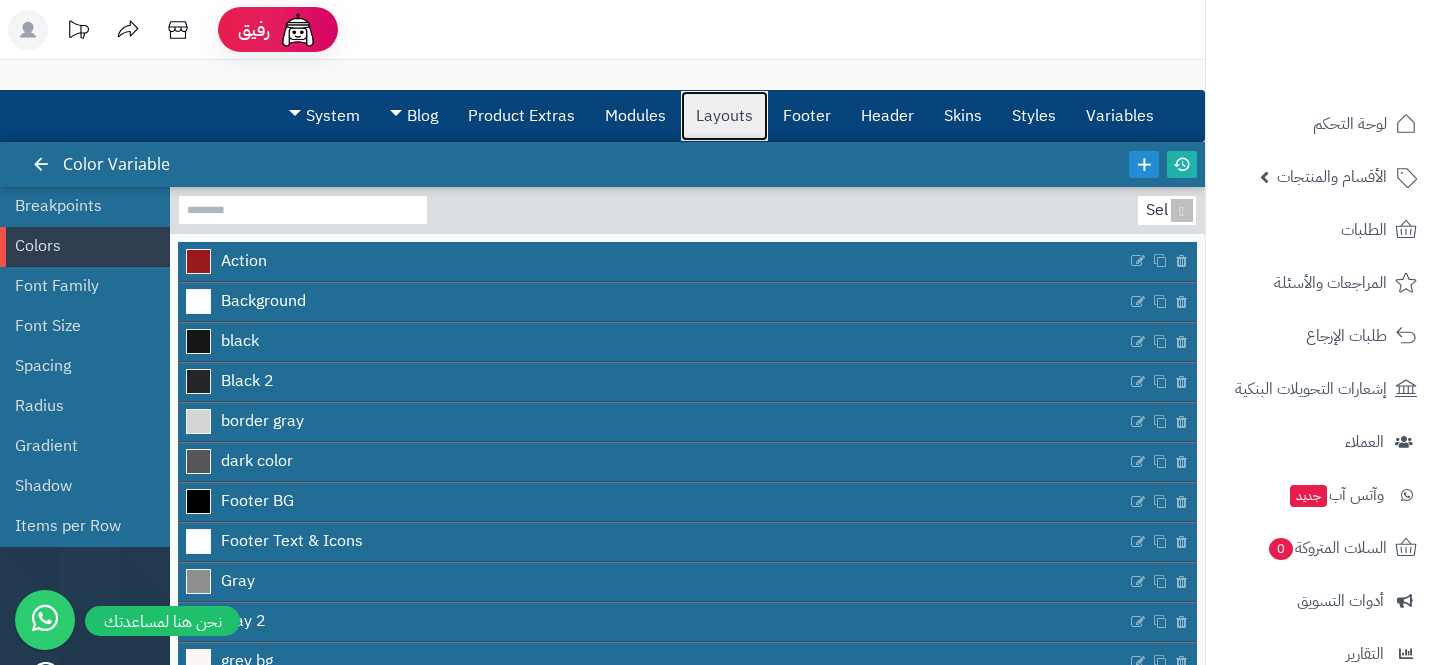 click on "Layouts" at bounding box center (724, 116) 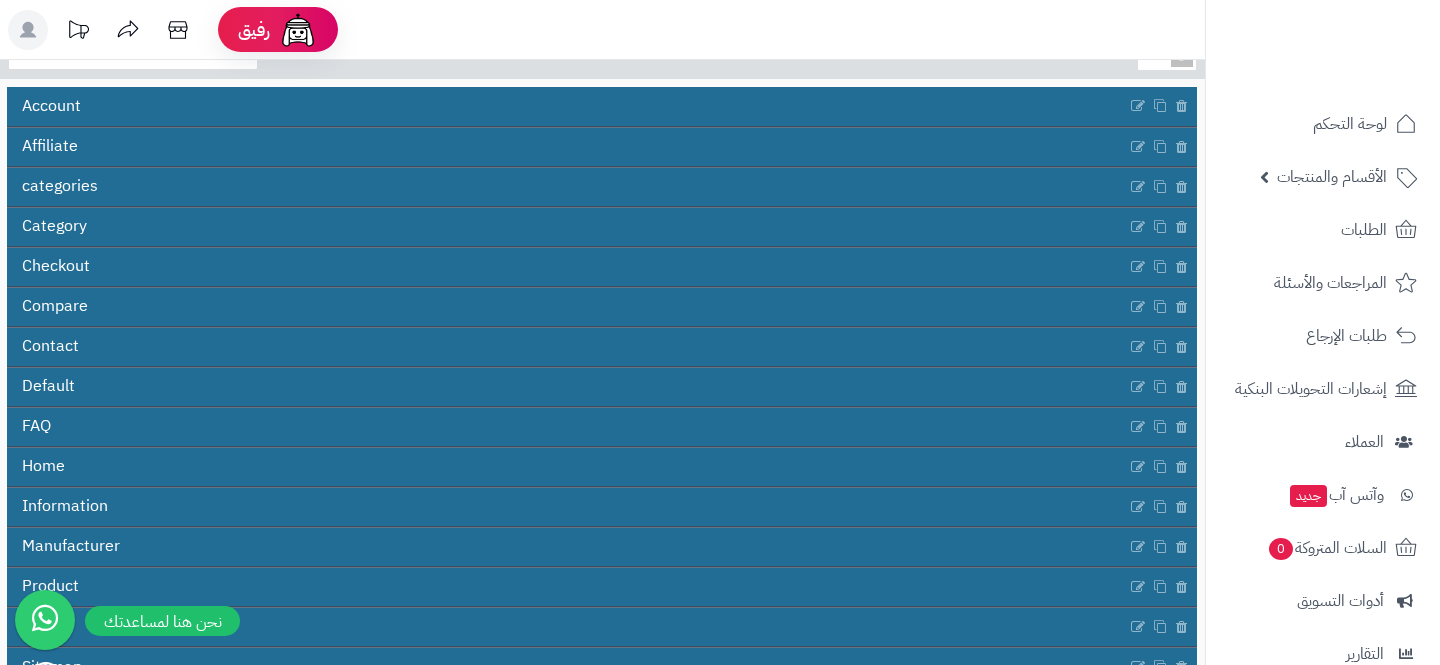 scroll, scrollTop: 166, scrollLeft: 0, axis: vertical 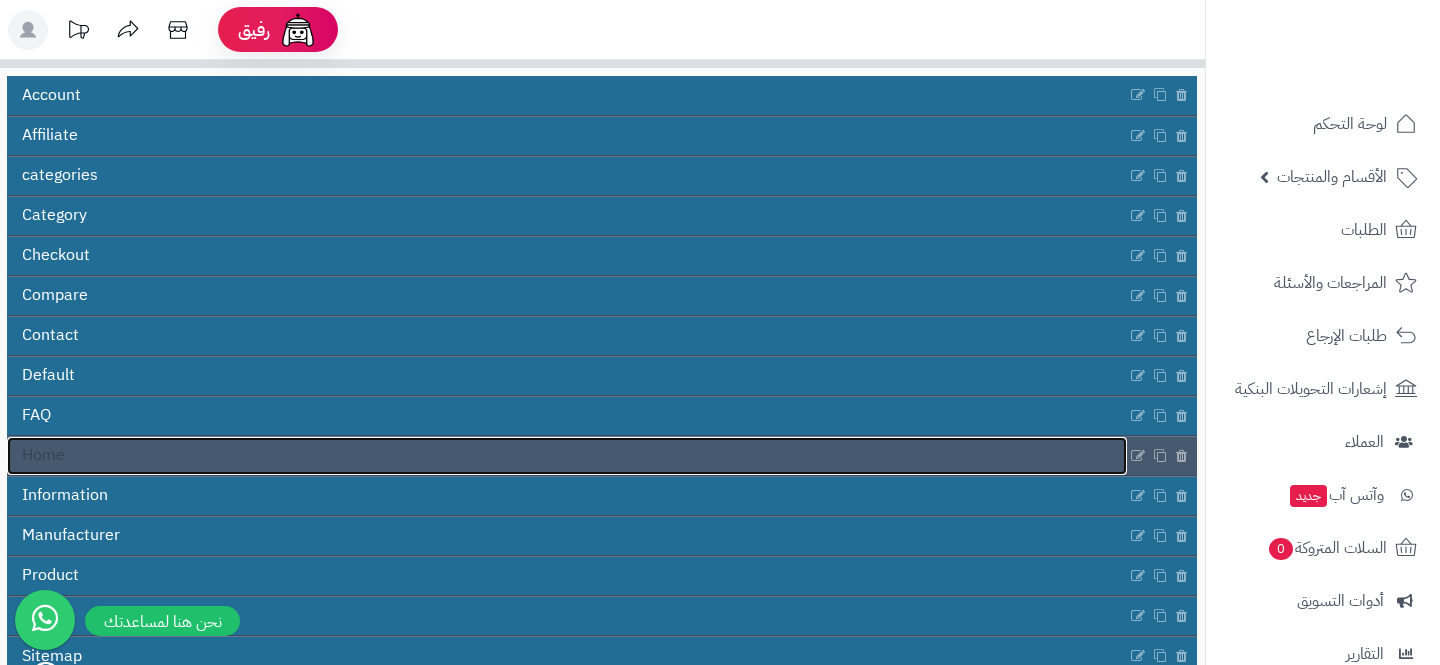 click on "Home" at bounding box center [567, 456] 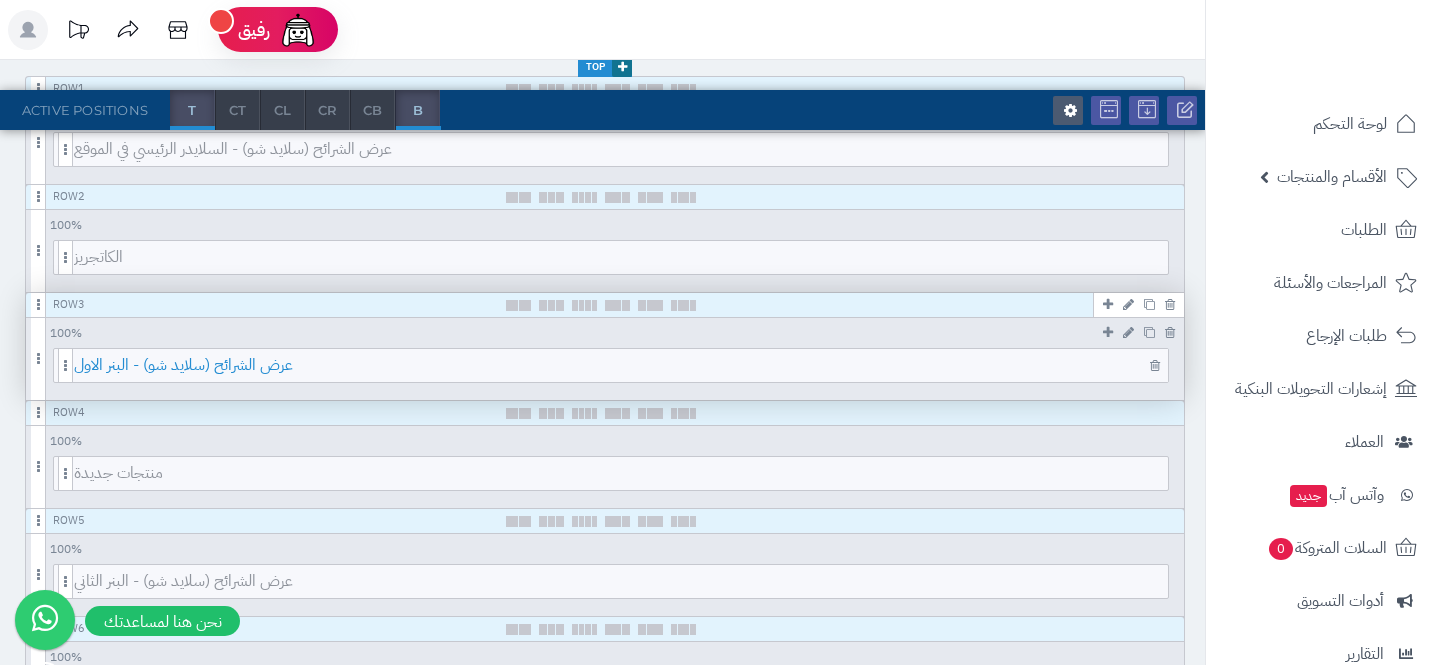 scroll, scrollTop: 379, scrollLeft: 0, axis: vertical 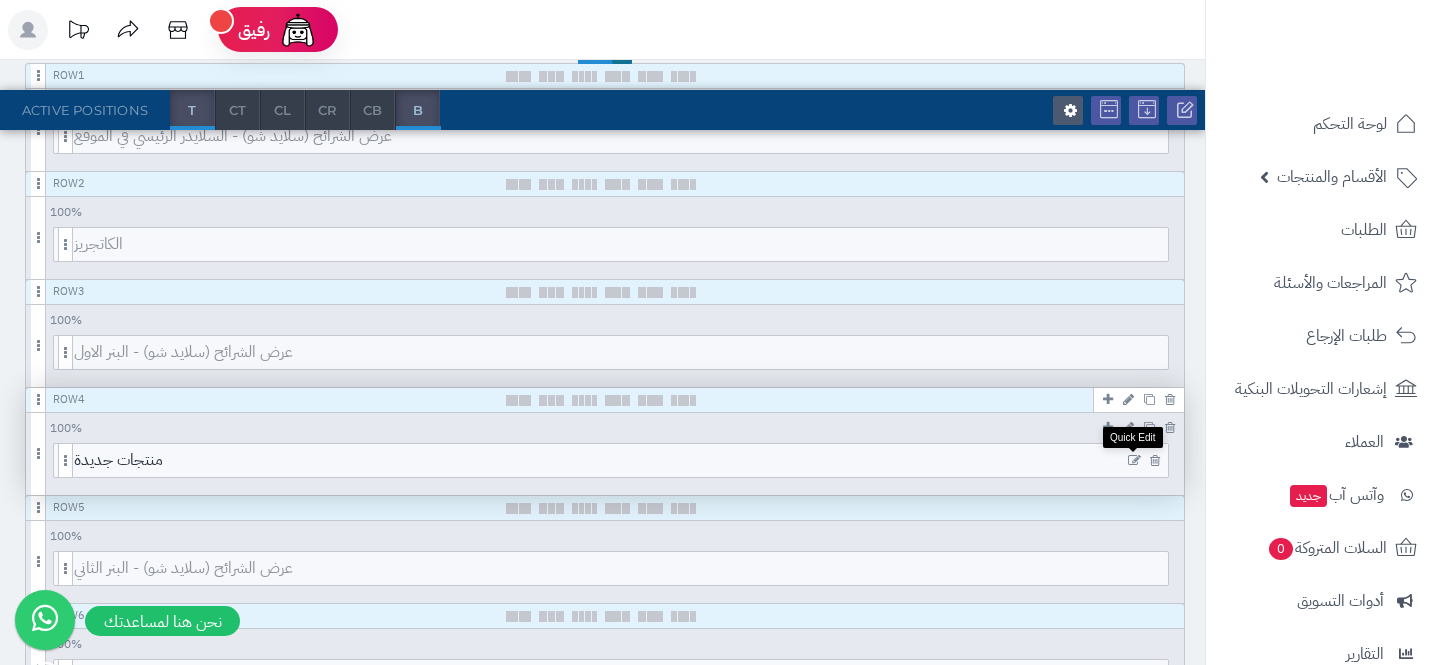 click at bounding box center [1134, 461] 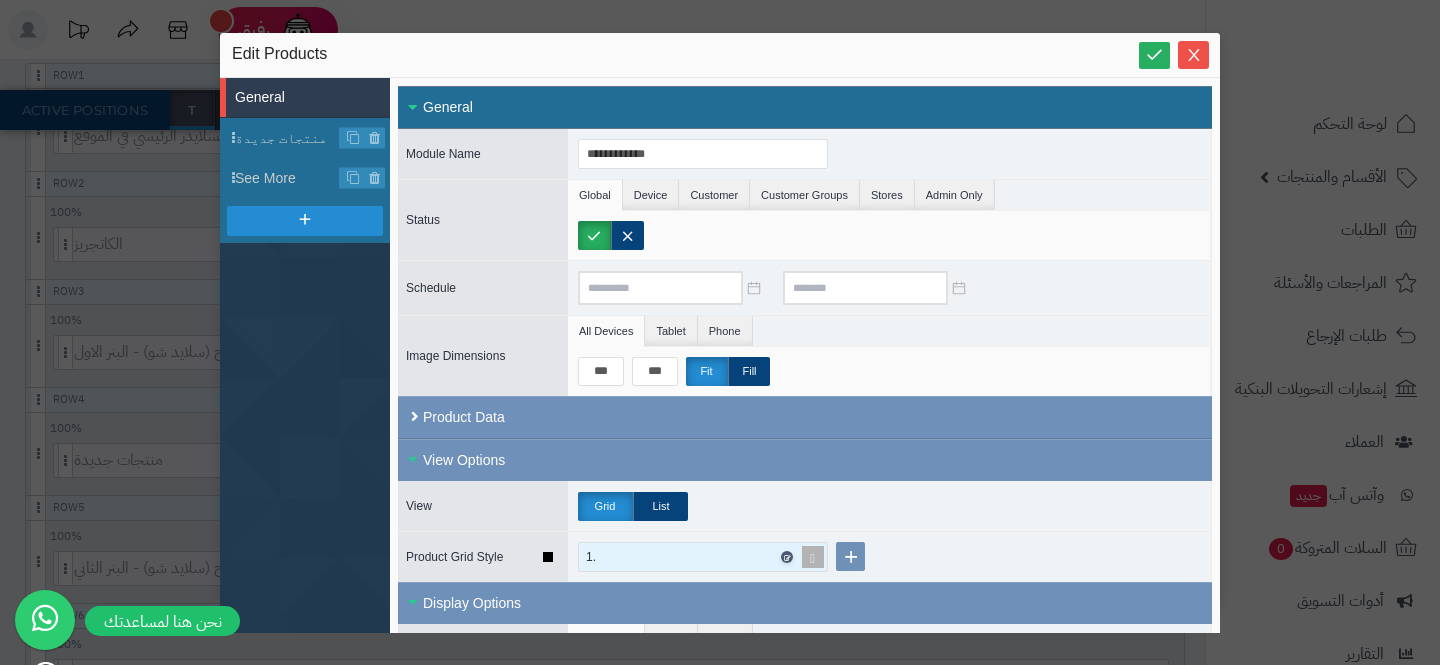 click at bounding box center (787, 557) 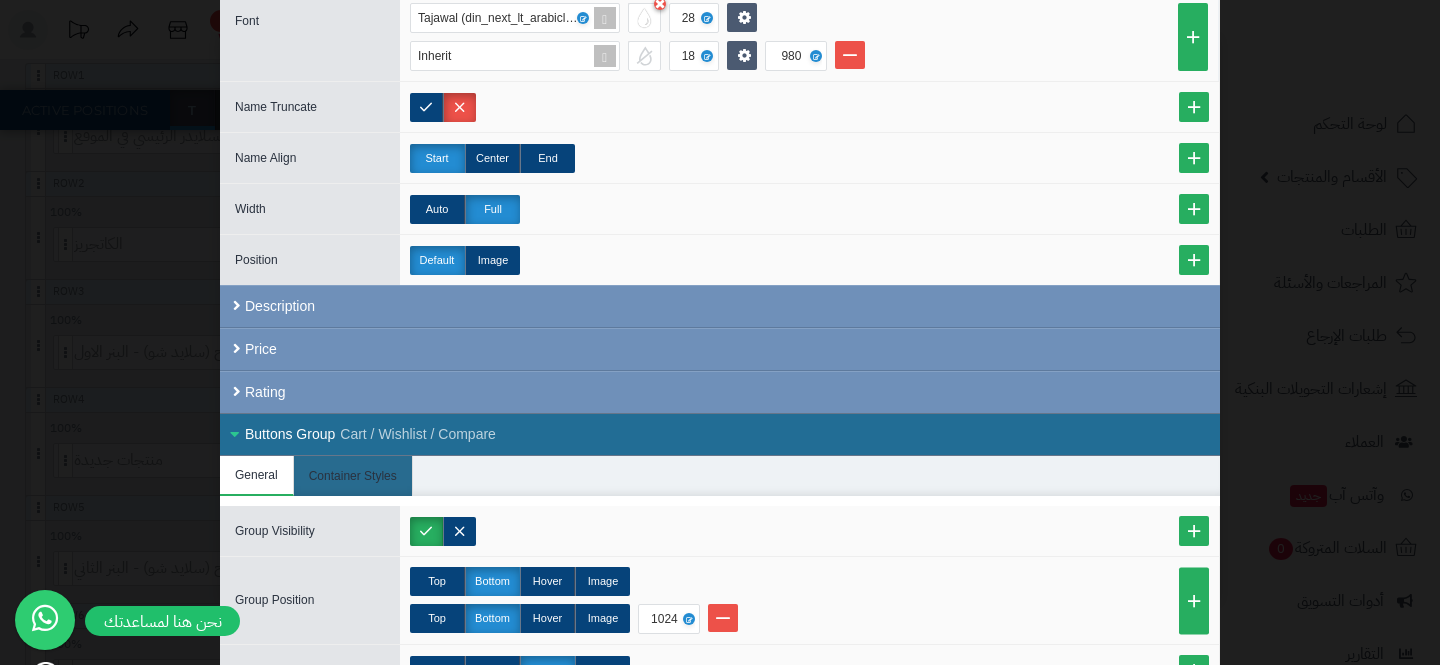 scroll, scrollTop: 1959, scrollLeft: 0, axis: vertical 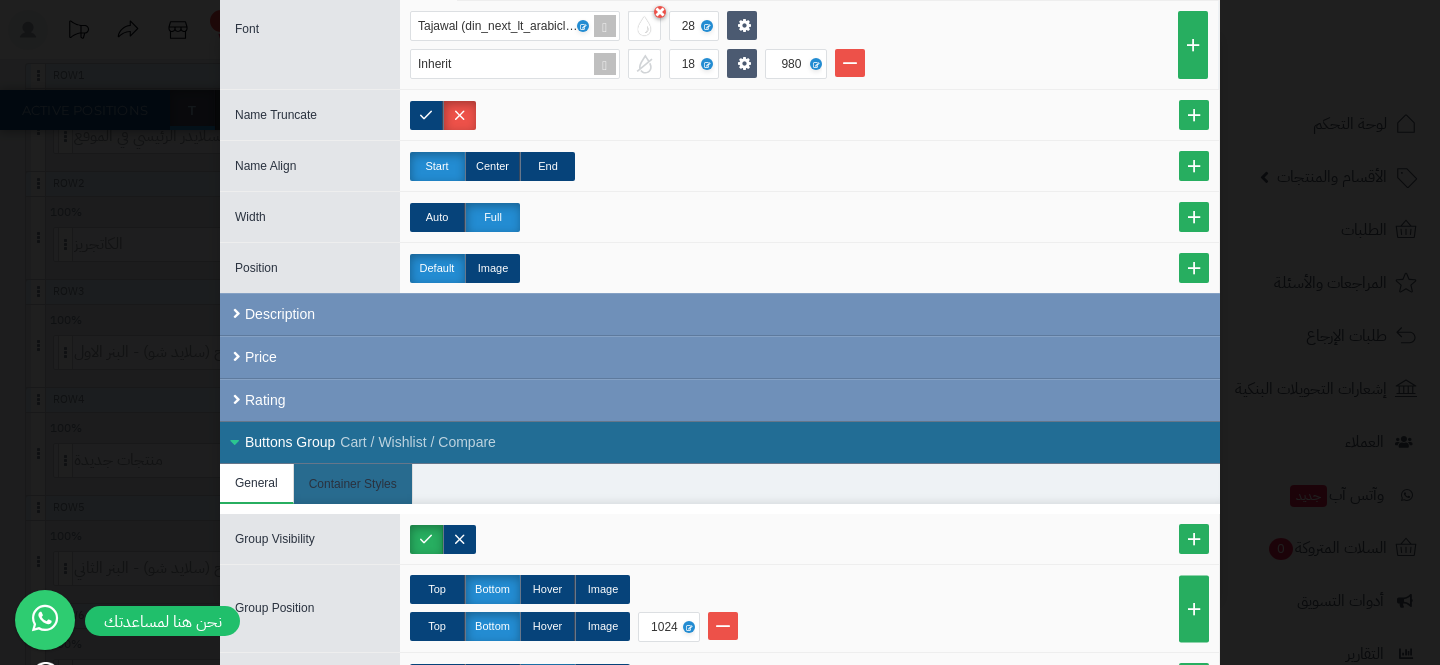 click on "Buttons Group  Cart / Wishlist / Compare" at bounding box center (720, 442) 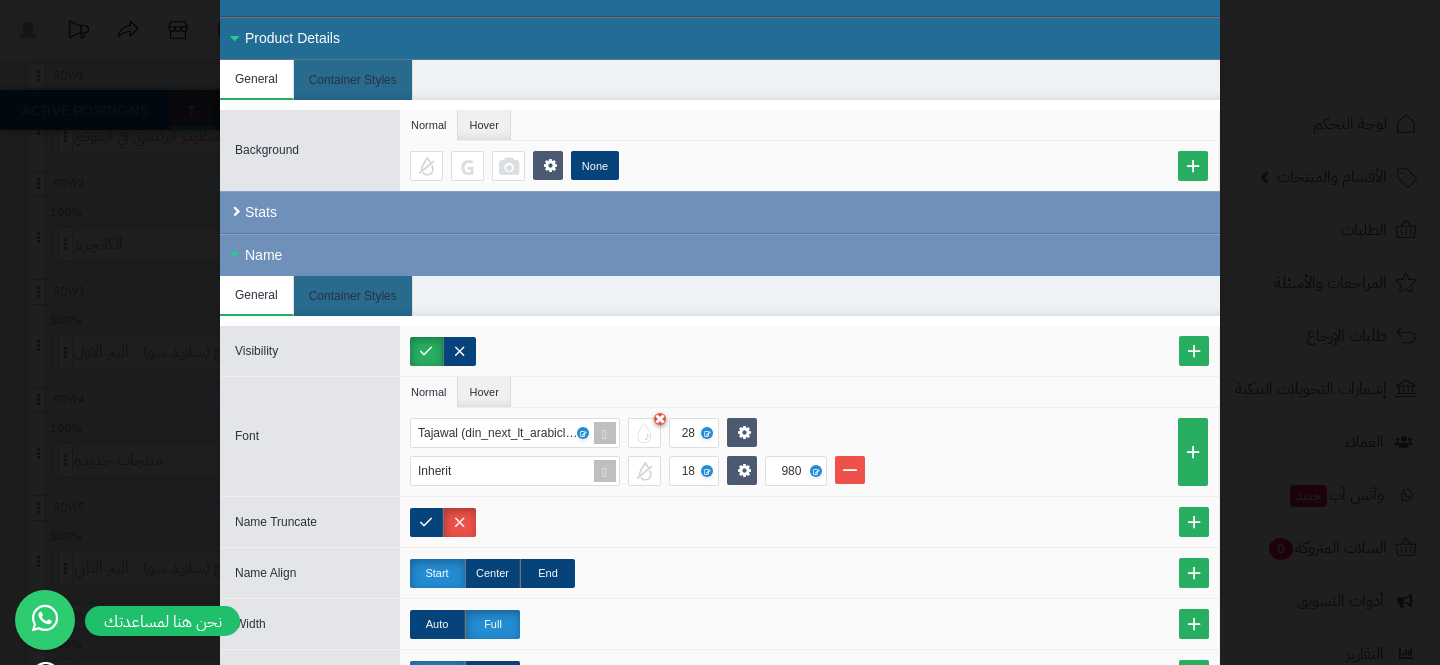 scroll, scrollTop: 1467, scrollLeft: 0, axis: vertical 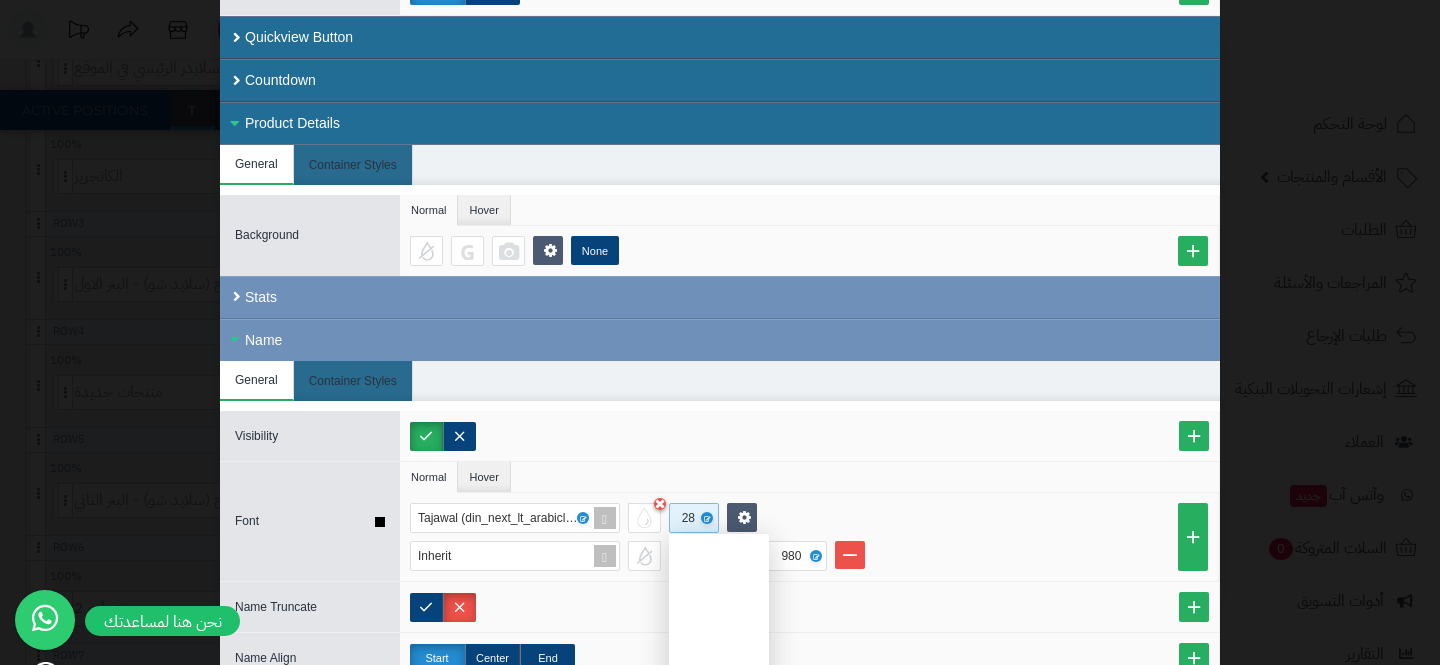 click on "28" at bounding box center [692, 518] 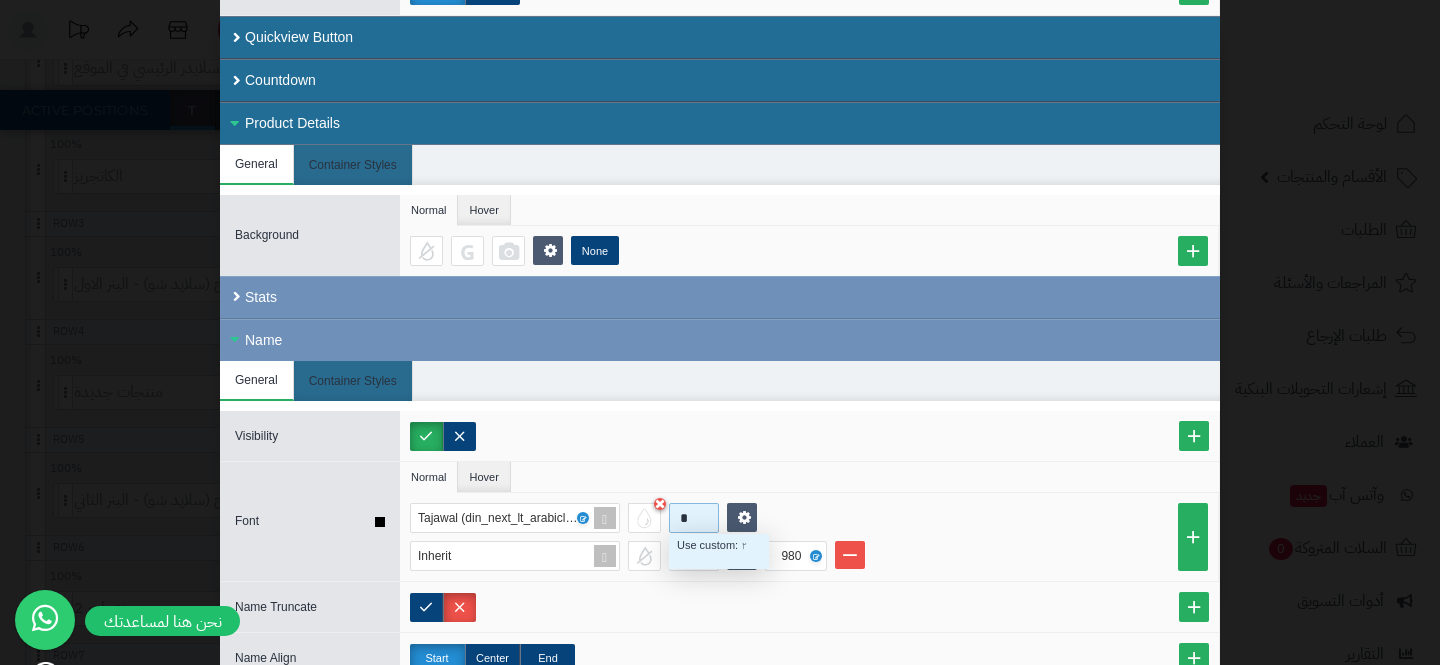 scroll, scrollTop: 0, scrollLeft: 0, axis: both 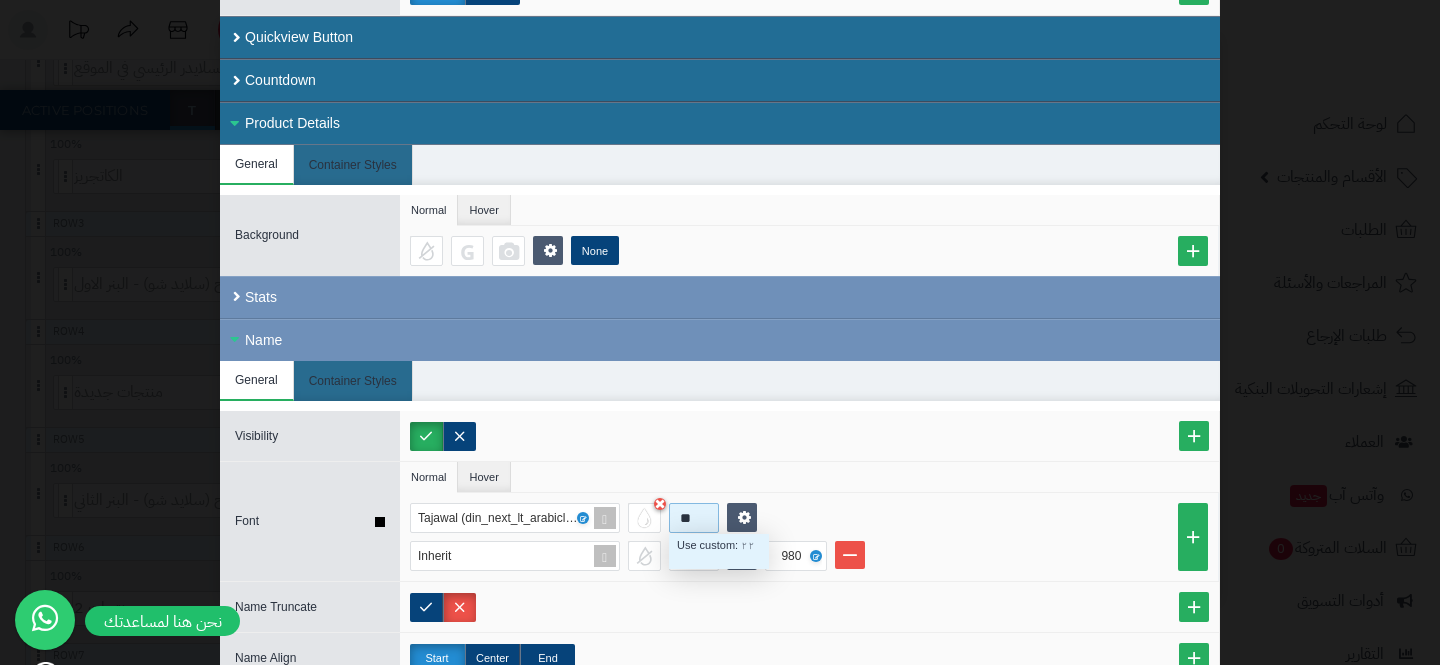 type on "*" 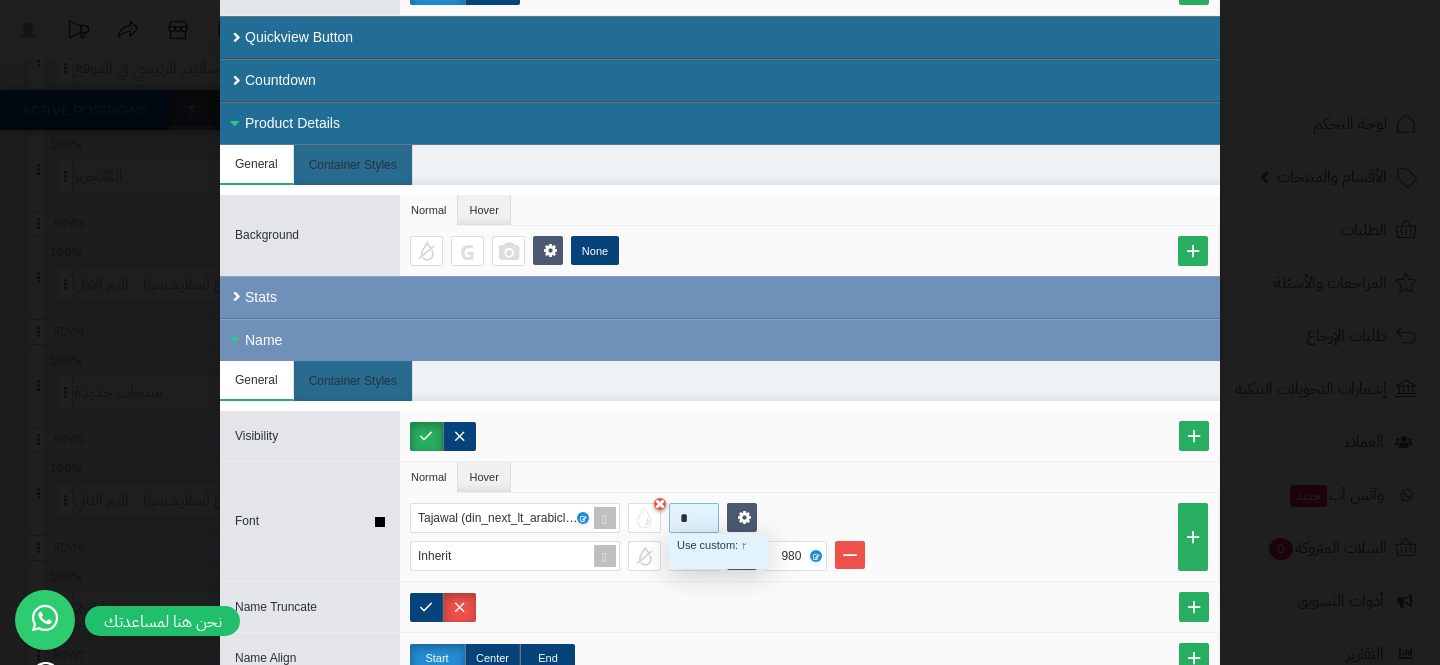 type 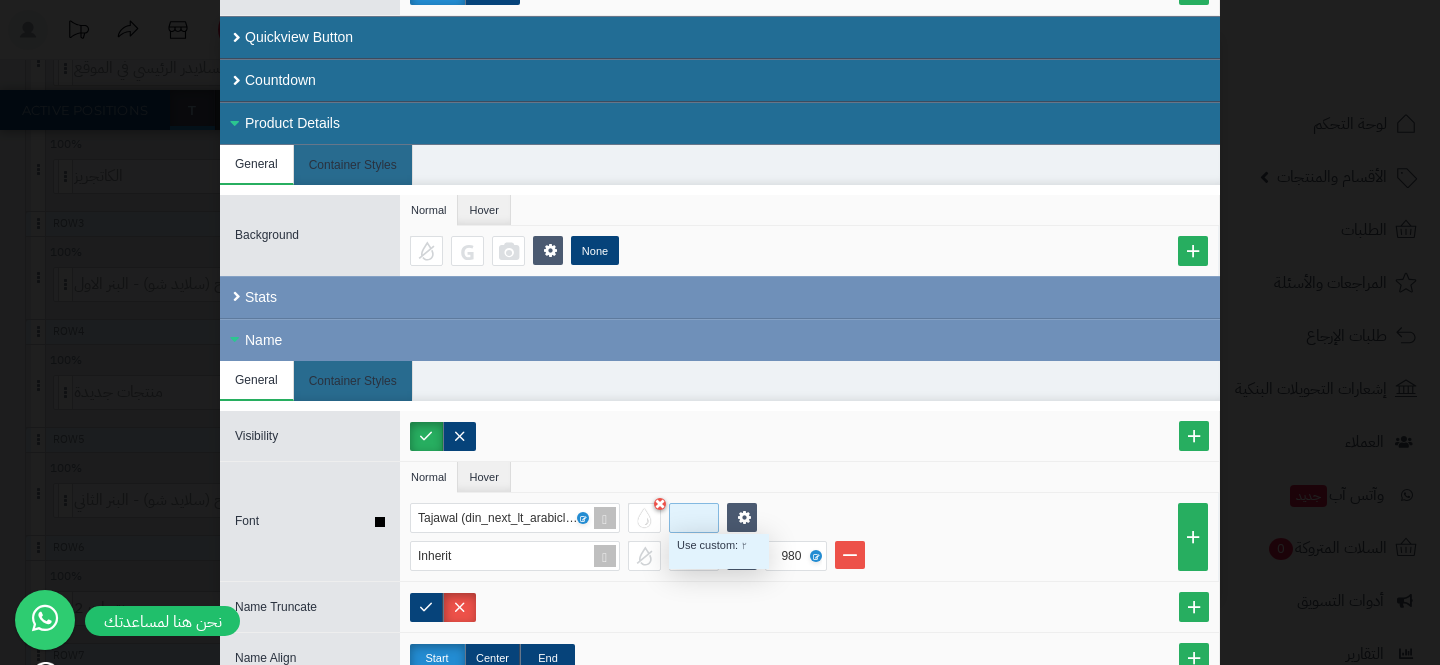 scroll, scrollTop: 515, scrollLeft: 0, axis: vertical 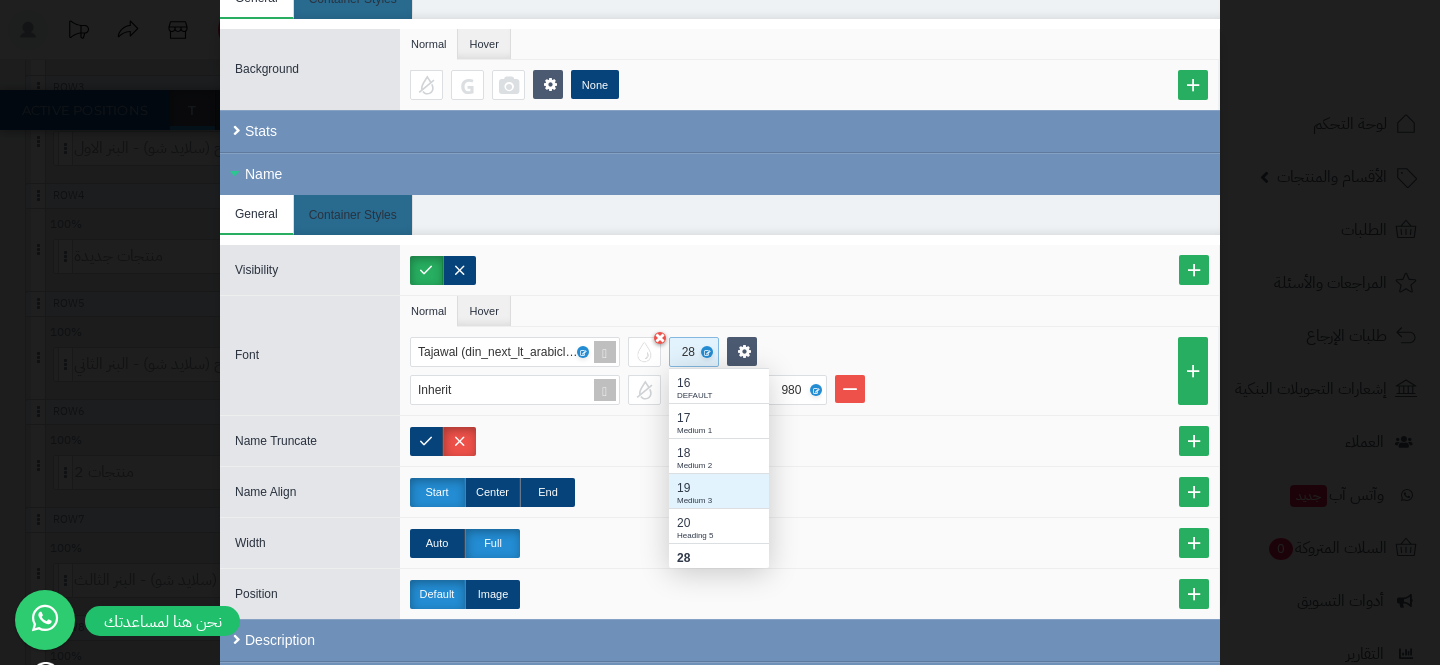 click on "Medium 3" at bounding box center [719, 501] 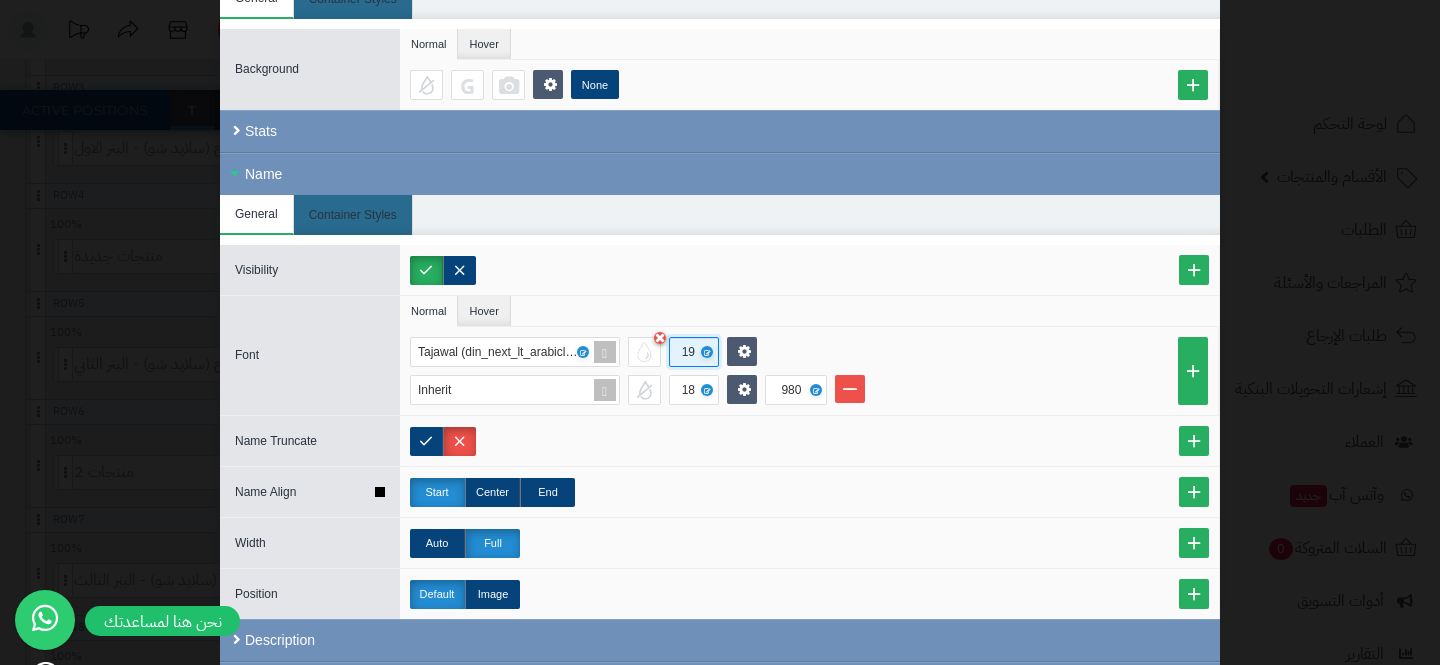 click on "Start Center End" at bounding box center [809, 492] 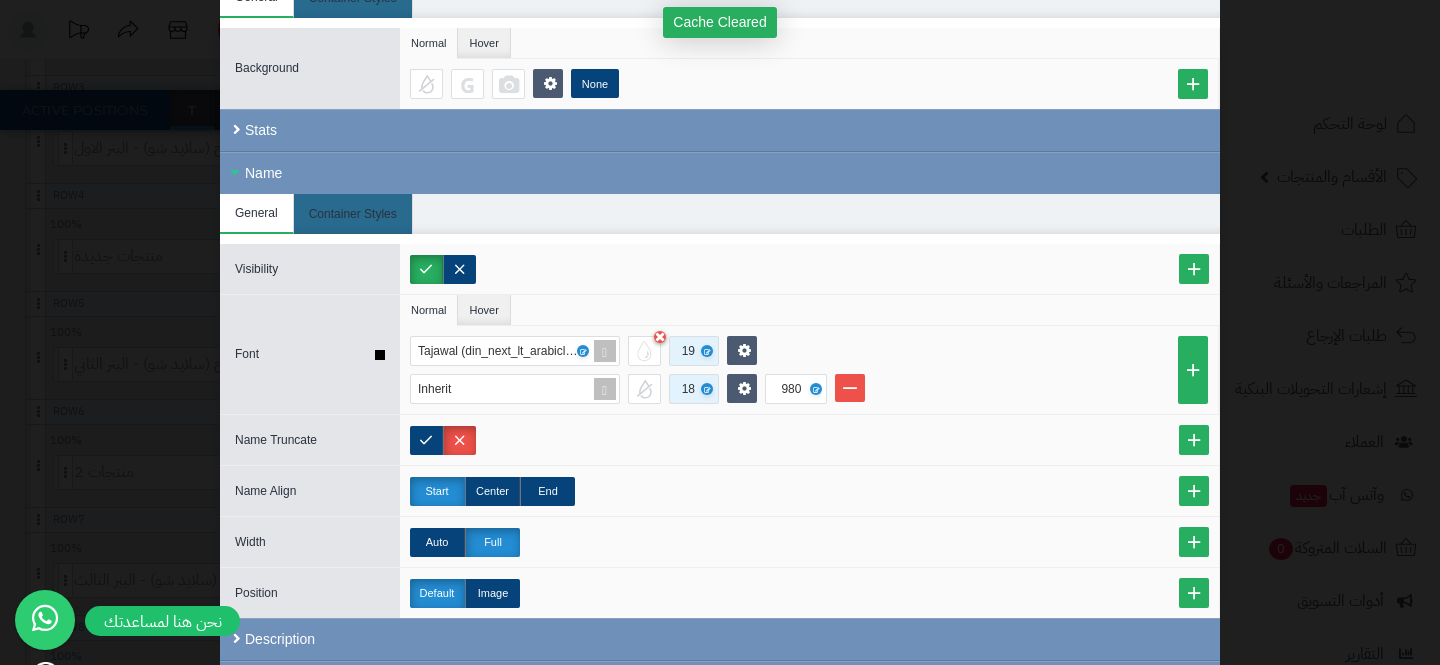 click on "18" at bounding box center (692, 389) 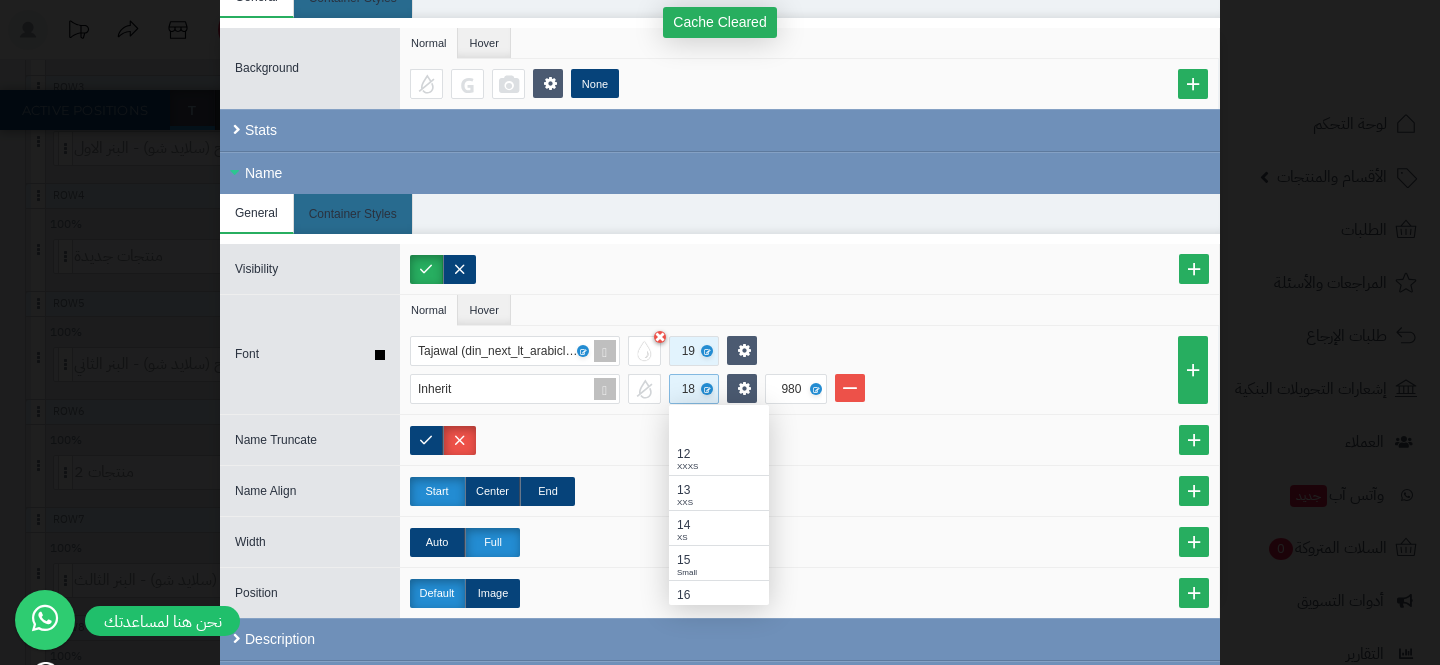 scroll, scrollTop: 80, scrollLeft: 0, axis: vertical 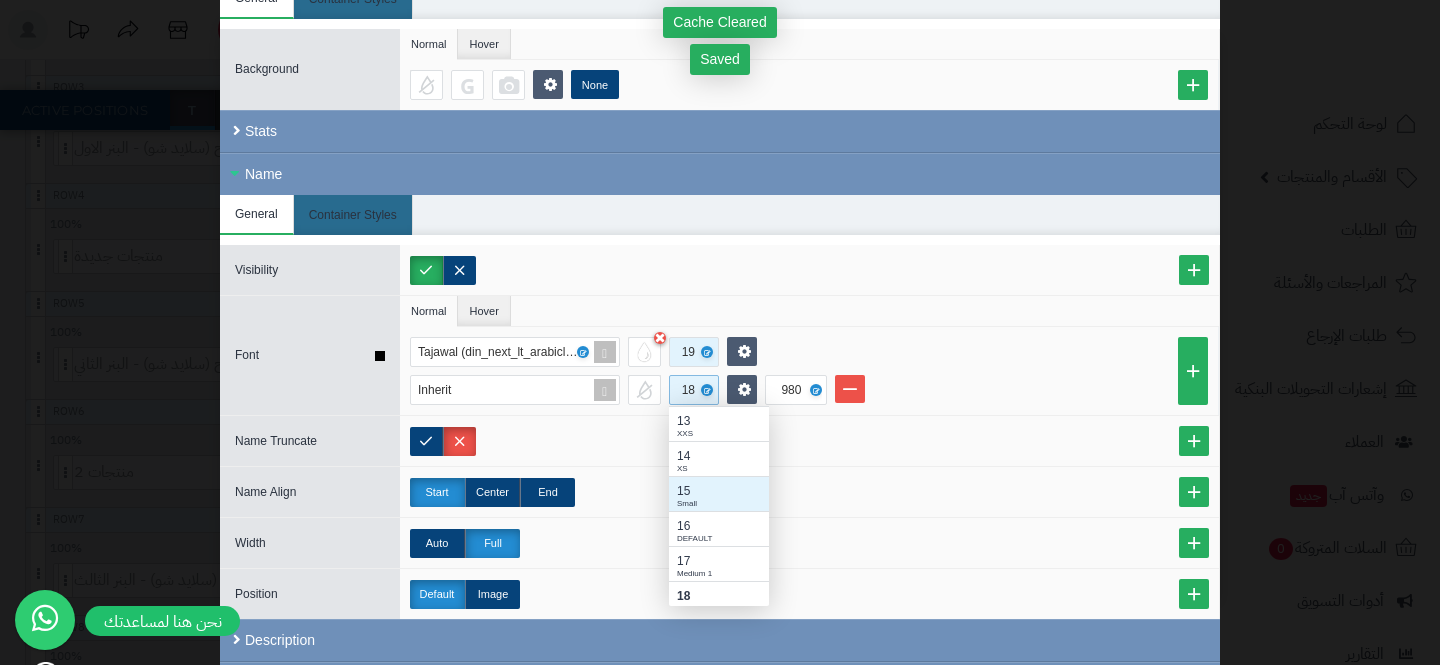 click on "Small" at bounding box center [719, 504] 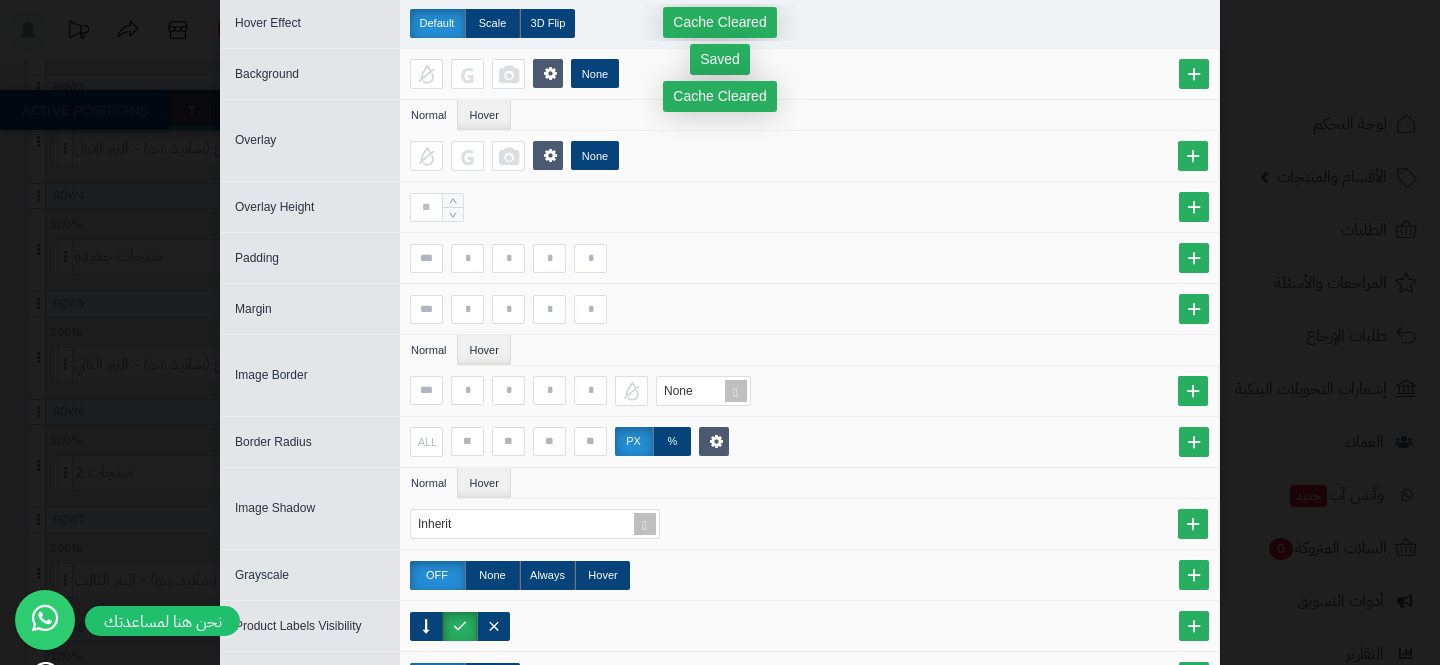 scroll, scrollTop: 256, scrollLeft: 0, axis: vertical 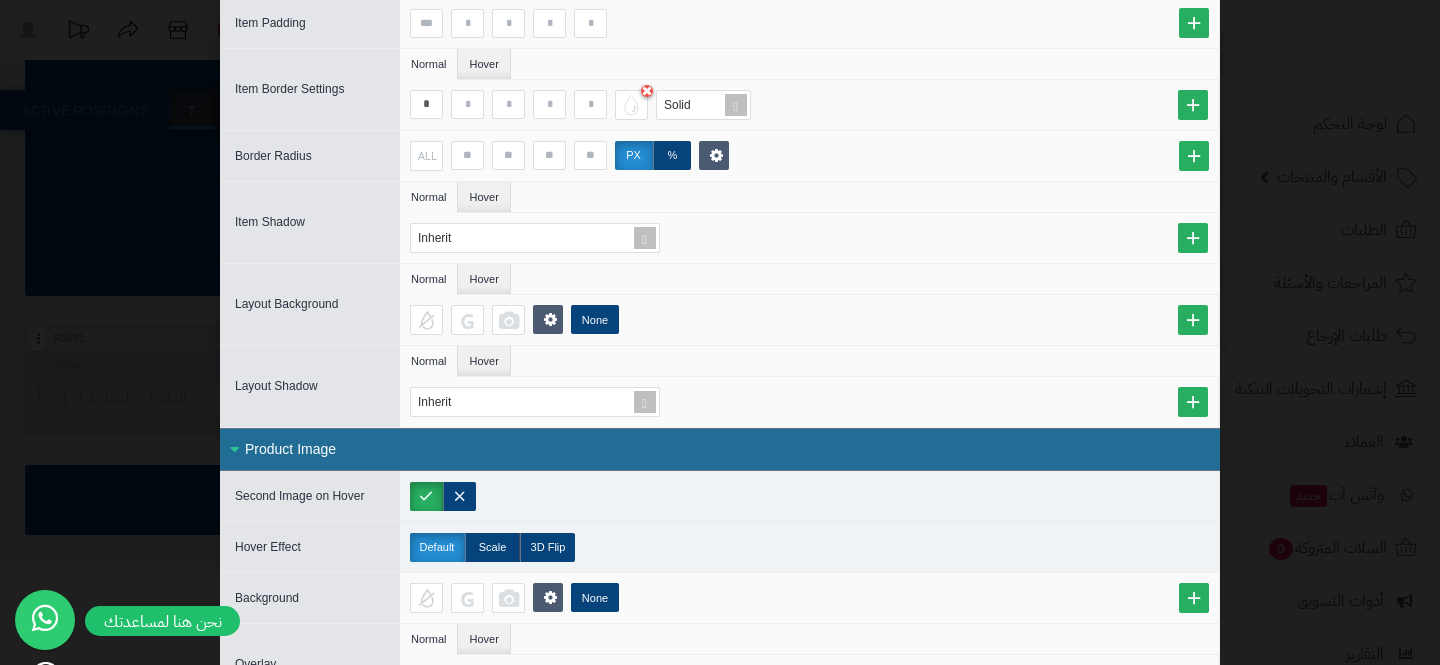 click on "sentinelStart Edit Product Grid Style Style ID ******* Style Label ** Close All Open All General Item Background Normal Hover None Item Padding Item Border Settings Normal Hover * Solid Border Radius ALL px % Item Shadow Normal Hover Inherit Layout Background Normal Hover None Layout Shadow Normal Hover Inherit Product Image Second Image on Hover Hover Effect Default Scale 3D Flip Background None Overlay Normal Hover None Overlay Height Padding Margin Image Border Normal Hover None Border Radius ALL px % Image Shadow Normal Hover Inherit Grayscale OFF None Always Hover Product Labels Visibility Labels Display Always Hover Quickview Button Countdown Product Details General Container Styles Background Normal Hover None Close All Open All Stats Name General Container Styles Visibility Font Normal Hover Tajawal (din_next_lt_arabiclight,sans-serif) 19 Inherit 15 11 XXXXS 12 XXXS 13 XXS 14 XS 15 Small 16 DEFAULT 17 Medium 1 18 Medium 2 19 Medium 3 20 Heading 5 28 Heading 3 30 Heading 4 32 Heading 2 40 Heading 48 60" at bounding box center [720, 332] 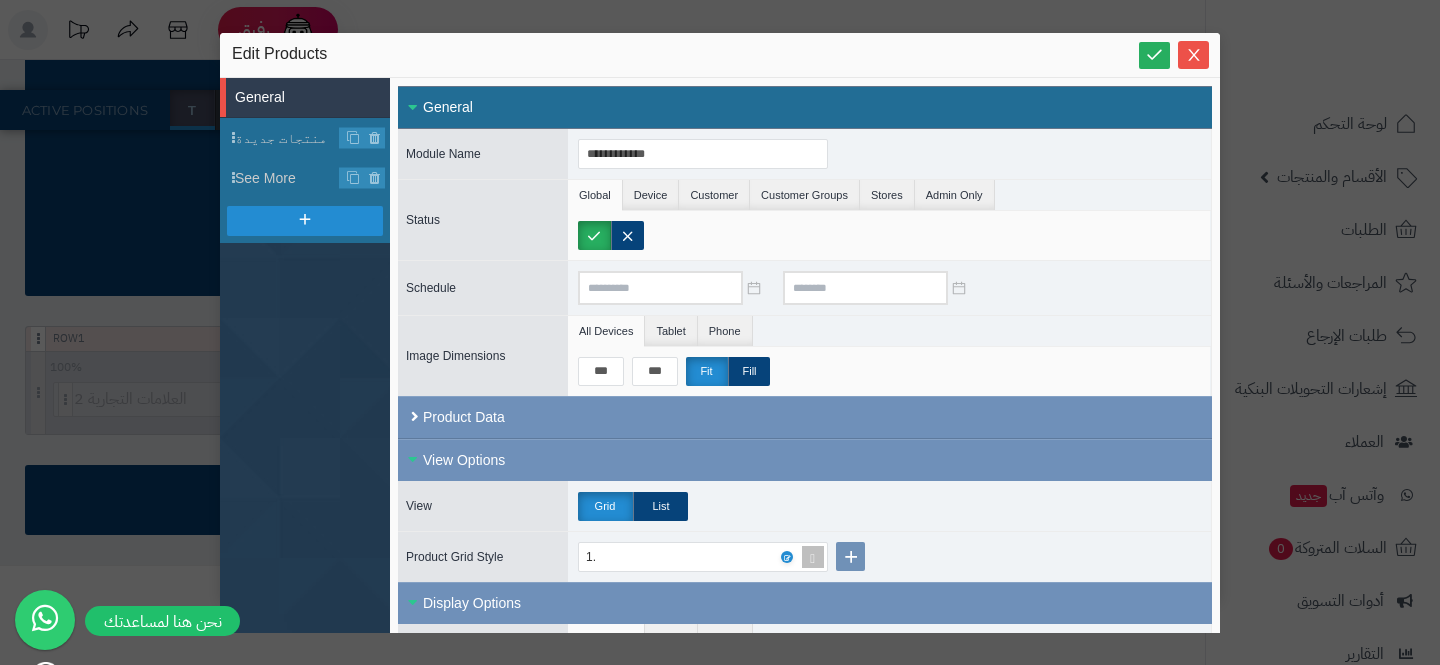 click on "رفيق !
الطلبات معالجة مكتمل إرجاع المنتجات العملاء المتواجدون الان 2 عملاء منتظرين موافقة التسجيل المنتجات غير متوفر
edit matjrah الإدارة برجاء تجديد الاشتراك
الباقة المتقدمة
تسجيل الخروج
ادع صديقك  إلى منصة متجرة
عميل متجرة العزيز
قم بدعوة صديقك للاشتراك في الباقات السنوية لمنصة متجرة
ليحصل  هو على 20% خصم وتحصل انت على 20% من قيمة الباقة كخصم عند تجديد اشتراكك
في حال قمت بدعوة أكثر من صديق يمكنك أن تحصل على خصم كامل رسوم التجديد وتجدد إشتراك القادم مجاناً
نسخ الرابط" at bounding box center [720, -1387] 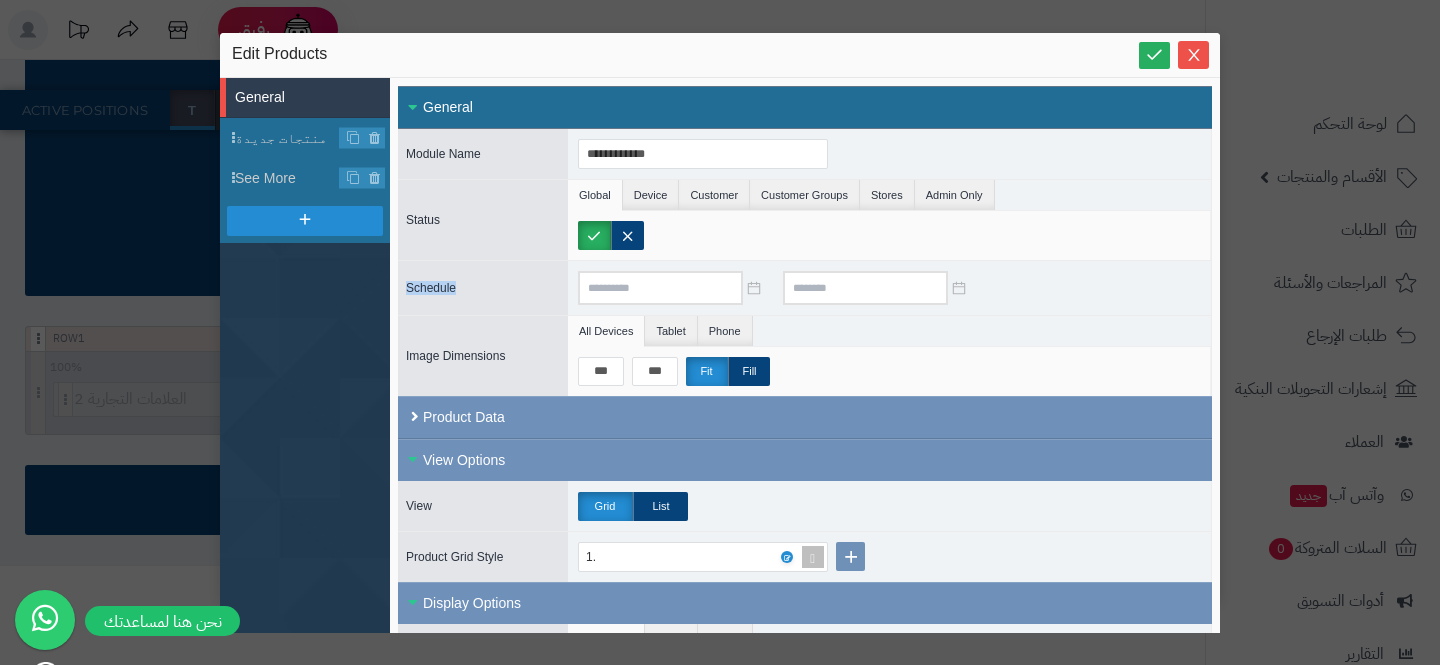 click on "**********" at bounding box center (720, 332) 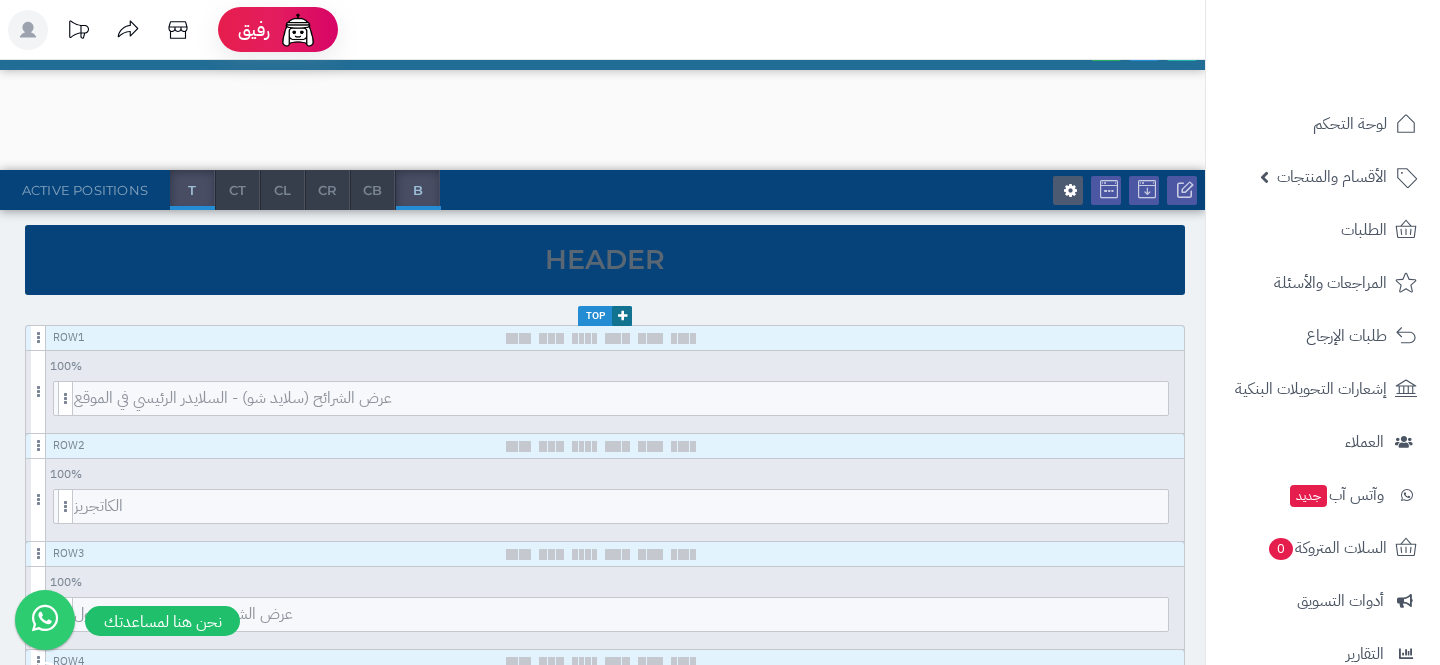 scroll, scrollTop: 0, scrollLeft: 0, axis: both 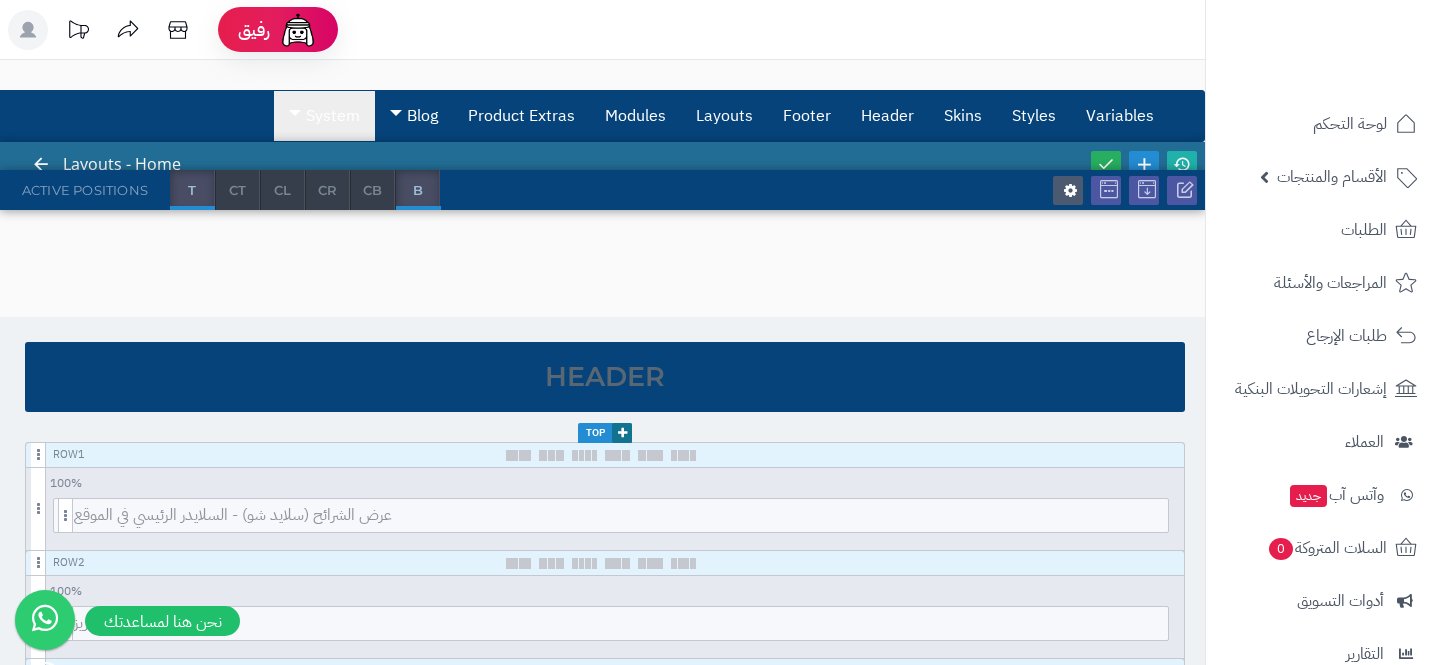 click on "System" at bounding box center [324, 116] 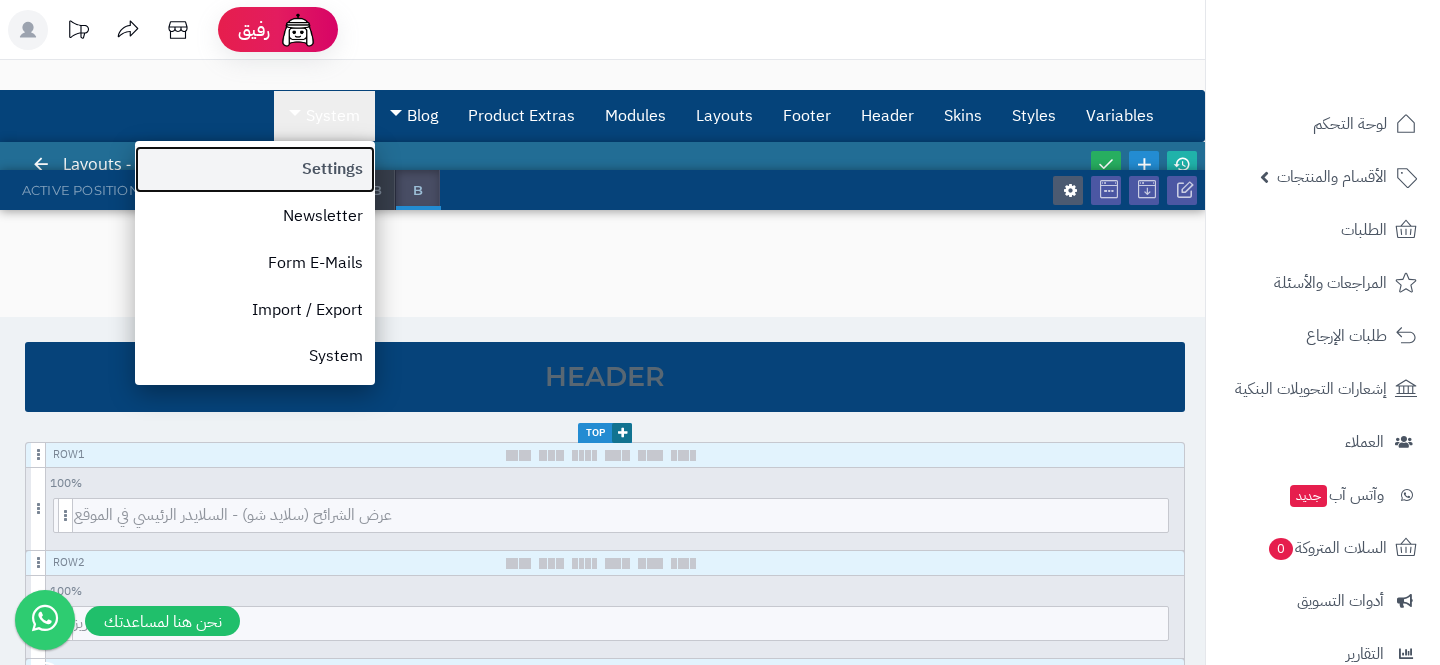 click on "Settings" at bounding box center [255, 169] 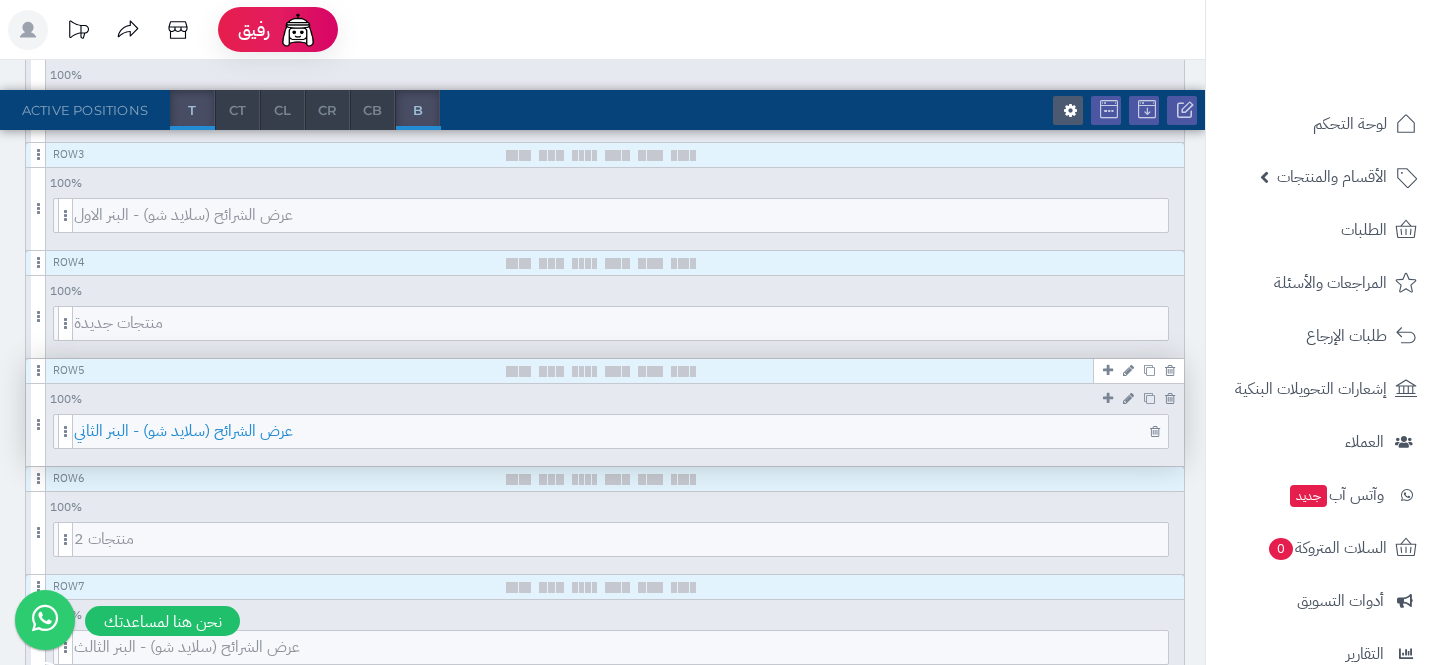 scroll, scrollTop: 520, scrollLeft: 0, axis: vertical 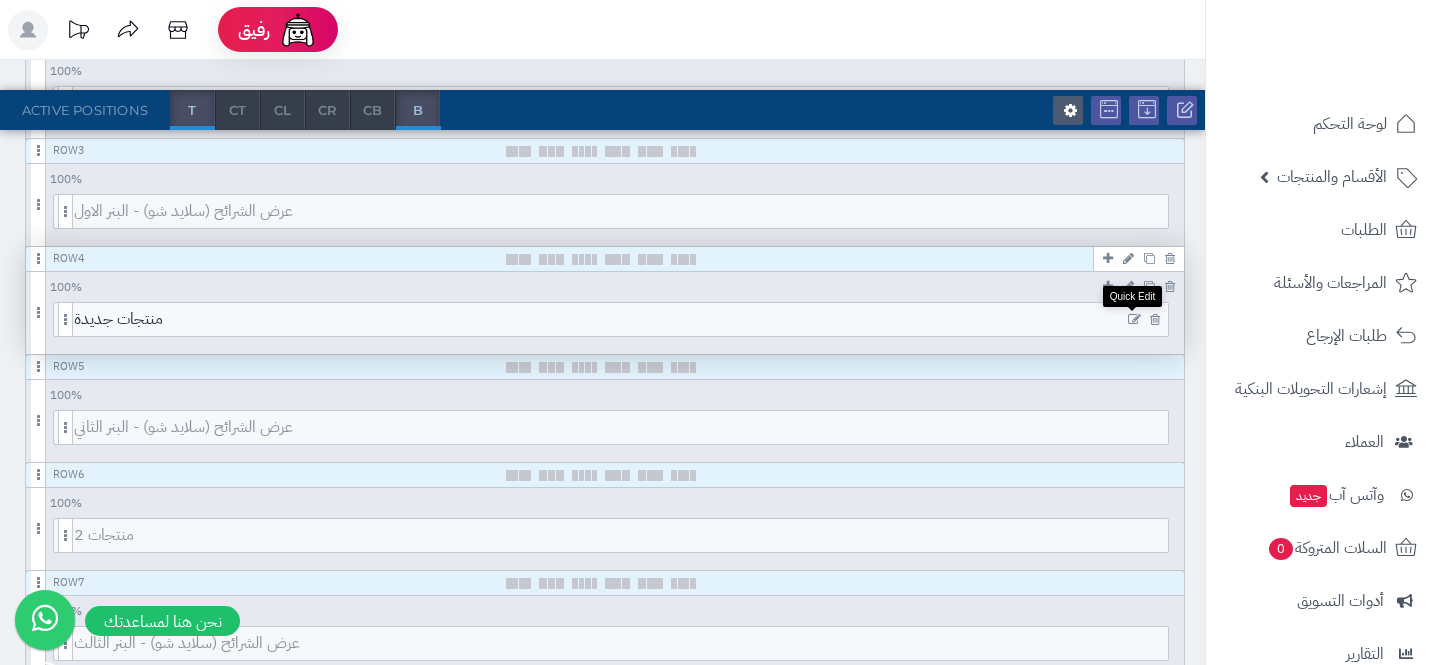 click at bounding box center [1134, 320] 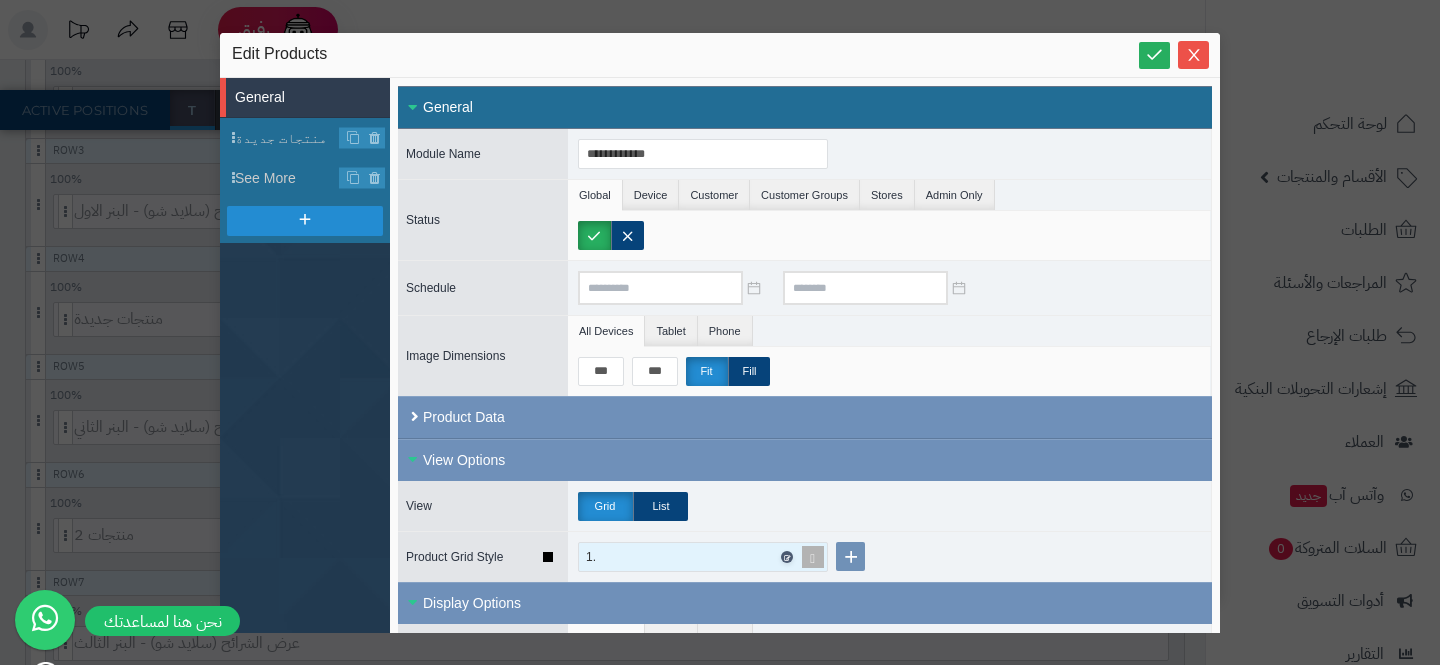 click at bounding box center [787, 557] 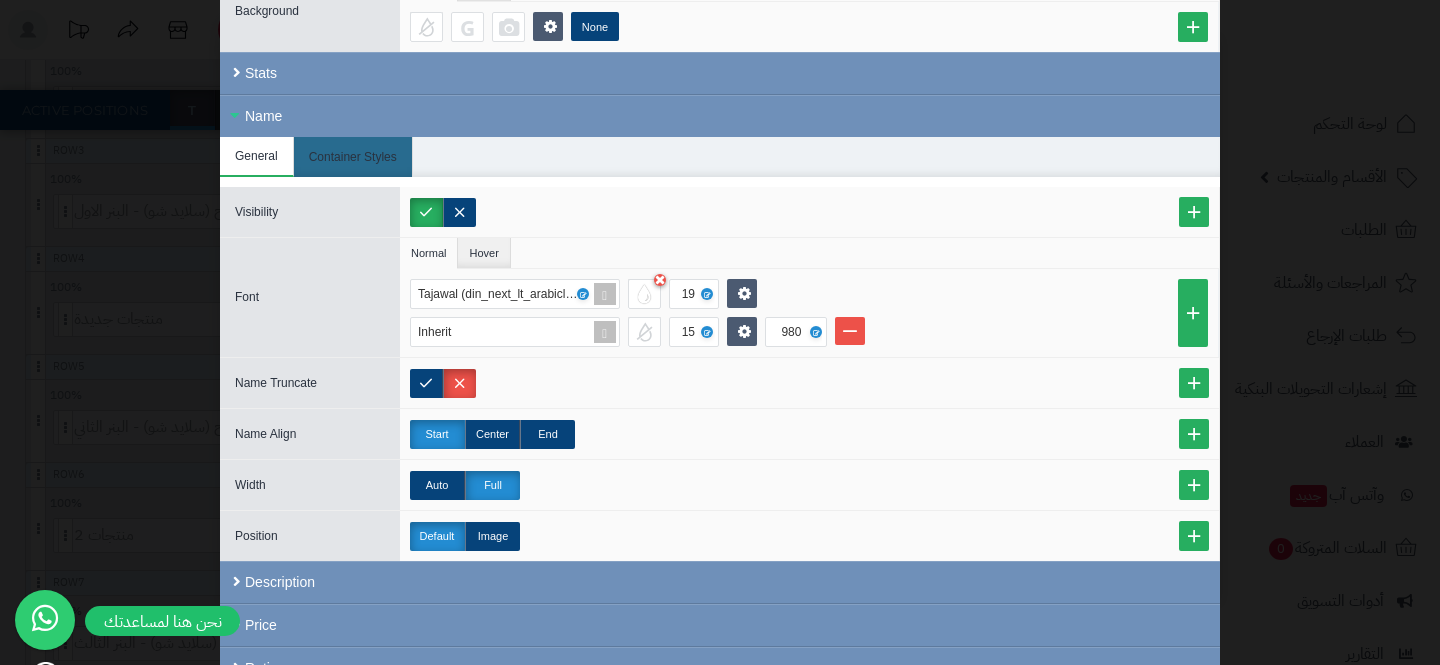 scroll, scrollTop: 1800, scrollLeft: 0, axis: vertical 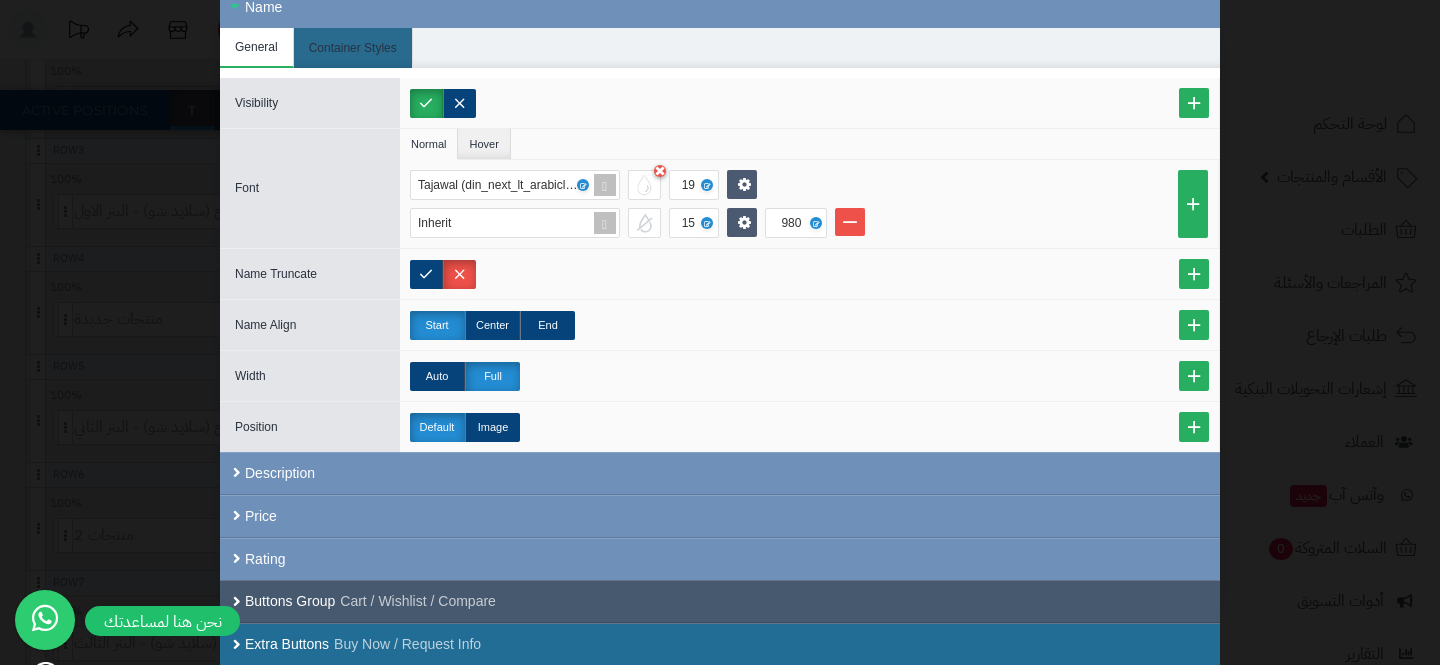 click on "Buttons Group  Cart / Wishlist / Compare" at bounding box center [720, 601] 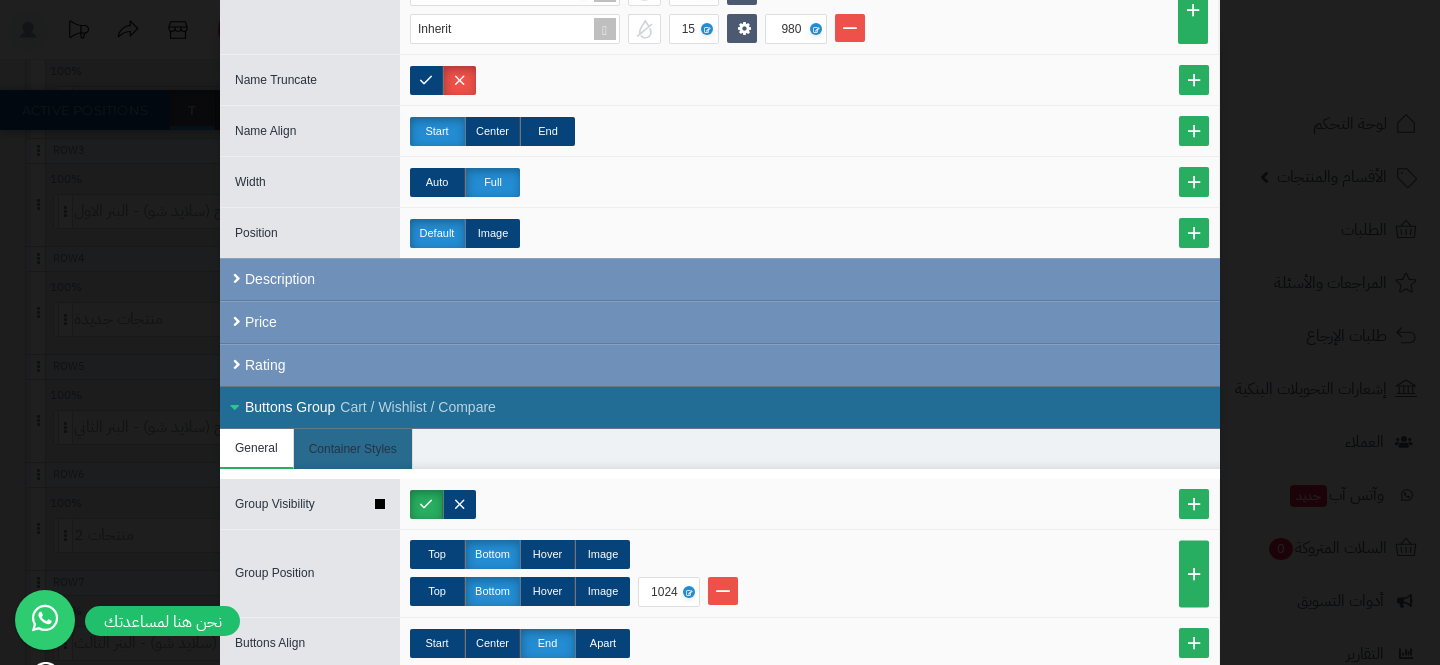 scroll, scrollTop: 2005, scrollLeft: 0, axis: vertical 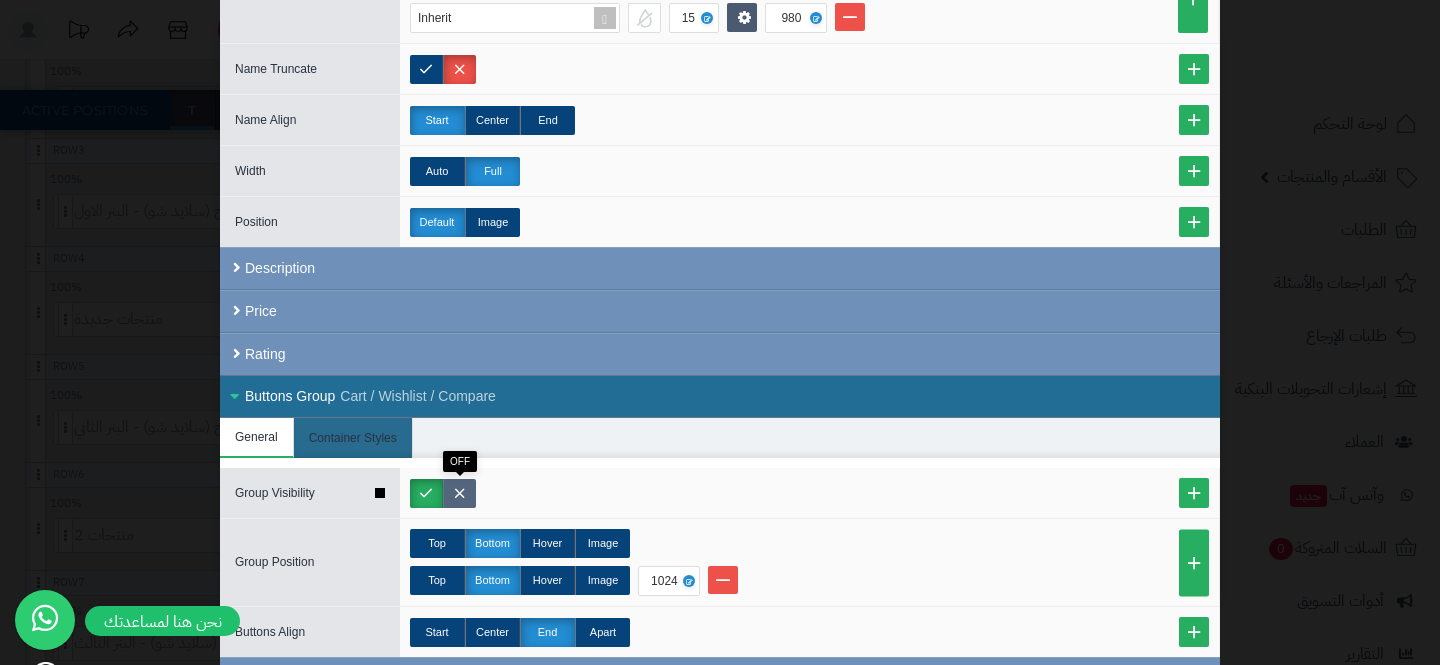 click at bounding box center (459, 493) 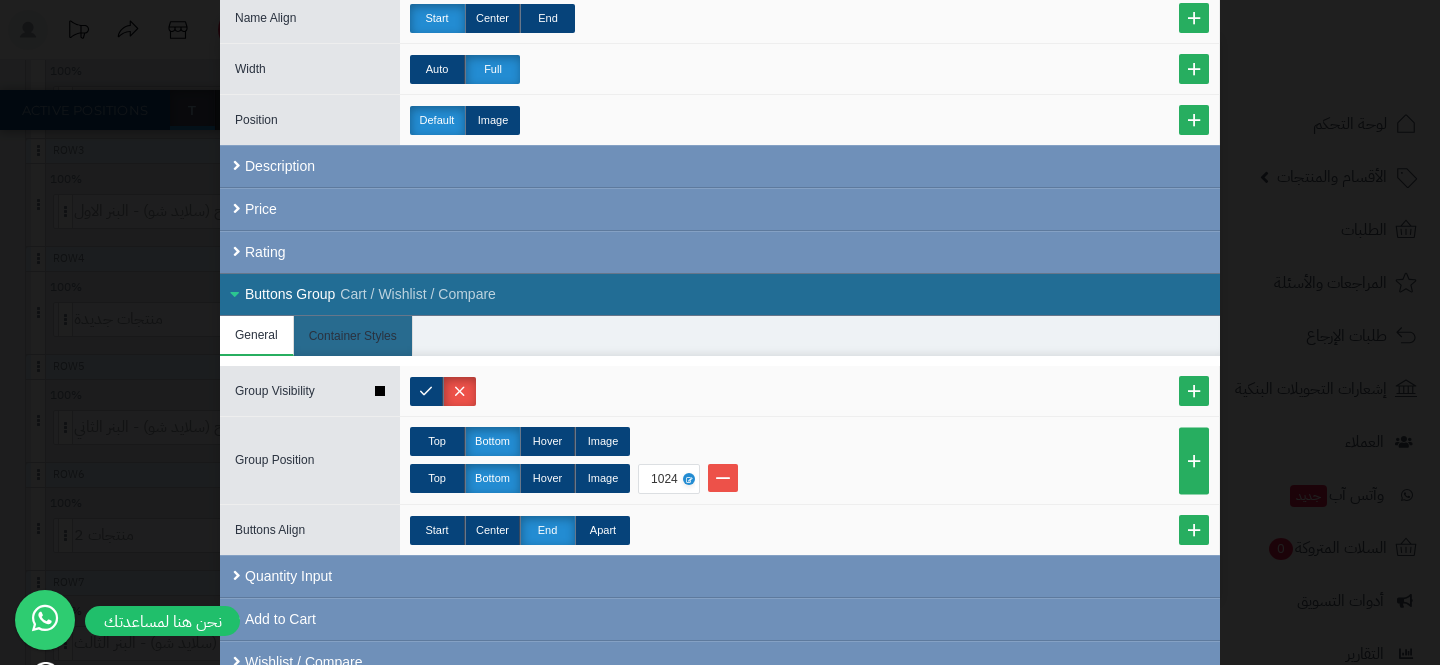 scroll, scrollTop: 2167, scrollLeft: 0, axis: vertical 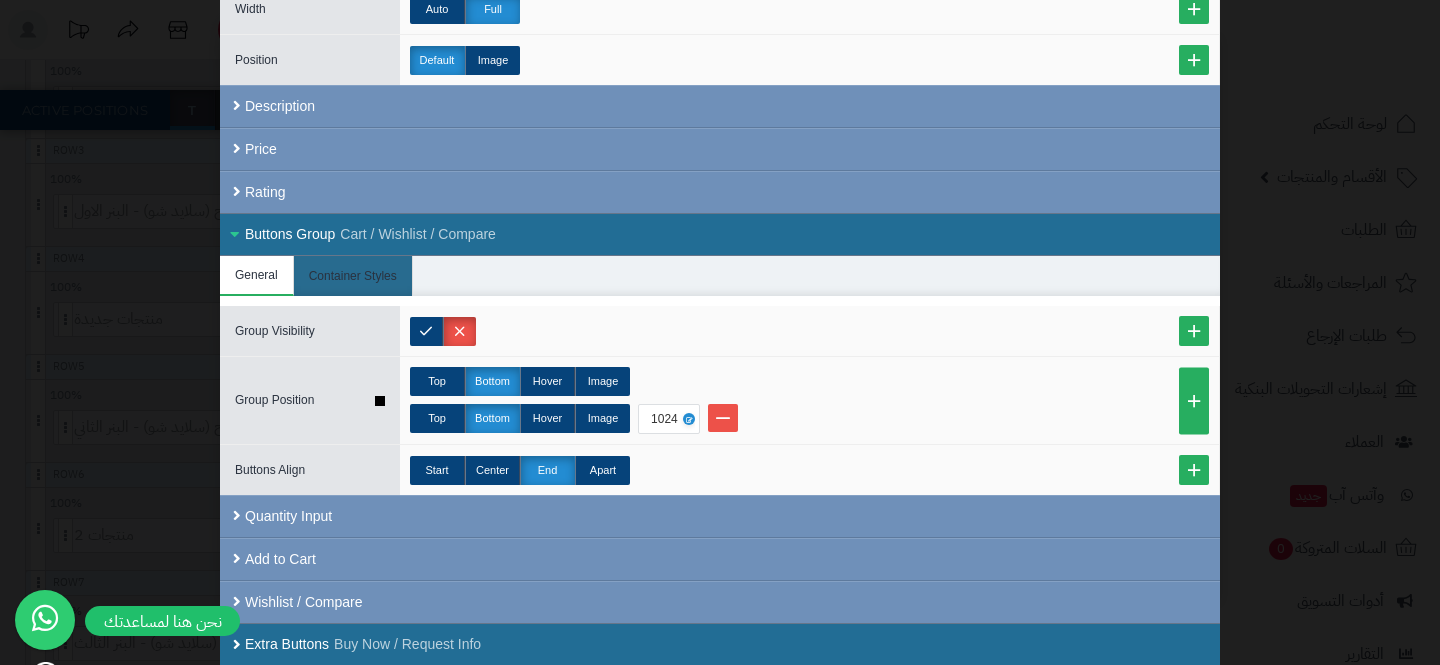 click on "Top Bottom Hover Image Top Bottom Hover Image 1024" at bounding box center [809, 400] 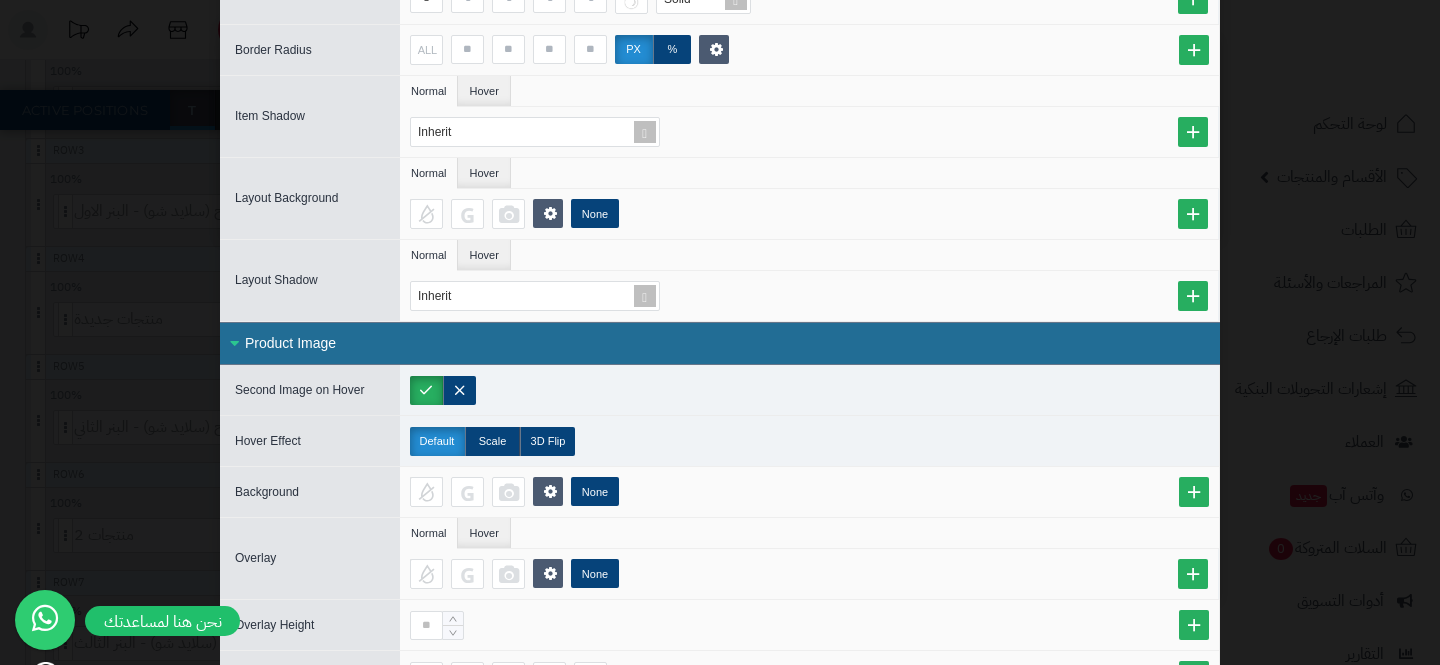 scroll, scrollTop: 29, scrollLeft: 0, axis: vertical 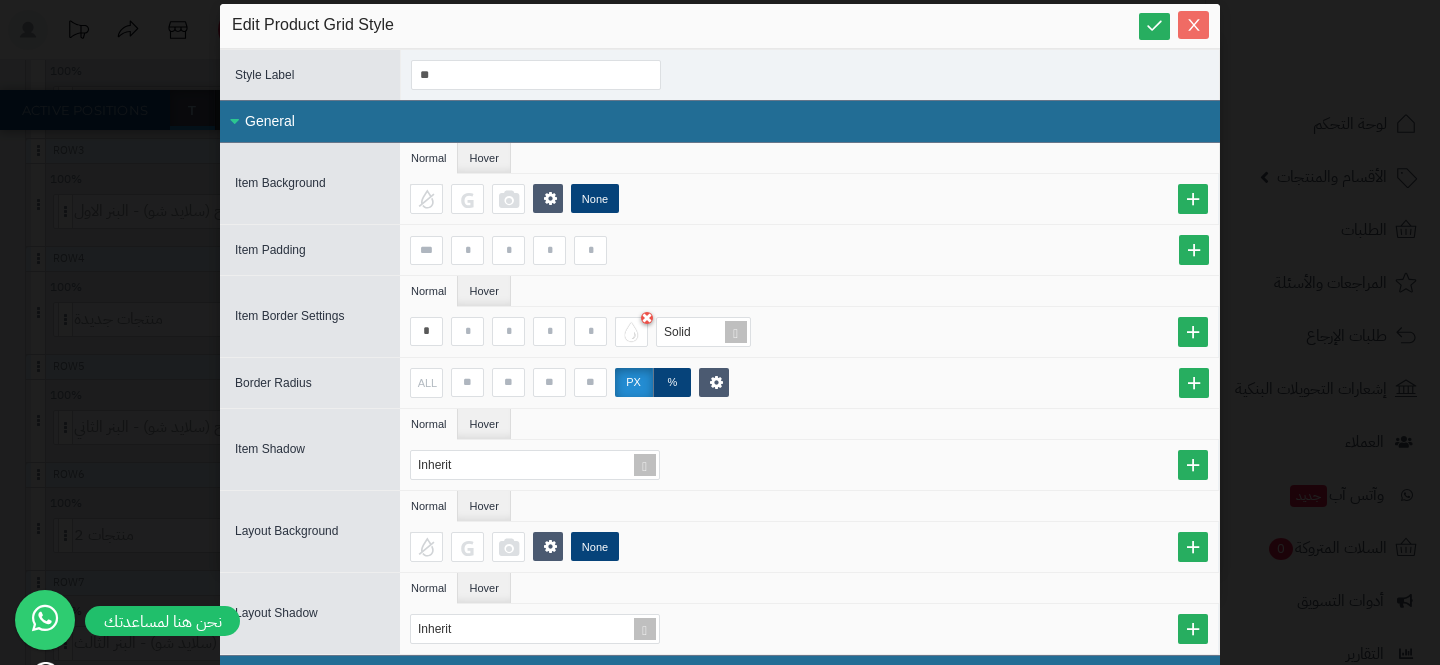 click at bounding box center (1193, 25) 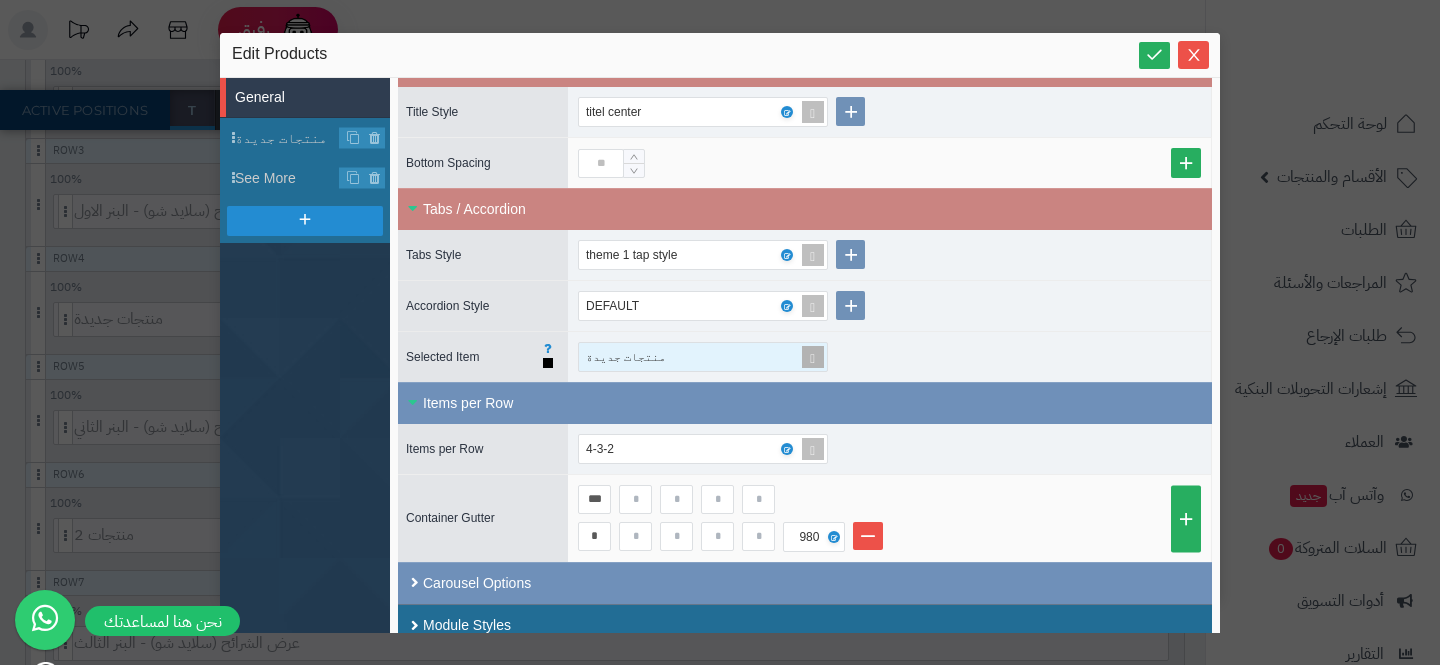 scroll, scrollTop: 724, scrollLeft: 0, axis: vertical 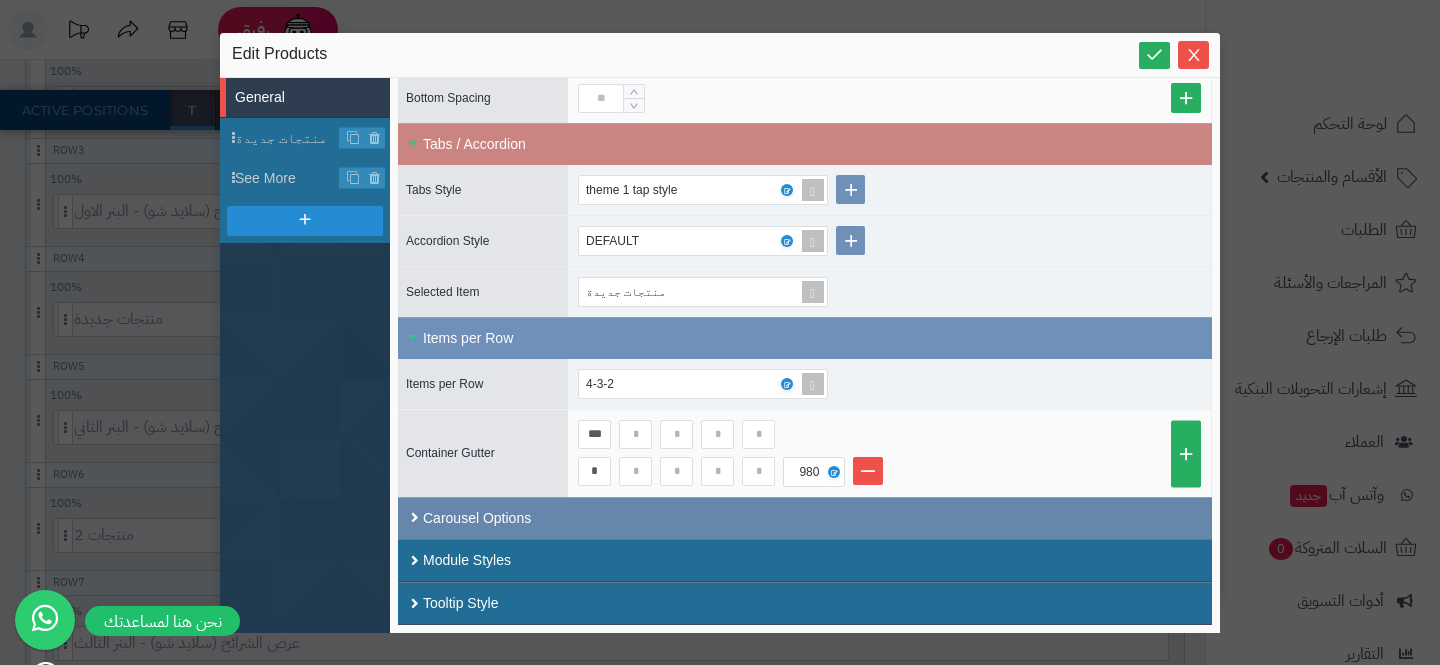 click on "Carousel Options" at bounding box center (805, 518) 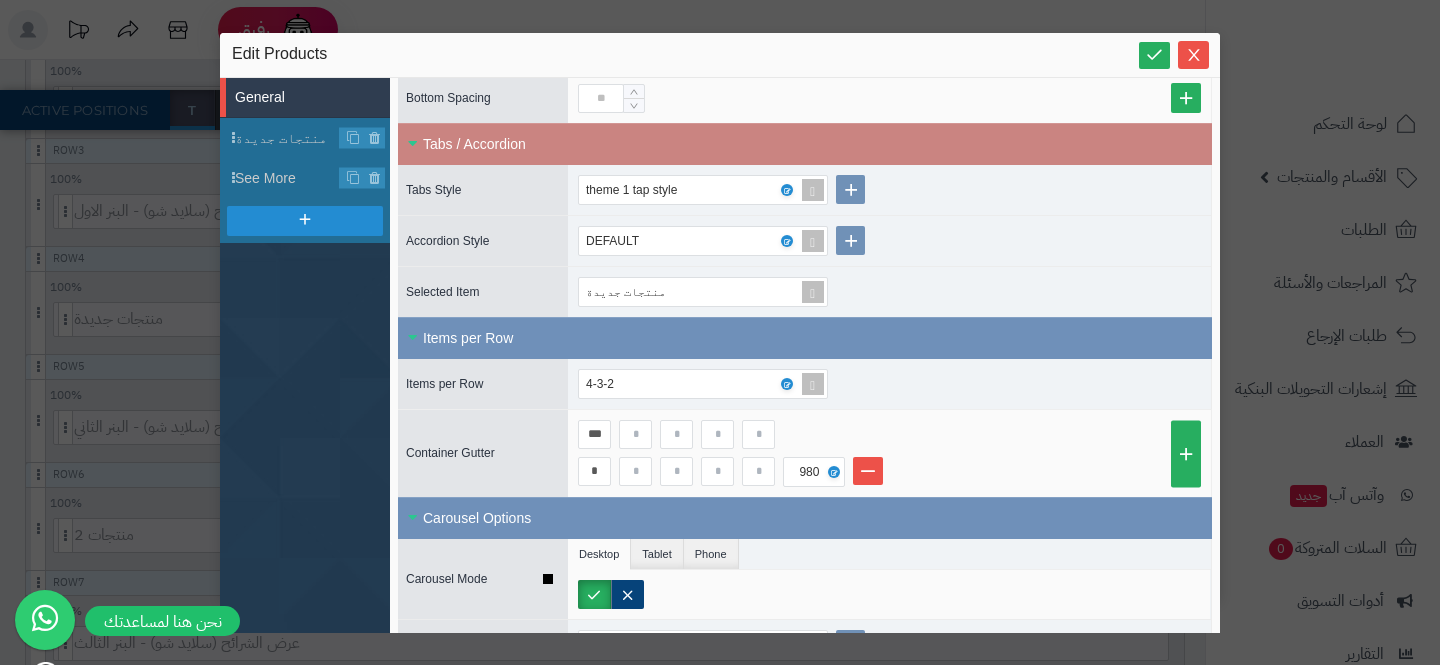 scroll, scrollTop: 943, scrollLeft: 0, axis: vertical 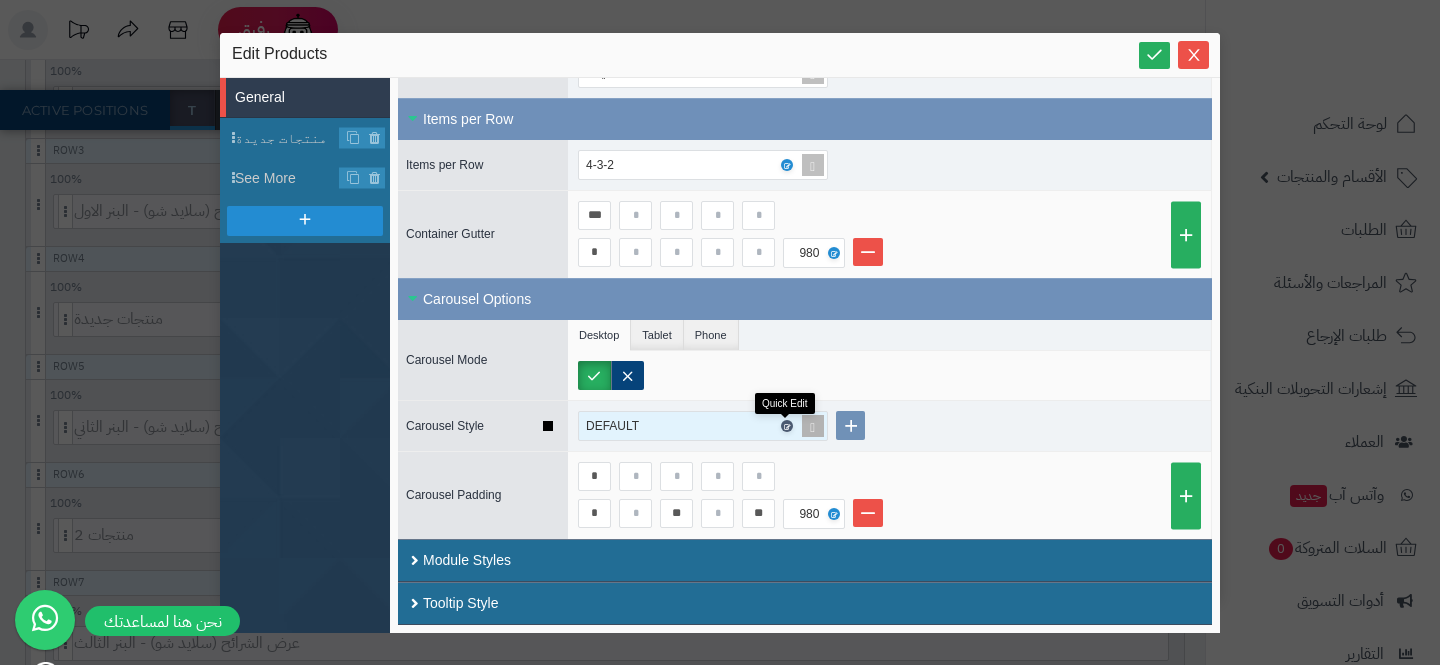 click at bounding box center (786, 426) 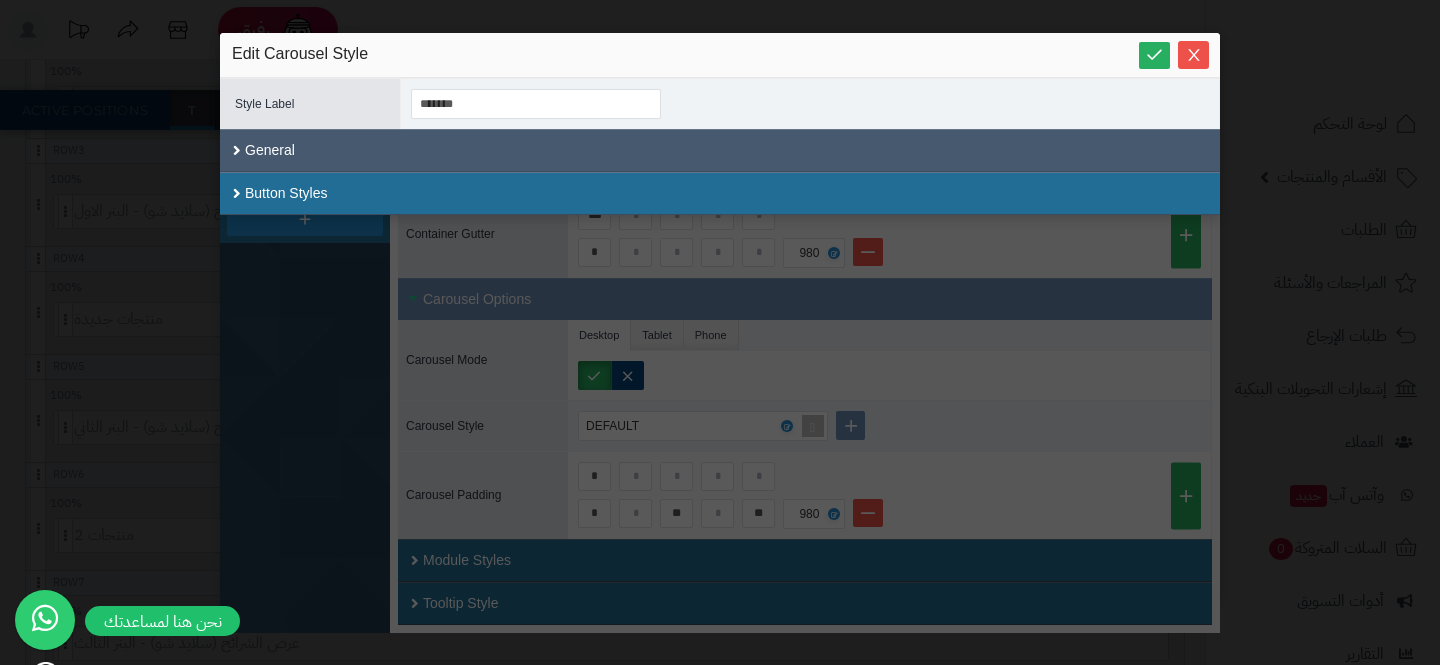 click on "General" at bounding box center (720, 150) 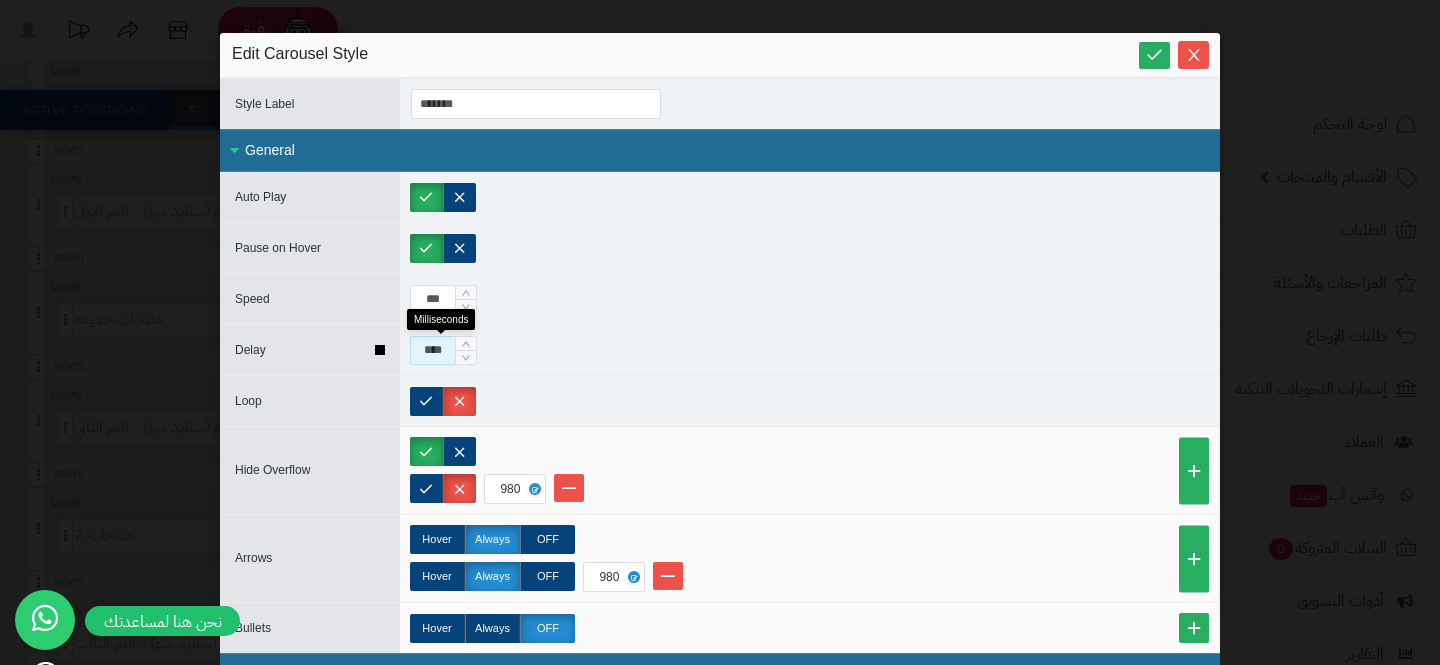 click on "****" at bounding box center (433, 350) 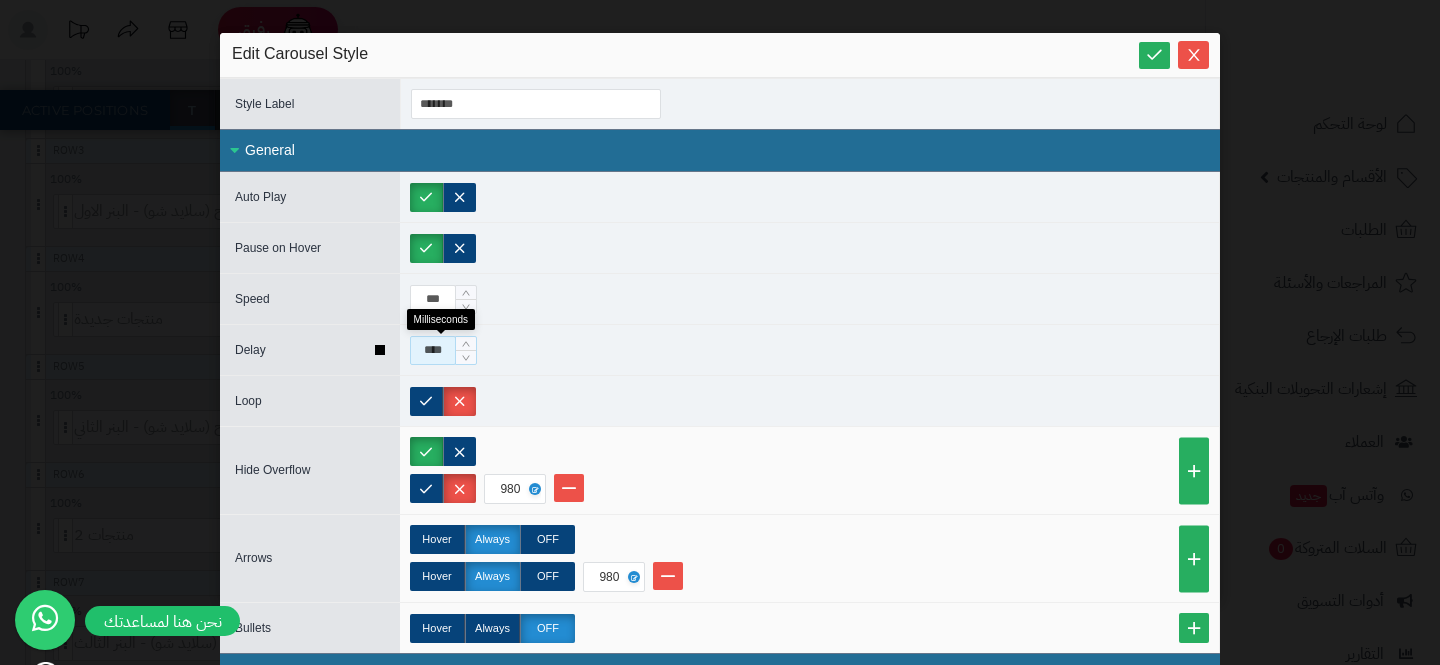 type on "*" 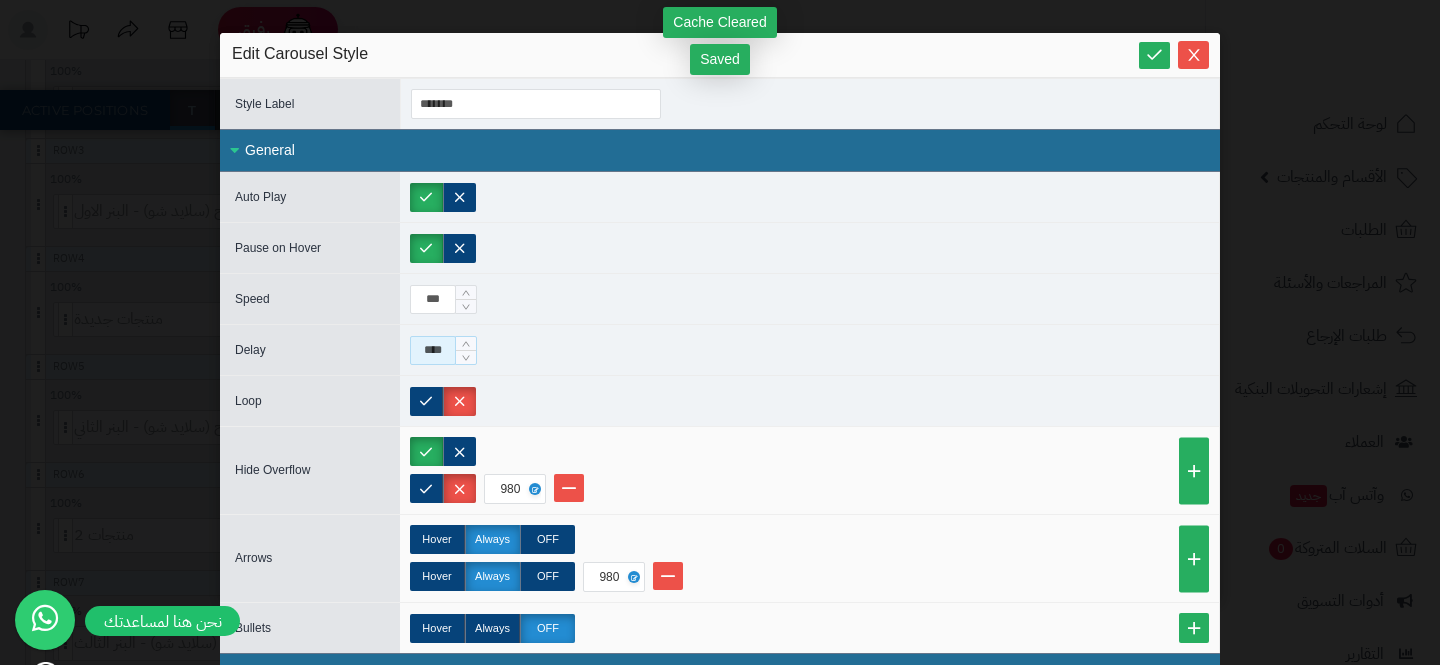 type on "****" 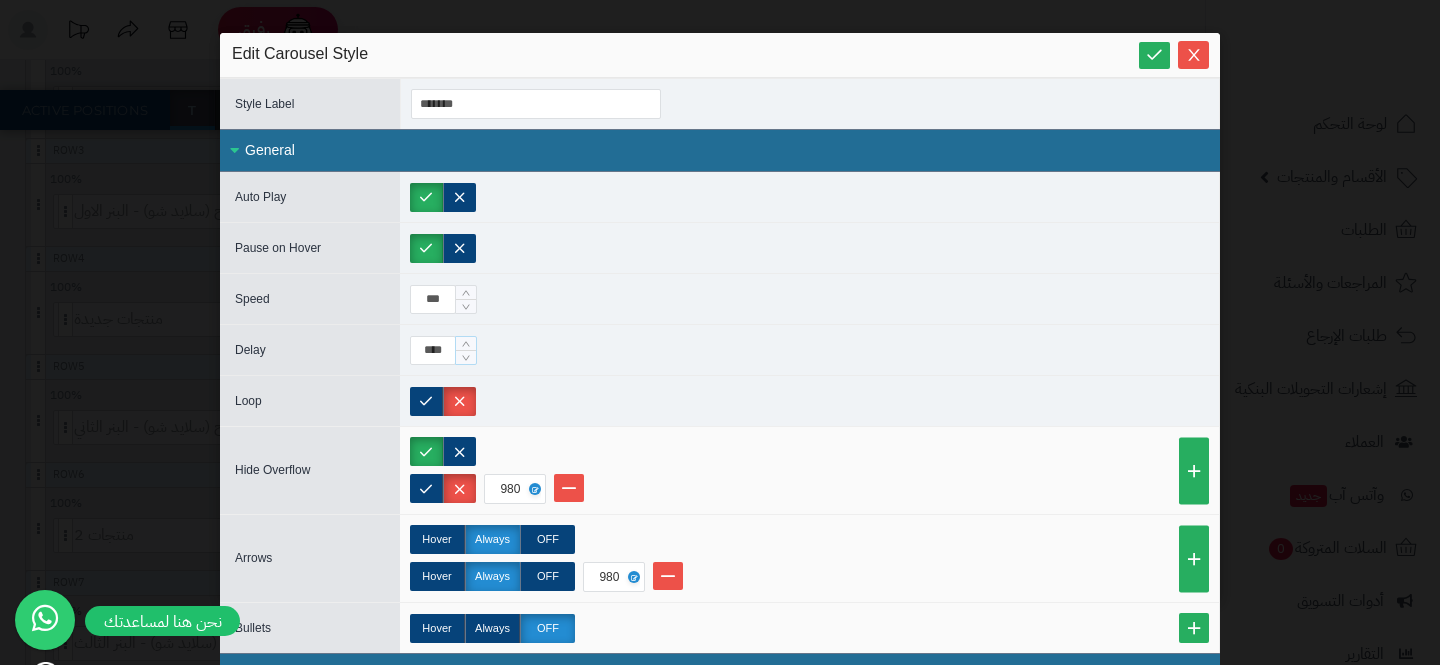 click on "sentinelStart Edit Carousel Style Style ID ******* Style Label ******* Close All Open All General Auto Play Pause on Hover Speed *** Delay **** Loop Hide Overflow 980   Arrows Hover Always OFF Hover Always OFF 980   Bullets Hover Always OFF Button Styles sentinelEnd" at bounding box center [720, 332] 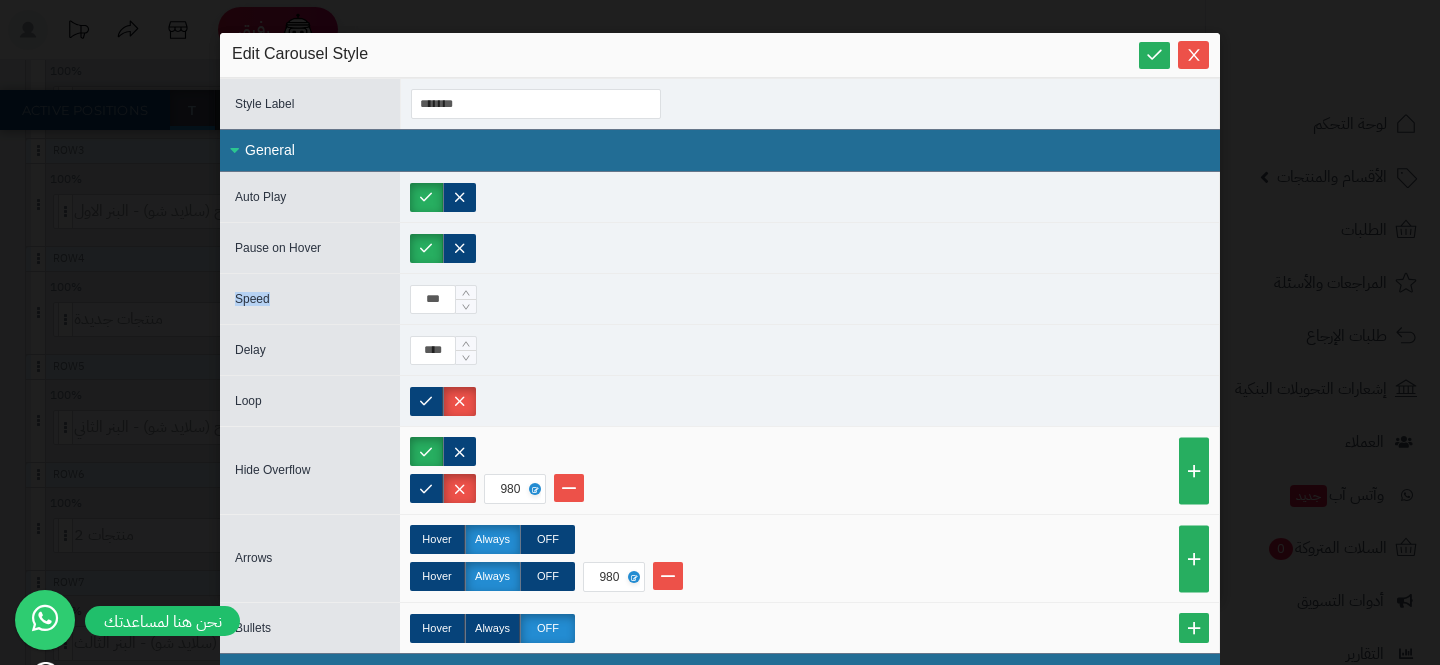 click on "sentinelStart Edit Carousel Style Style ID ******* Style Label ******* Close All Open All General Auto Play Pause on Hover Speed *** Delay **** Loop Hide Overflow 980   Arrows Hover Always OFF Hover Always OFF 980   Bullets Hover Always OFF Button Styles sentinelEnd" at bounding box center [720, 332] 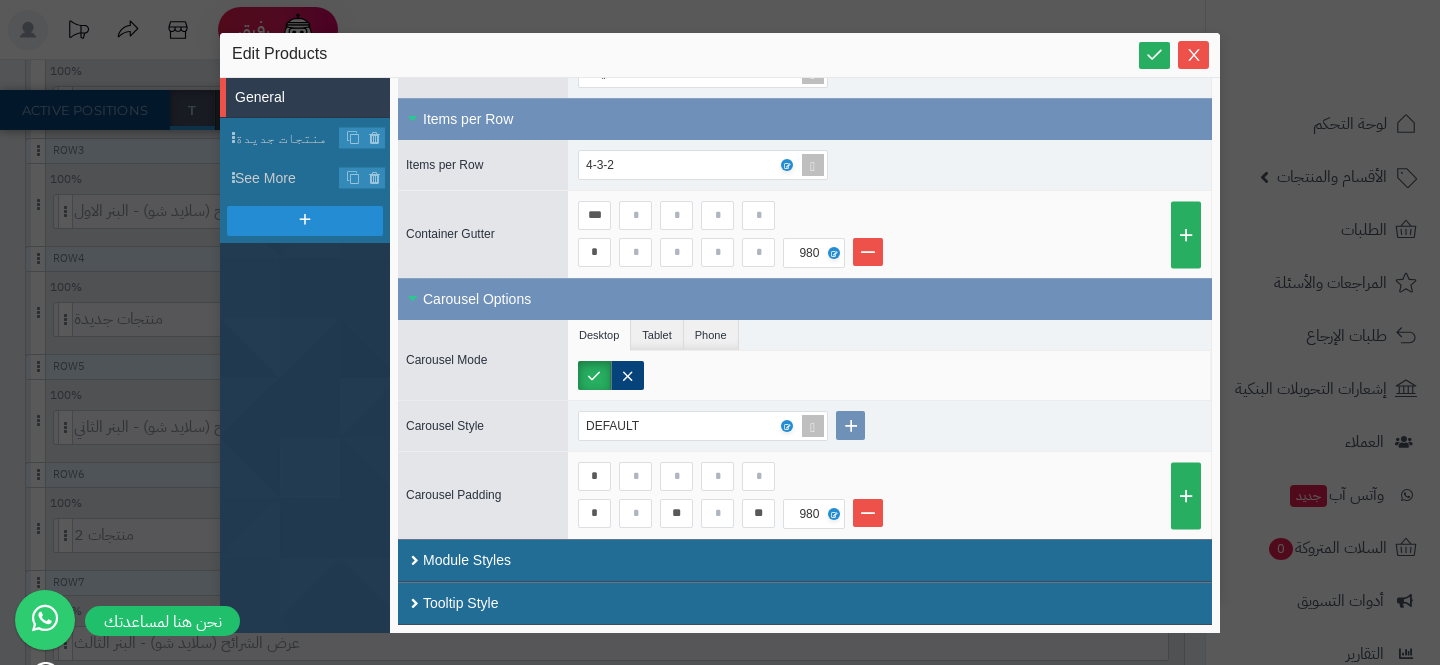 click on "رفيق !
الطلبات معالجة مكتمل إرجاع المنتجات العملاء المتواجدون الان 2 عملاء منتظرين موافقة التسجيل المنتجات غير متوفر
edit matjrah الإدارة برجاء تجديد الاشتراك
الباقة المتقدمة
تسجيل الخروج
ادع صديقك  إلى منصة متجرة
عميل متجرة العزيز
قم بدعوة صديقك للاشتراك في الباقات السنوية لمنصة متجرة
ليحصل  هو على 20% خصم وتحصل انت على 20% من قيمة الباقة كخصم عند تجديد اشتراكك
في حال قمت بدعوة أكثر من صديق يمكنك أن تحصل على خصم كامل رسوم التجديد وتجدد إشتراك القادم مجاناً
نسخ الرابط" at bounding box center (720, -188) 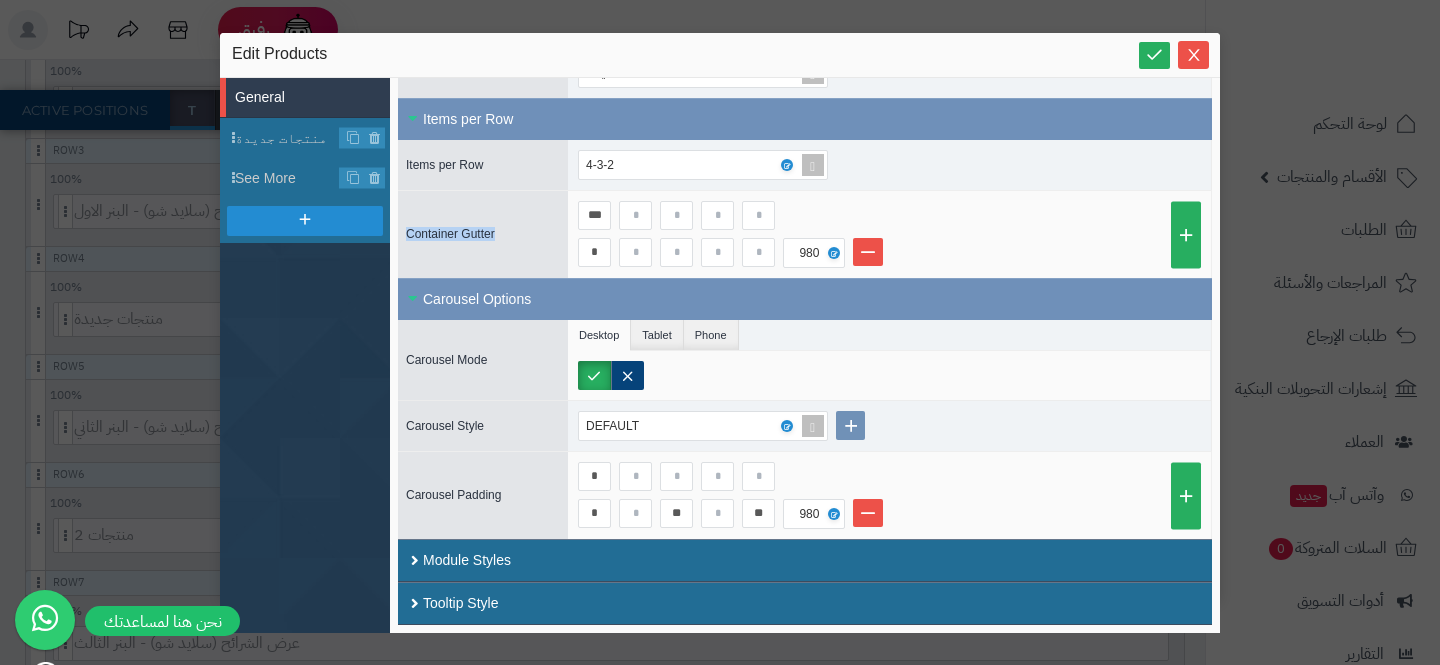 click on "**********" at bounding box center [720, 332] 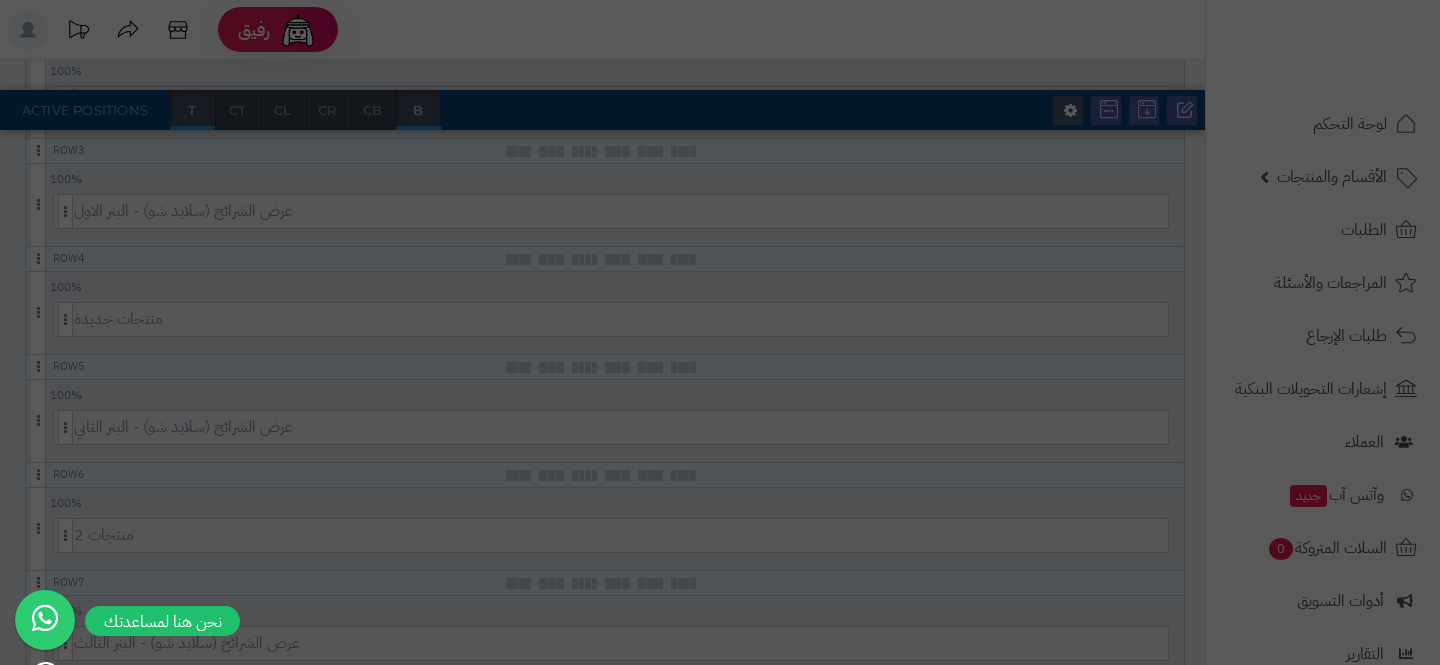 click on "**********" at bounding box center [720, 332] 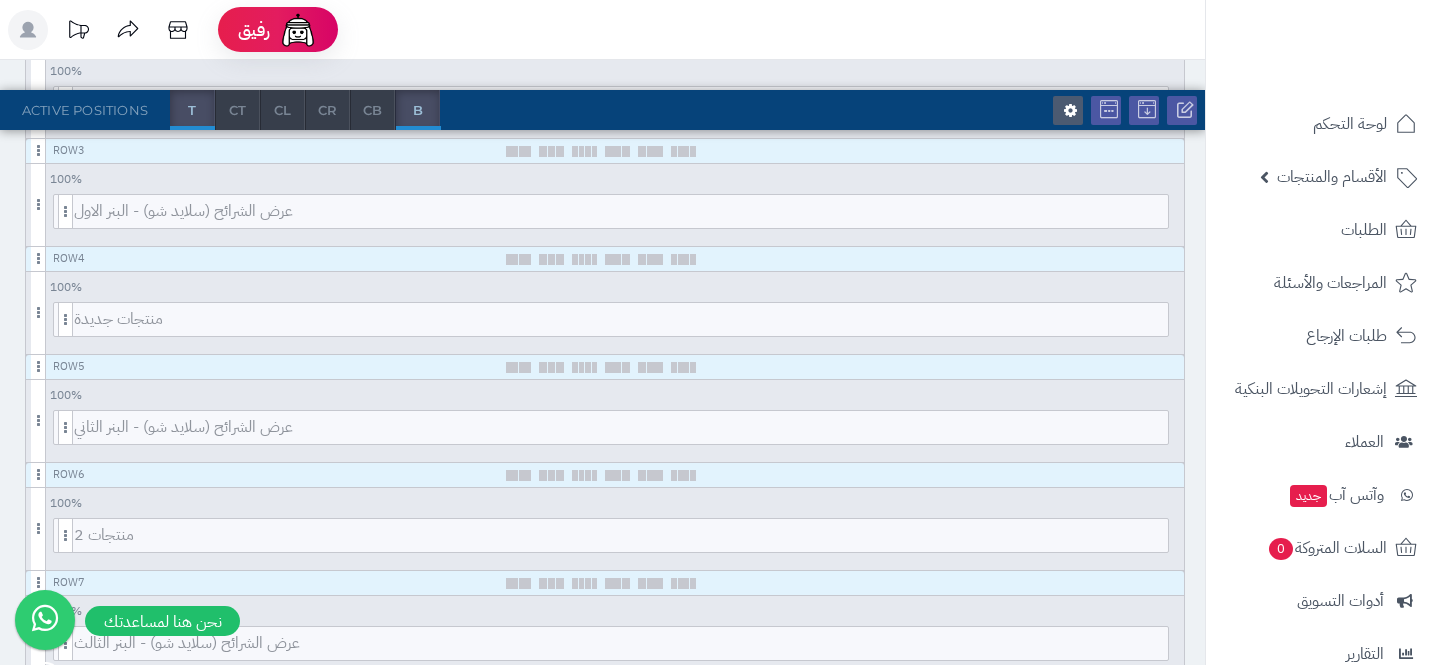 click at bounding box center [38, 313] 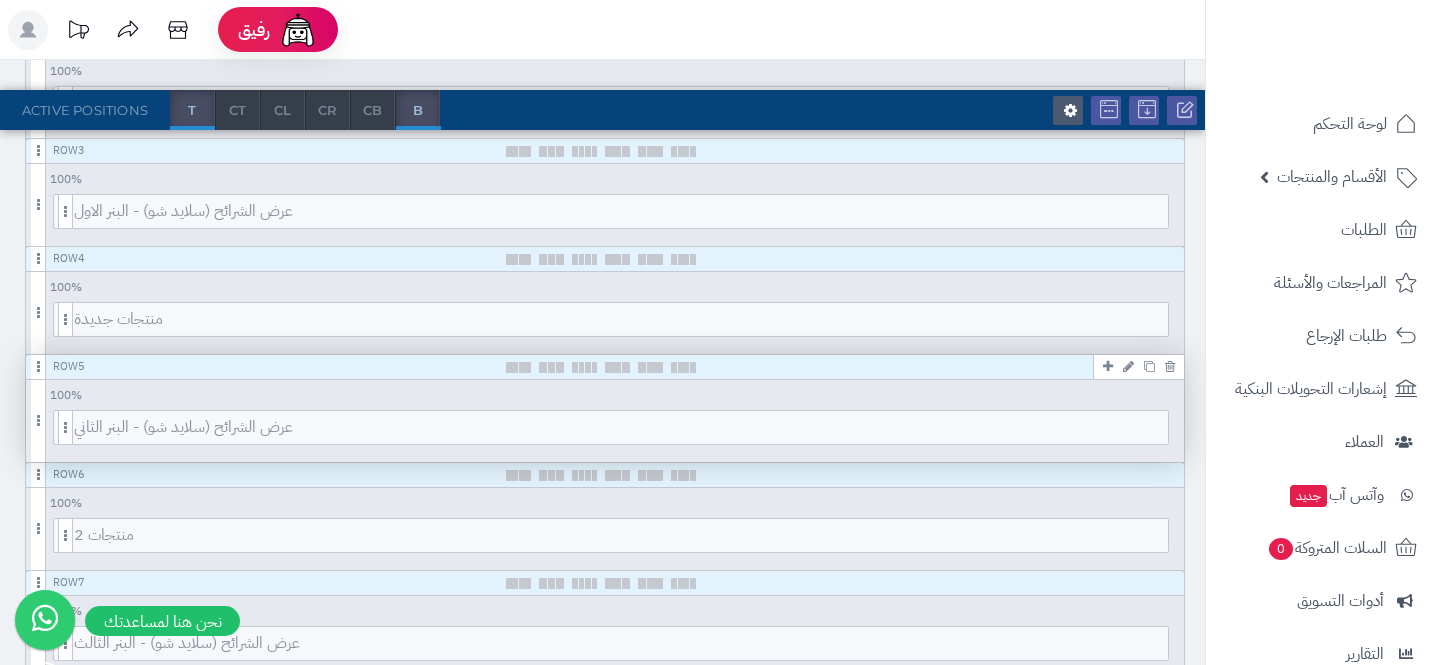 scroll, scrollTop: 0, scrollLeft: 0, axis: both 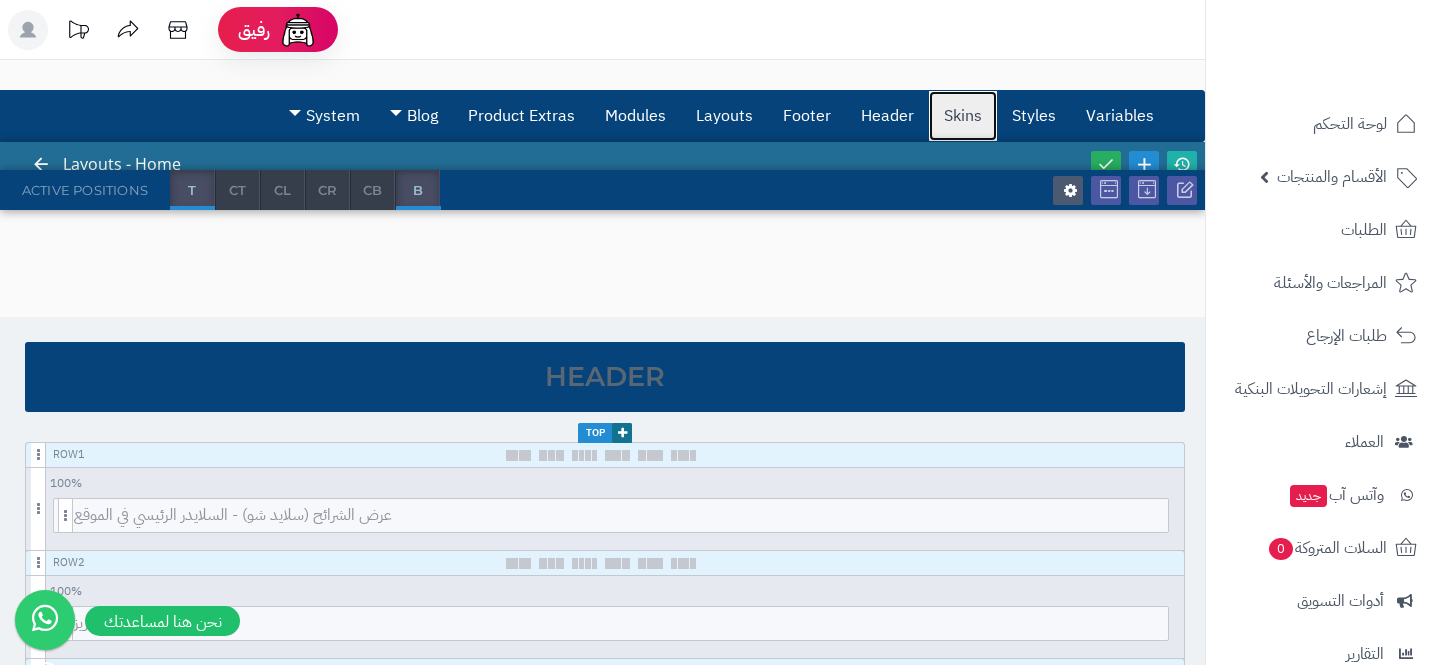 click on "Skins" at bounding box center (963, 116) 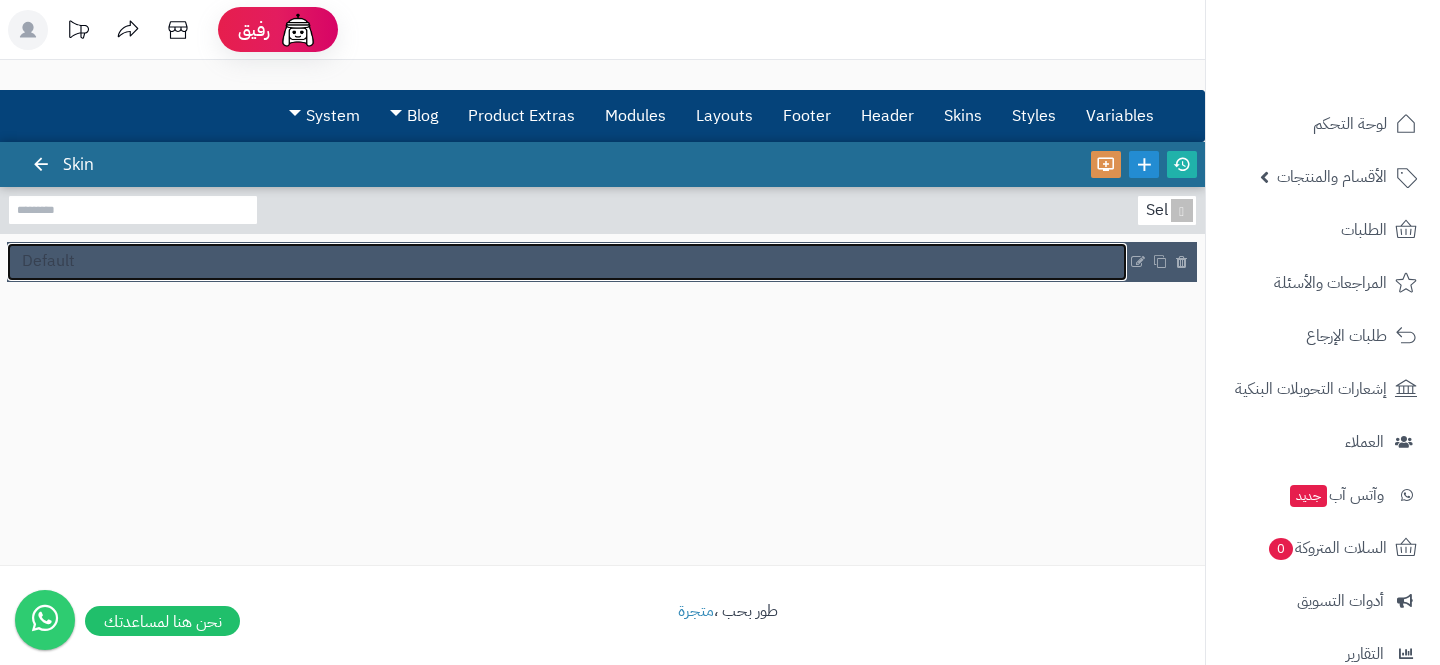 click on "Default" at bounding box center (567, 262) 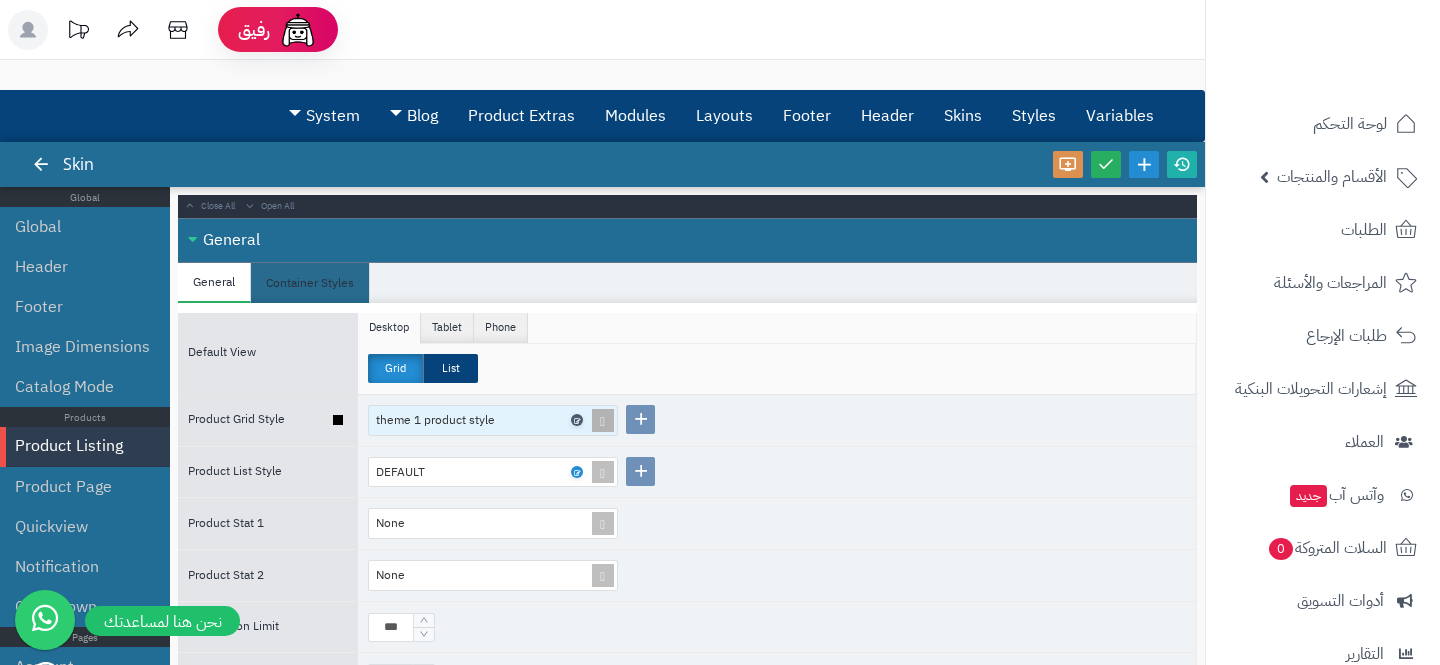 click at bounding box center (576, 420) 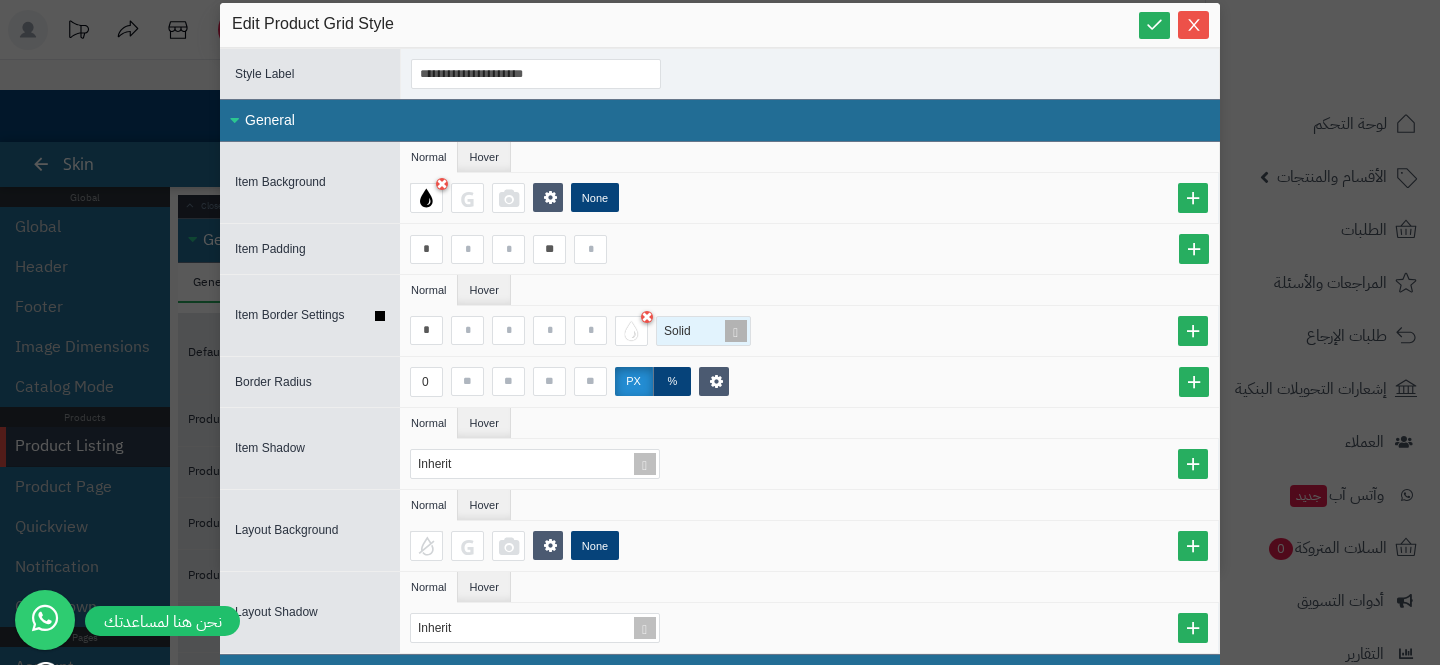 scroll, scrollTop: 31, scrollLeft: 0, axis: vertical 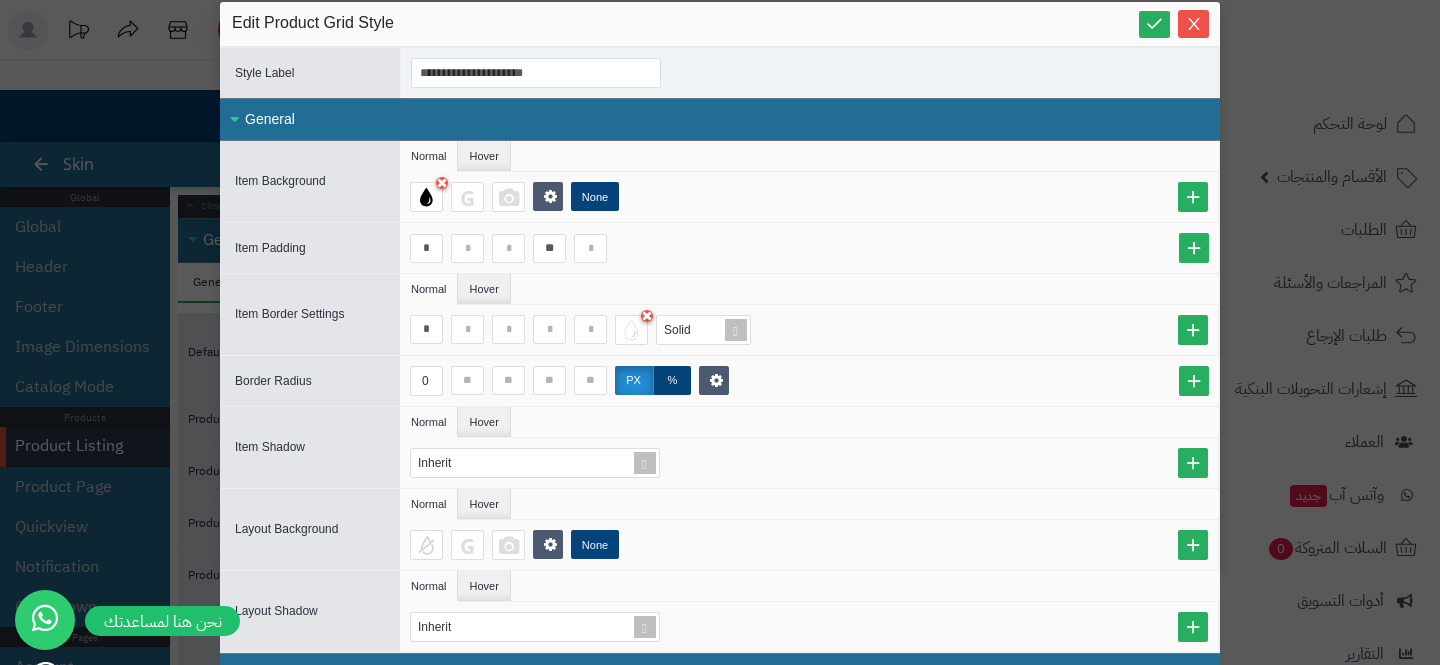 click on "General" at bounding box center (720, 119) 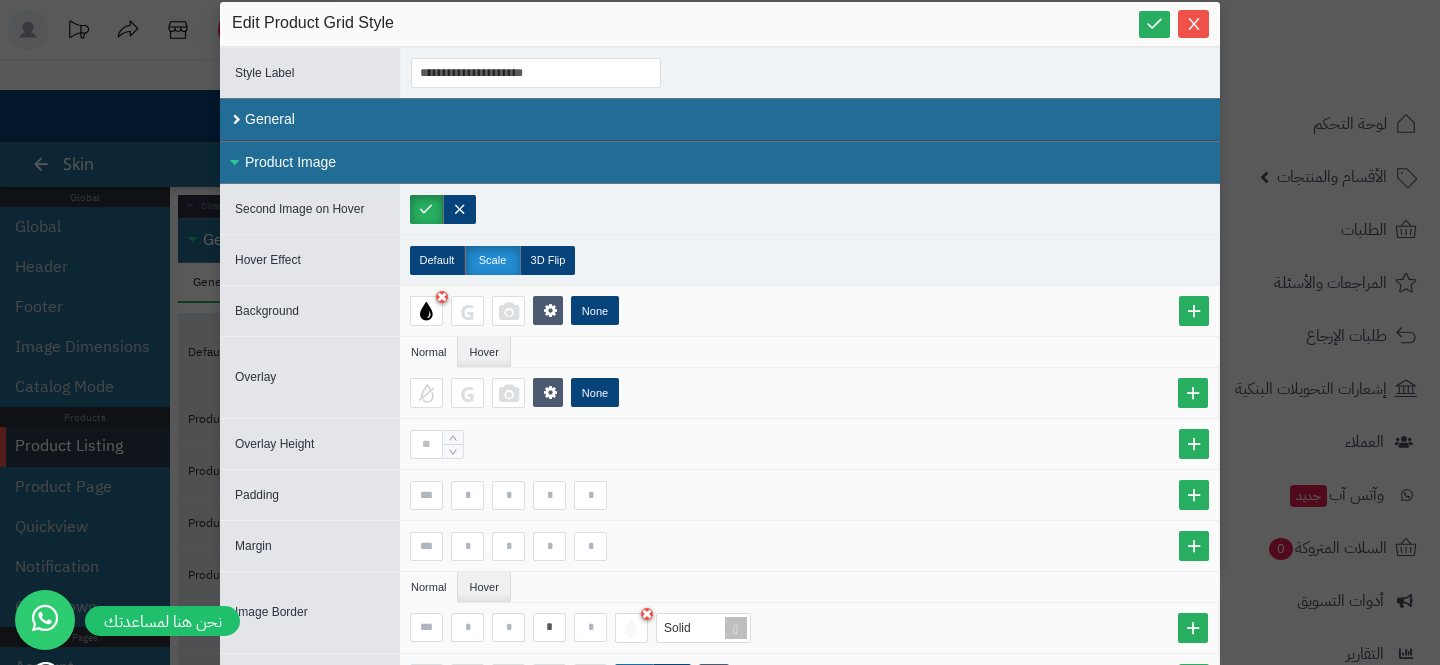 click on "Product Image" at bounding box center (720, 162) 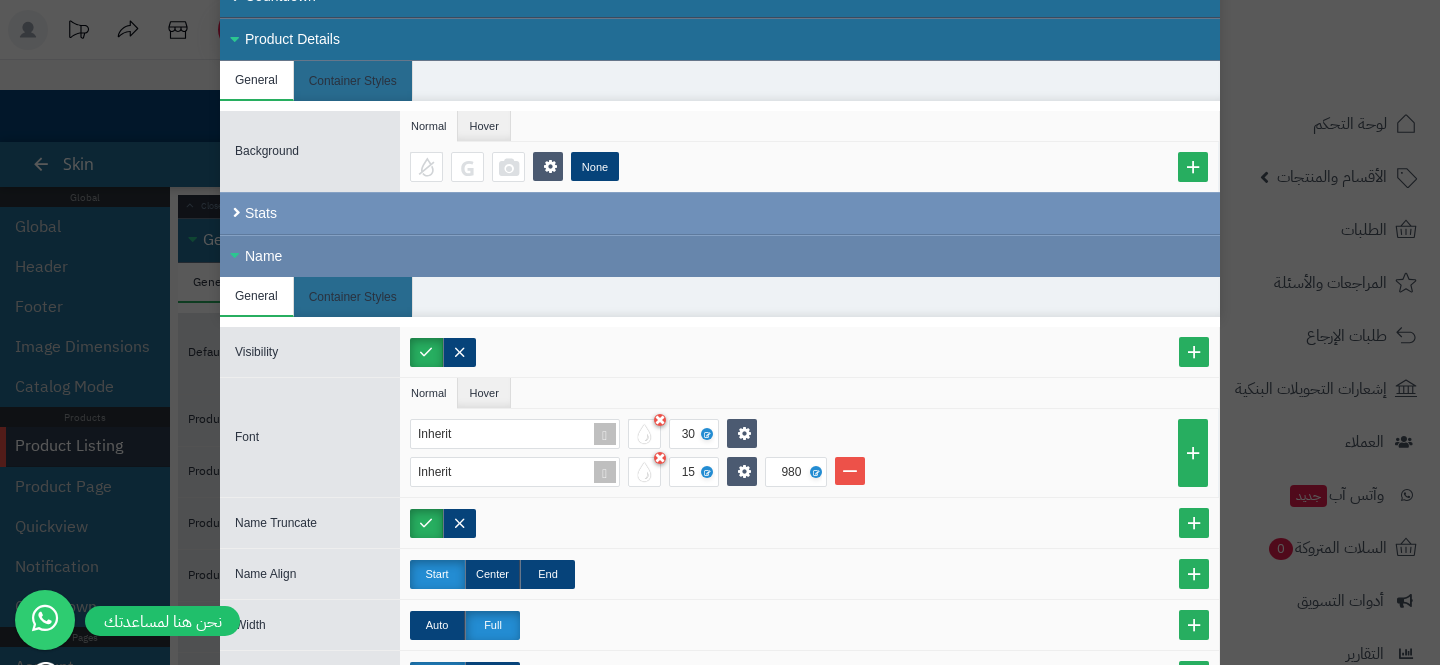 scroll, scrollTop: 411, scrollLeft: 0, axis: vertical 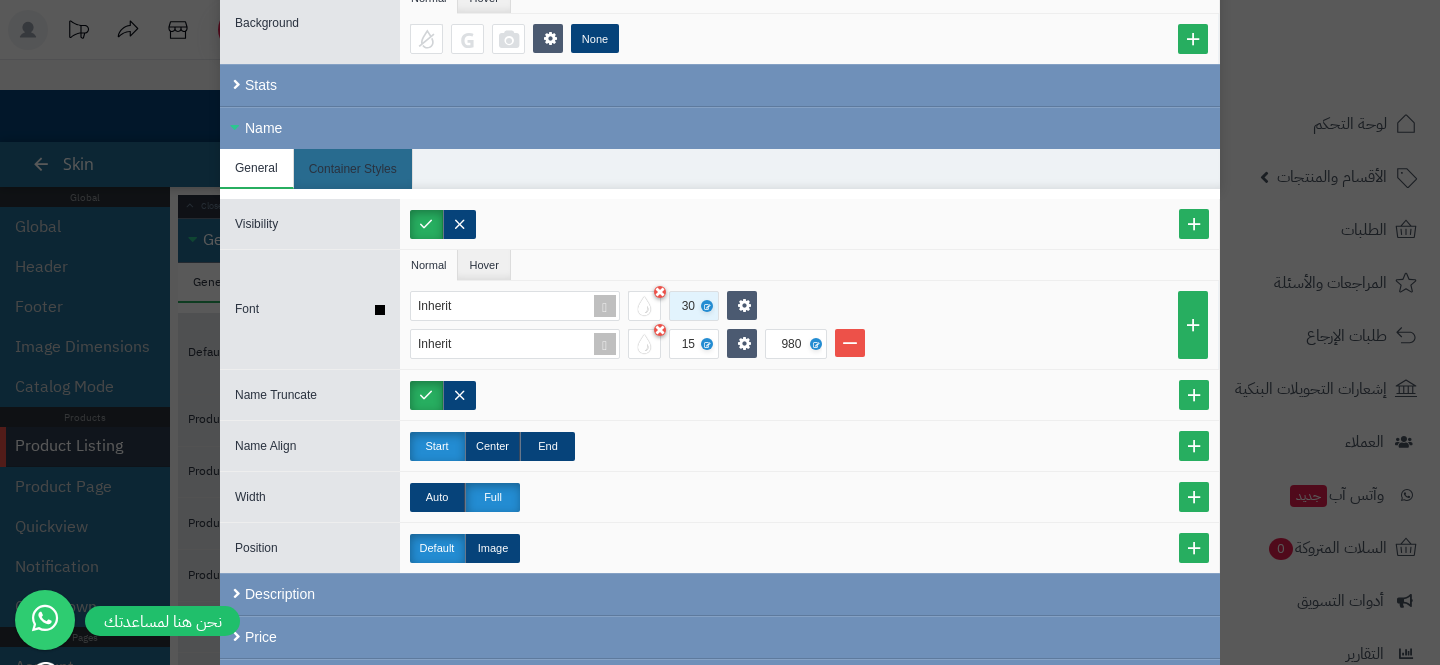 click on "30" at bounding box center (692, 306) 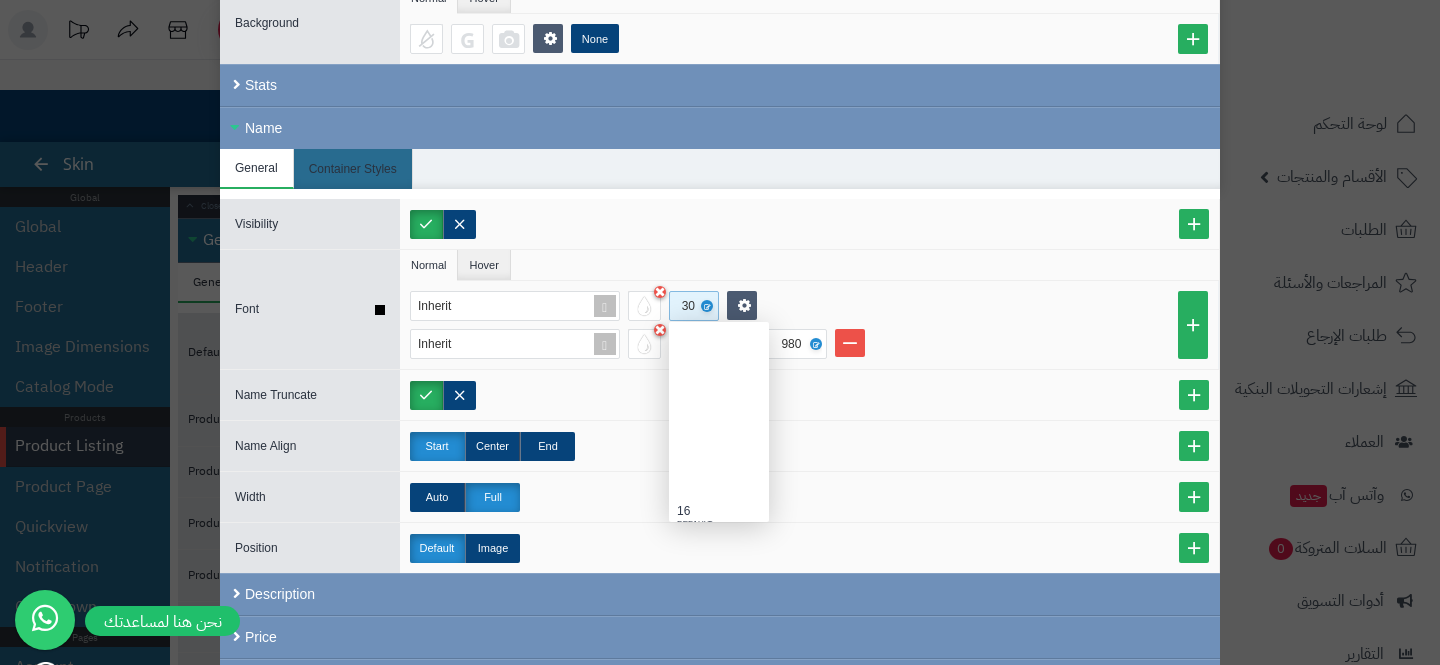 scroll, scrollTop: 220, scrollLeft: 0, axis: vertical 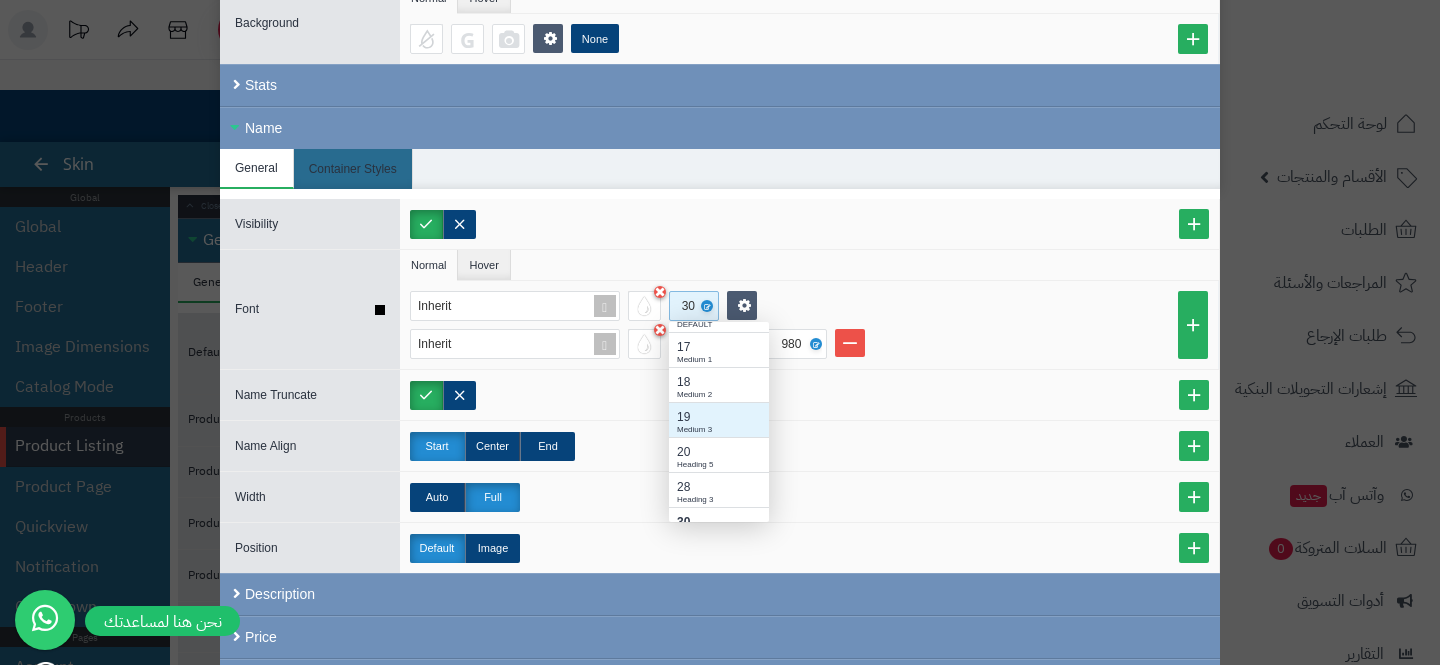 click on "19" at bounding box center [719, 417] 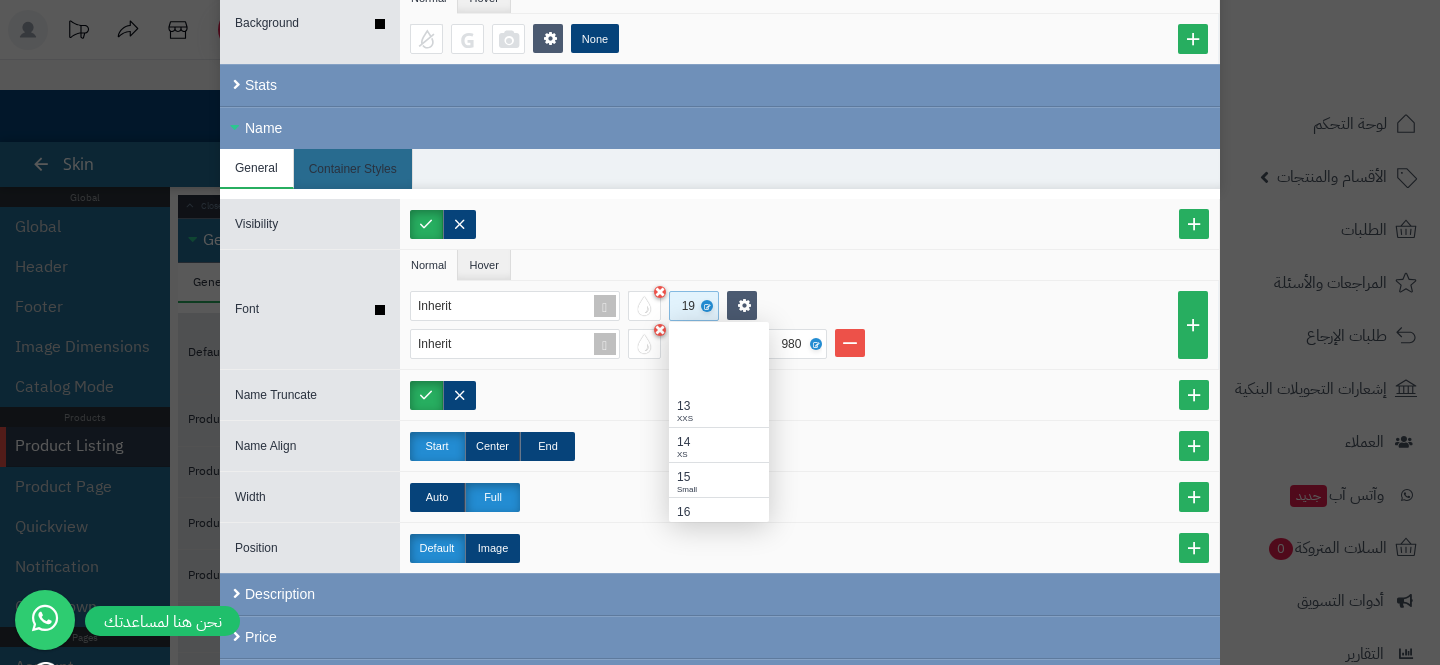scroll, scrollTop: 200, scrollLeft: 100, axis: both 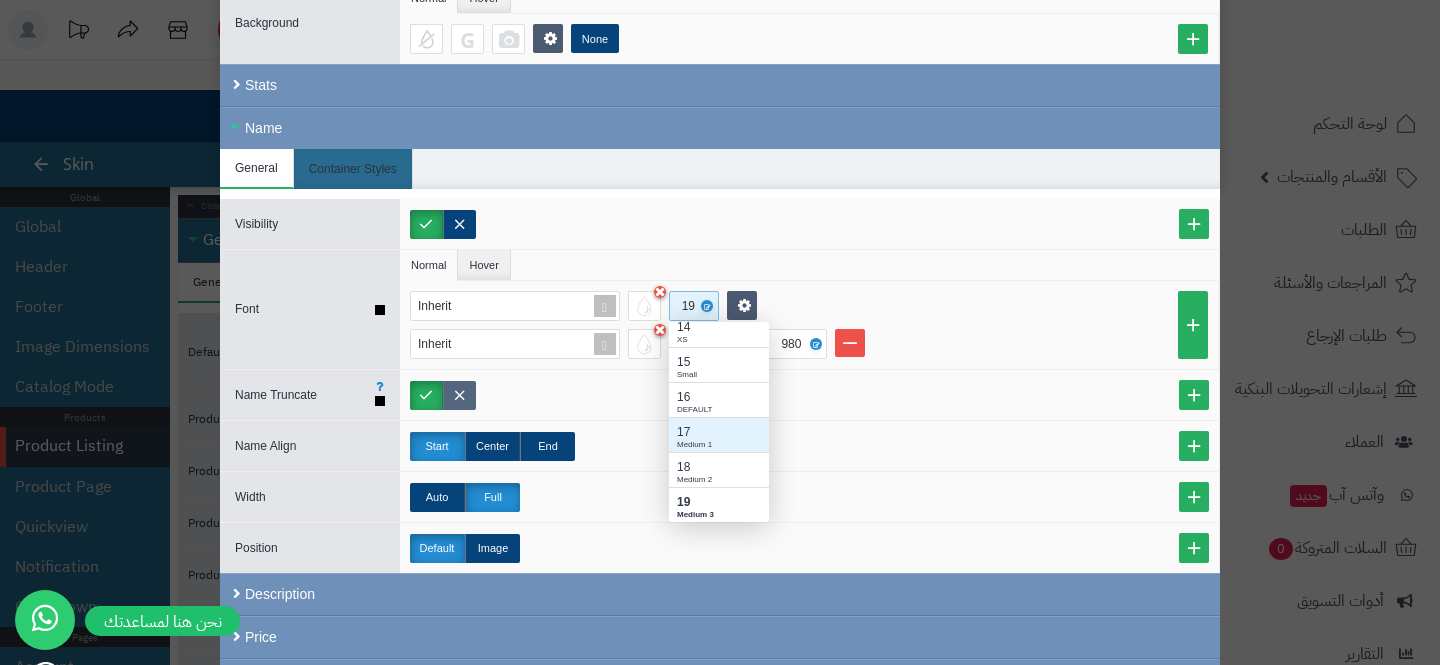 click at bounding box center [459, 395] 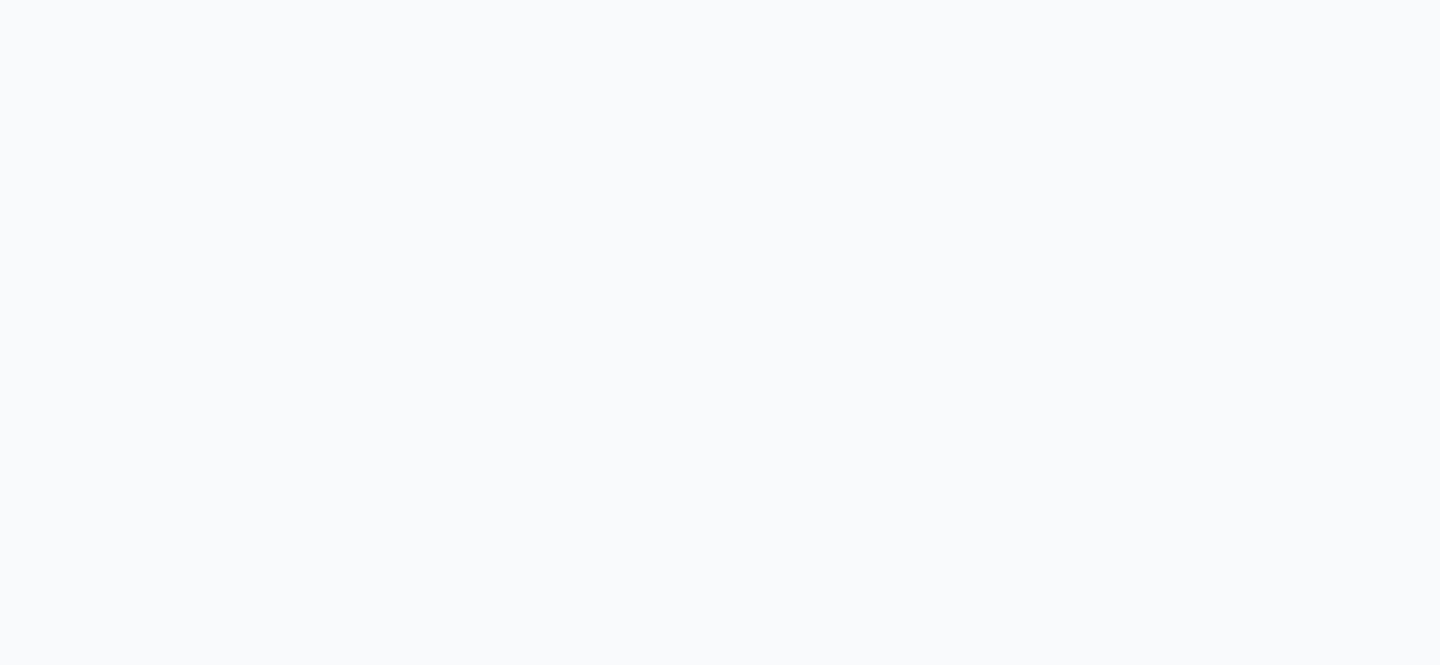 scroll, scrollTop: 0, scrollLeft: 0, axis: both 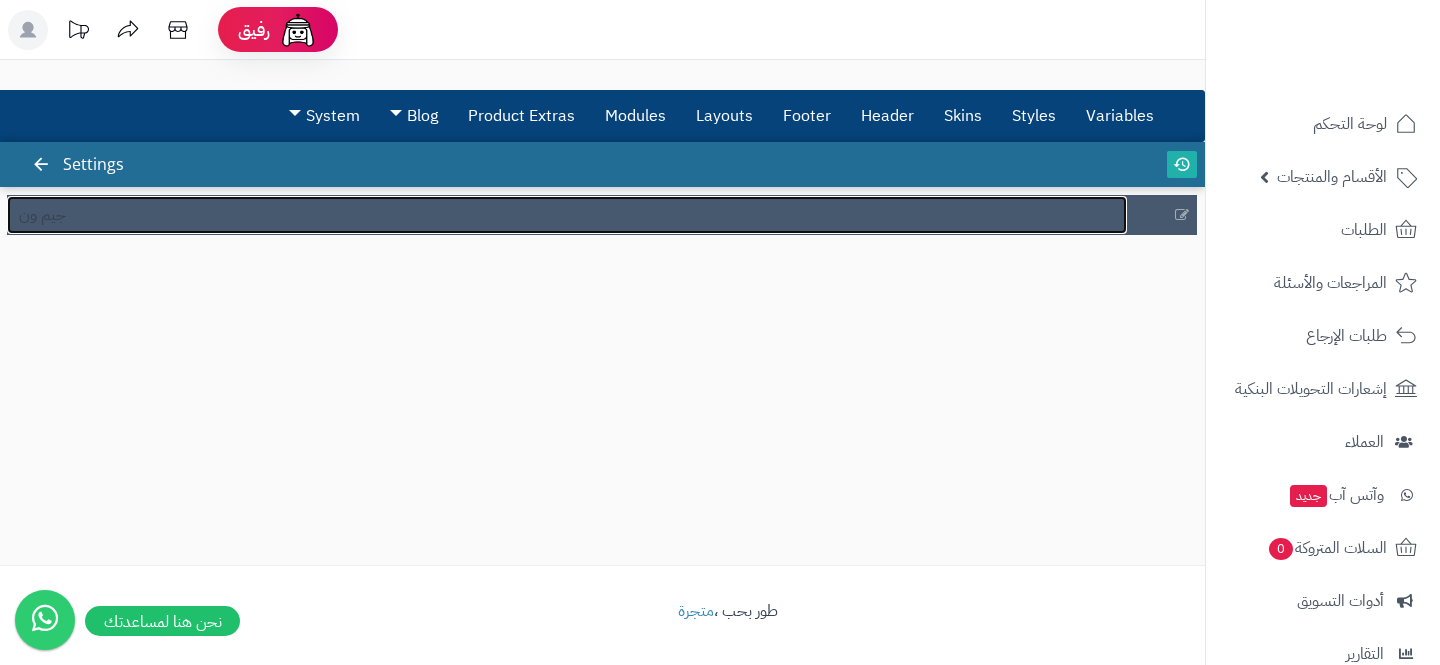 click on "جيم ون" at bounding box center [567, 215] 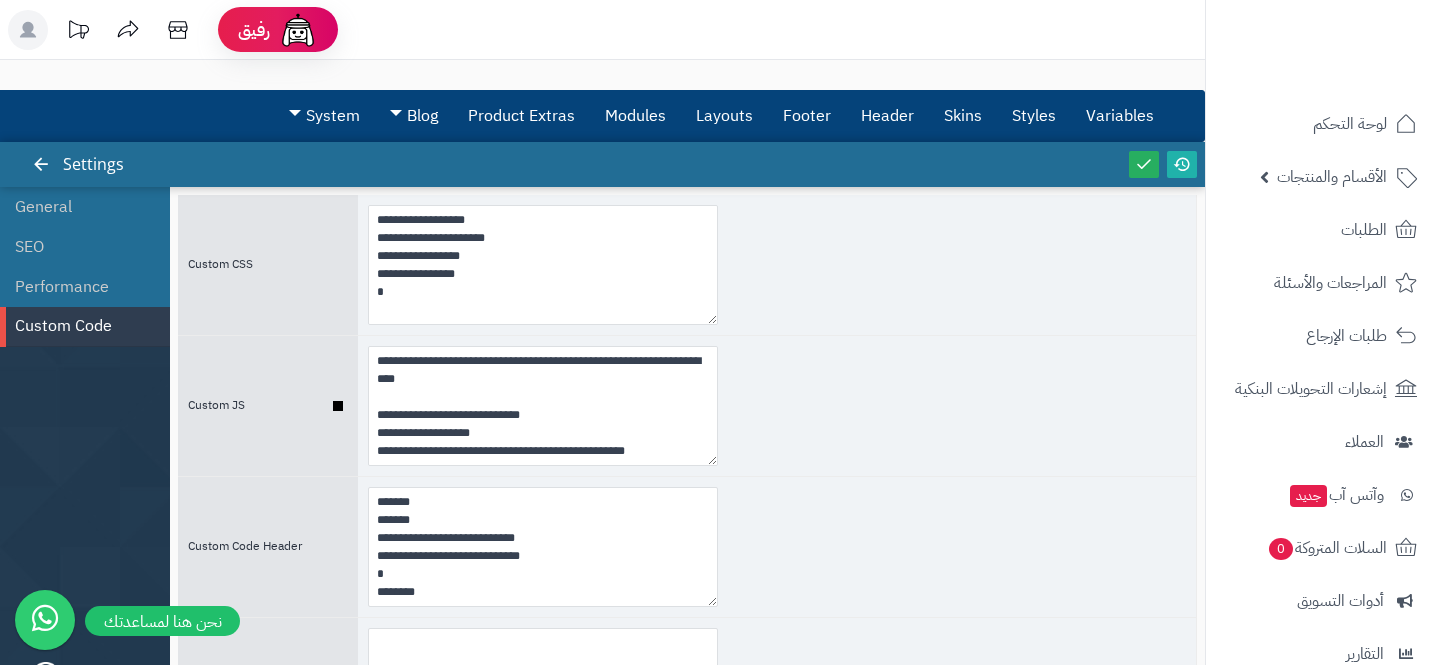 click on "**********" at bounding box center [777, 406] 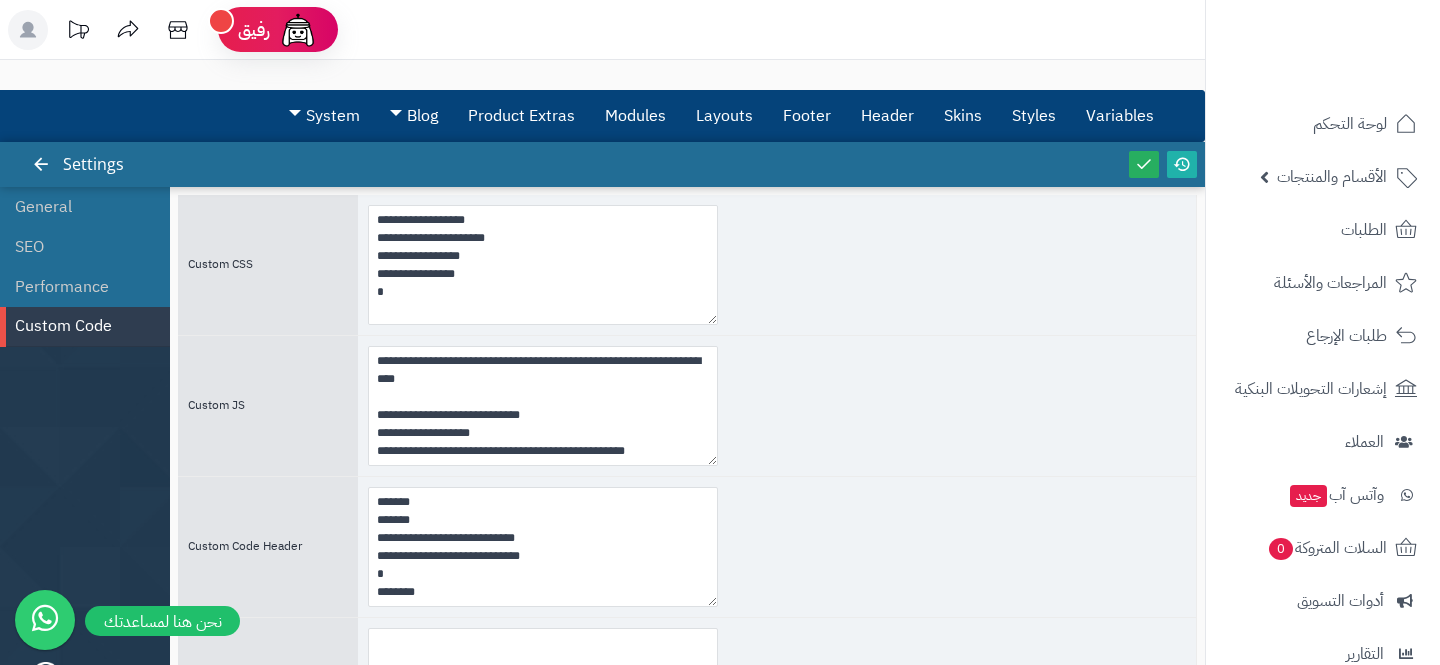 scroll, scrollTop: 441, scrollLeft: 0, axis: vertical 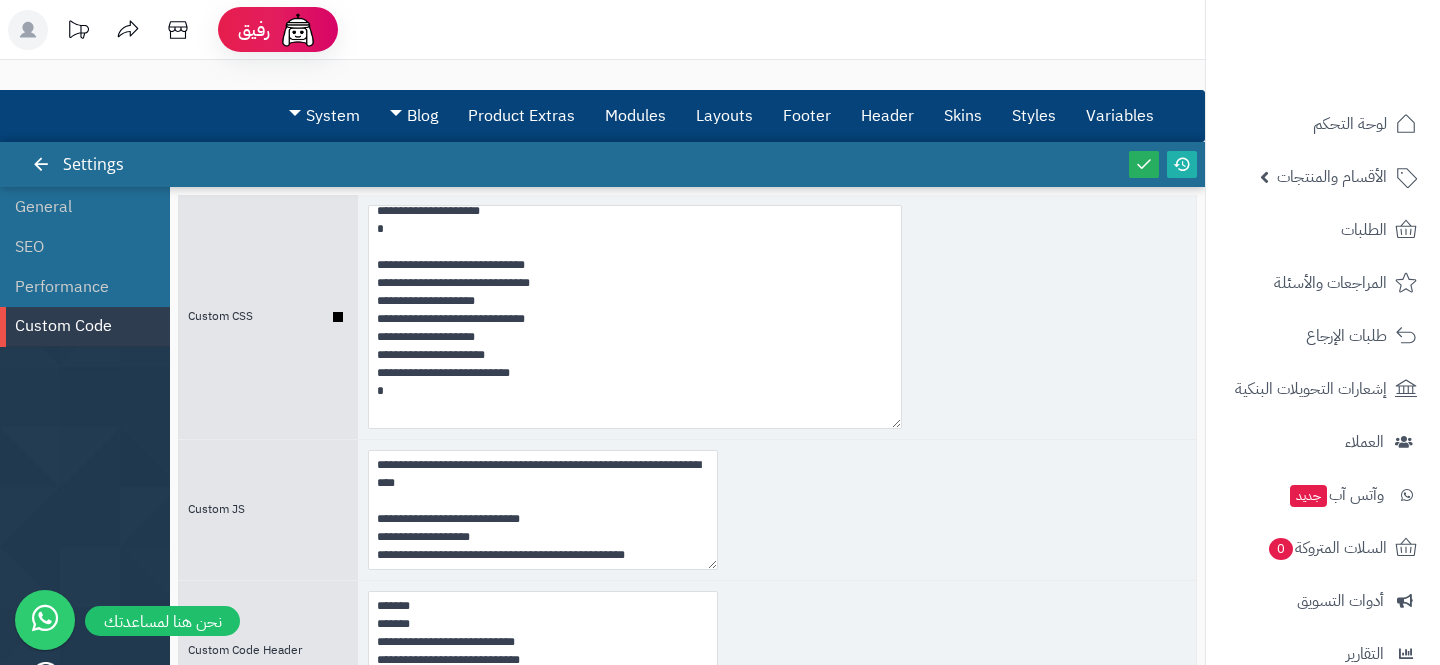 drag, startPoint x: 708, startPoint y: 319, endPoint x: 971, endPoint y: 461, distance: 298.88626 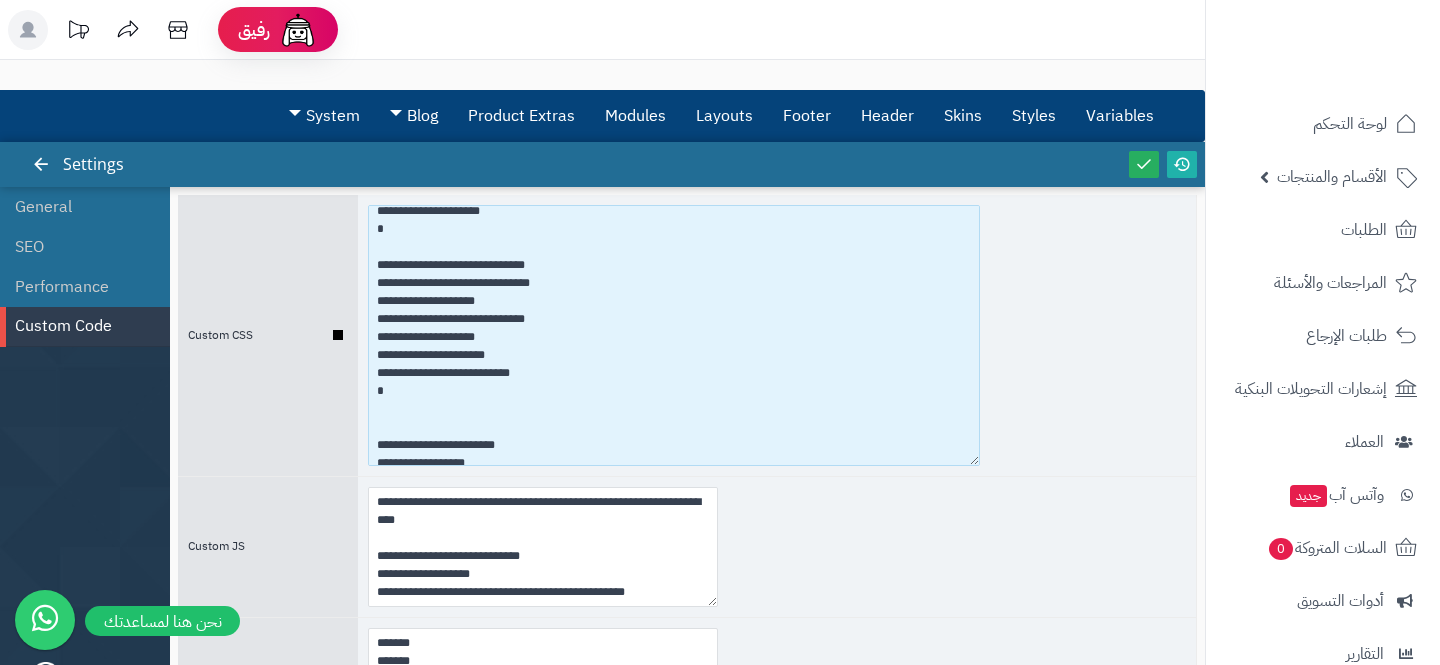 click at bounding box center [674, 335] 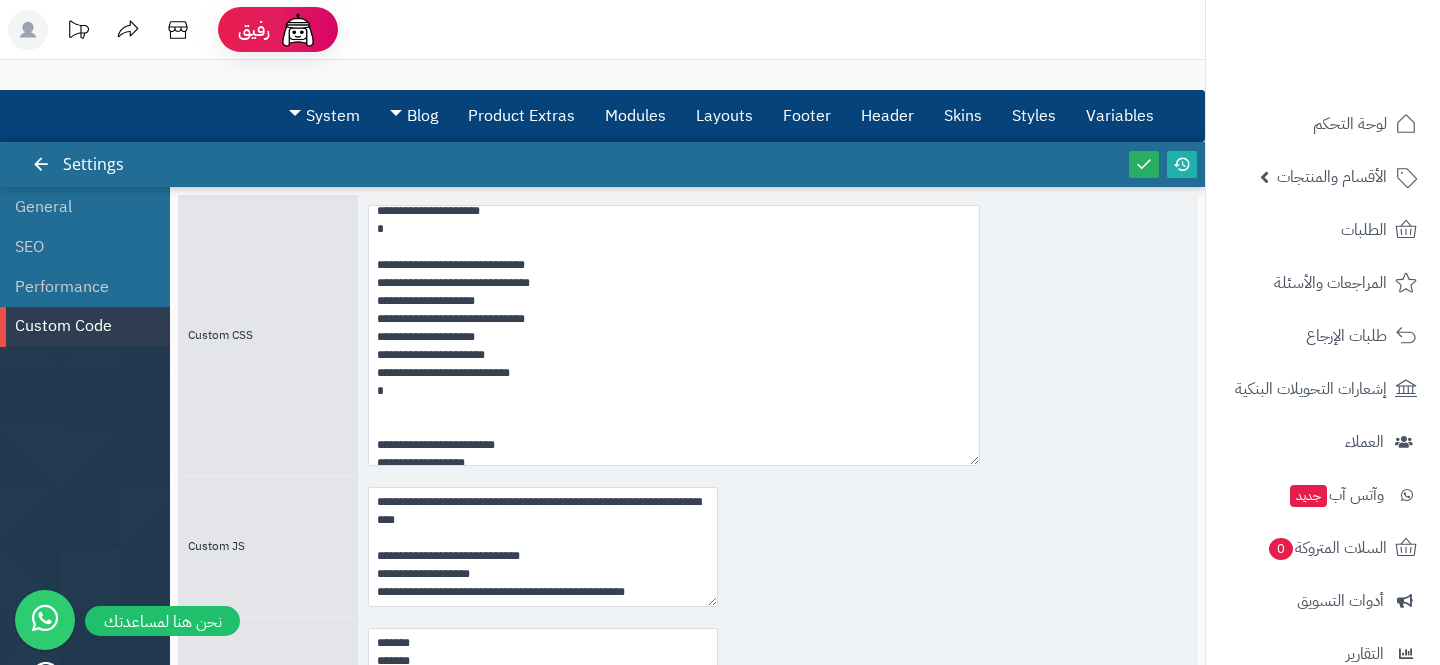 scroll, scrollTop: 10936, scrollLeft: 0, axis: vertical 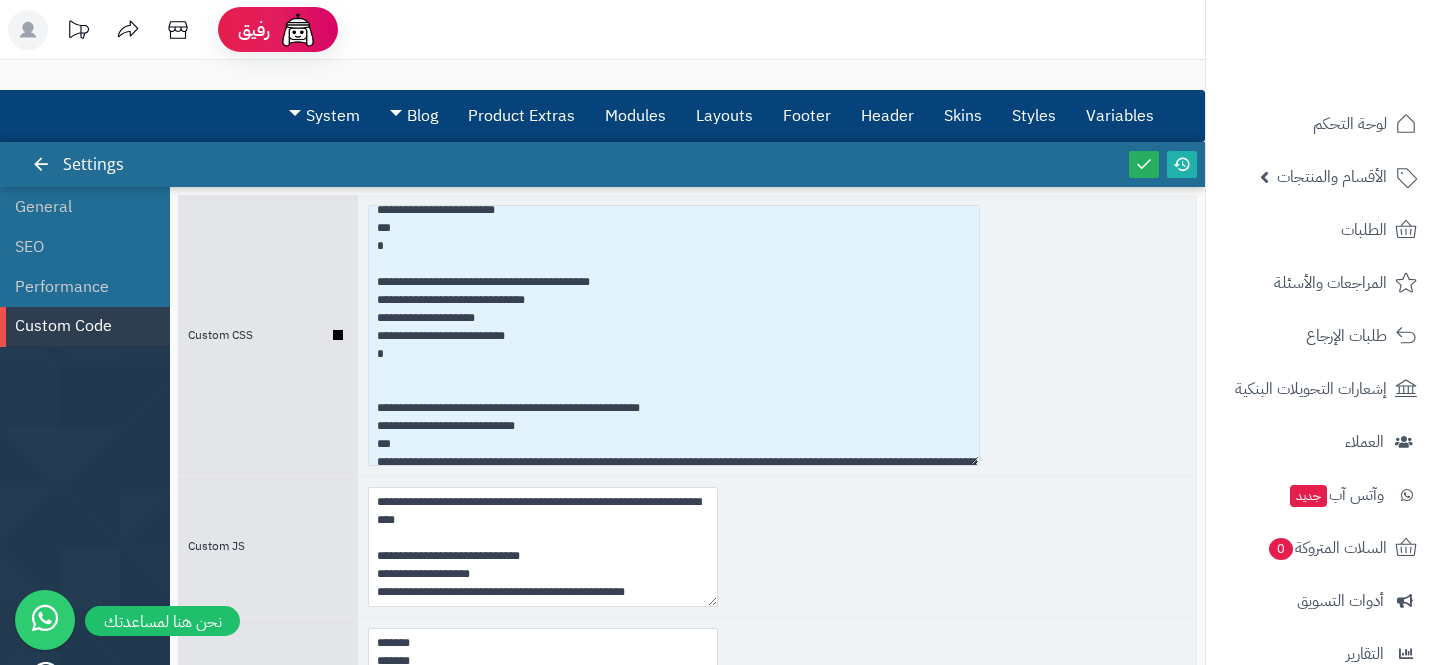 click at bounding box center (777, 335) 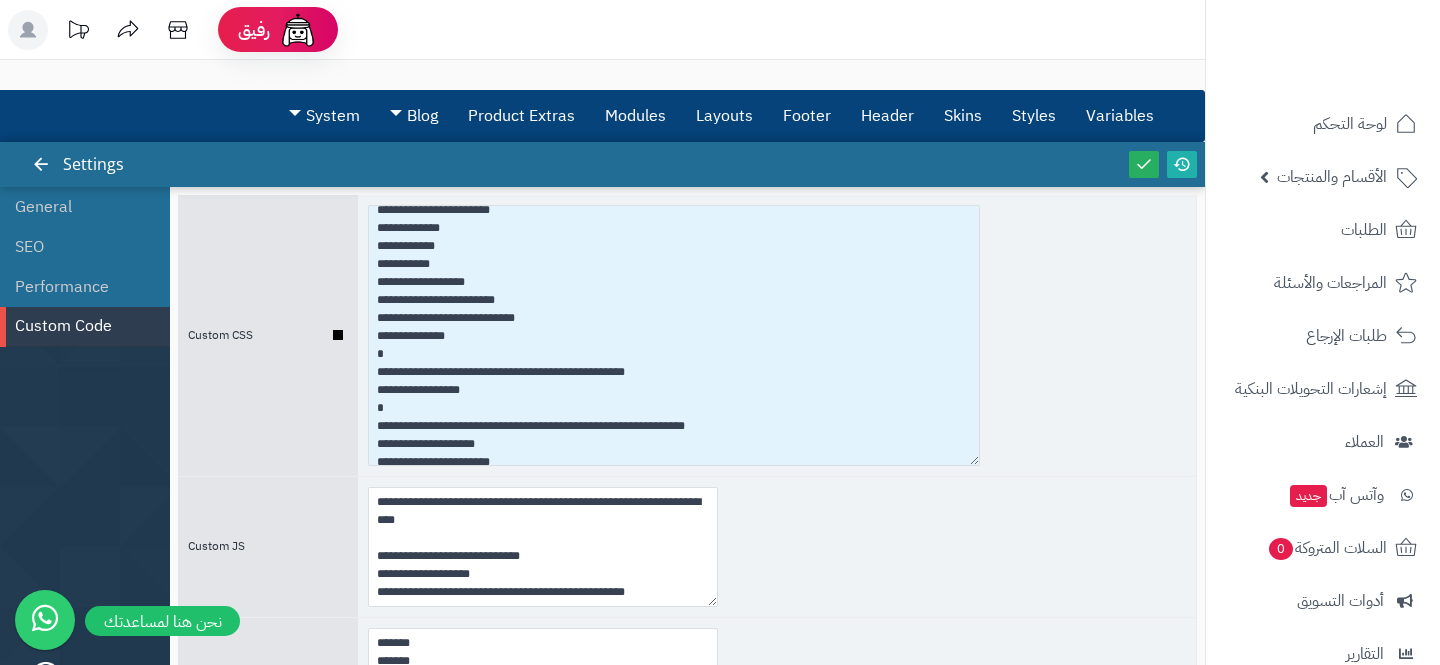 scroll, scrollTop: 0, scrollLeft: 0, axis: both 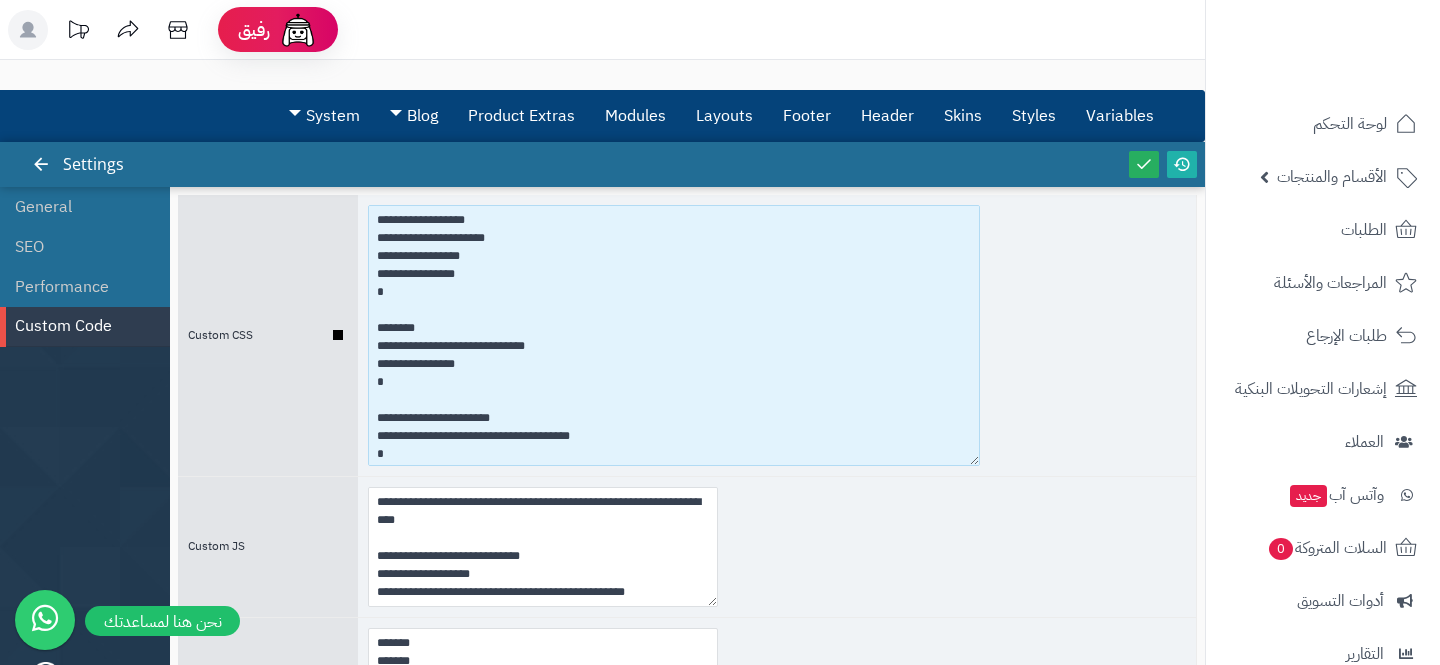 click at bounding box center (674, 335) 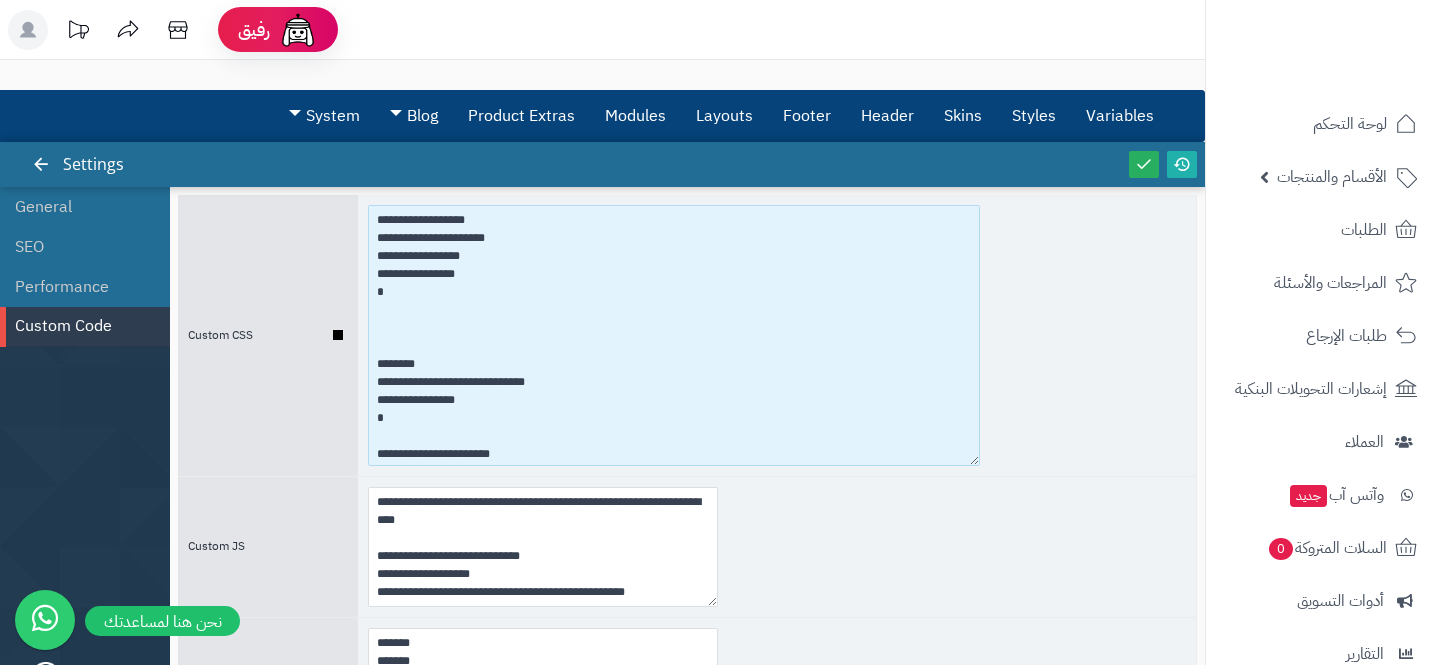 paste on "**********" 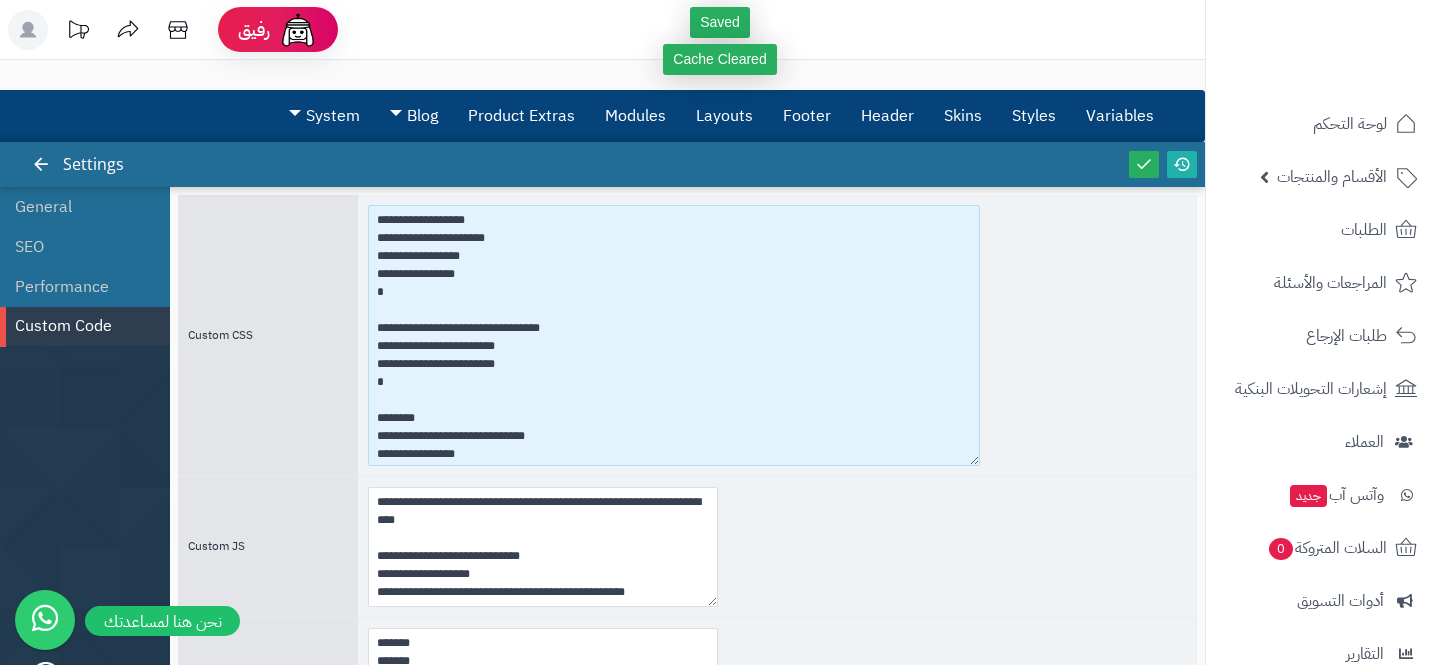 type on "**********" 